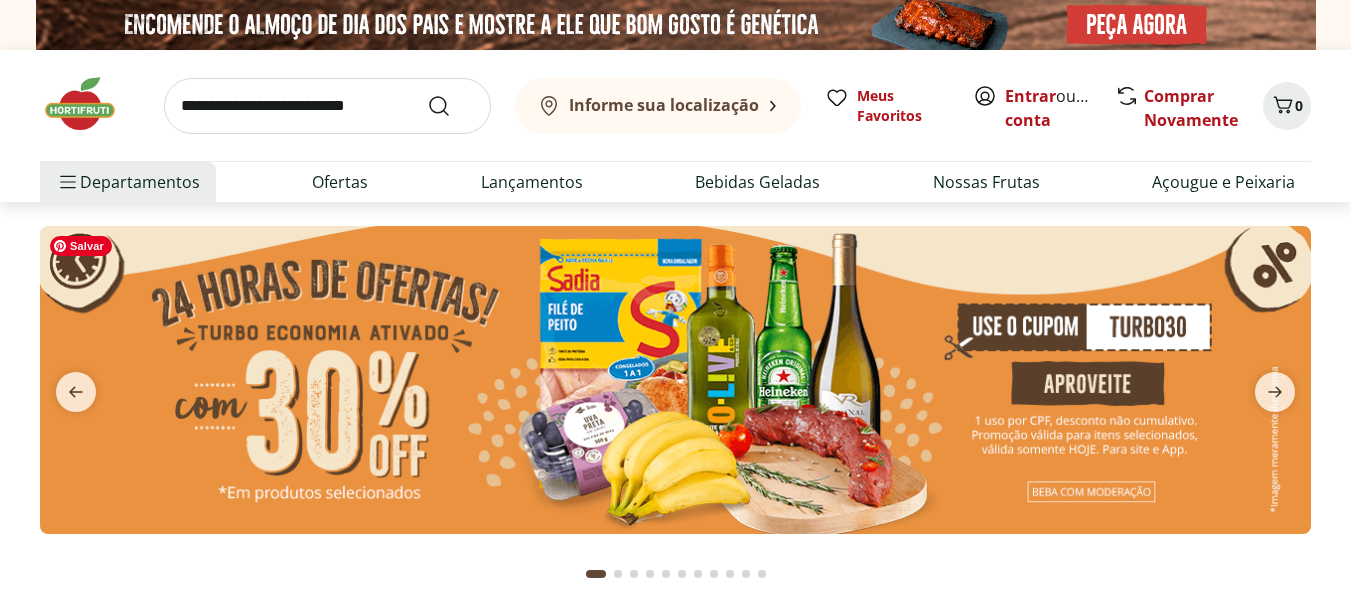 scroll, scrollTop: 0, scrollLeft: 0, axis: both 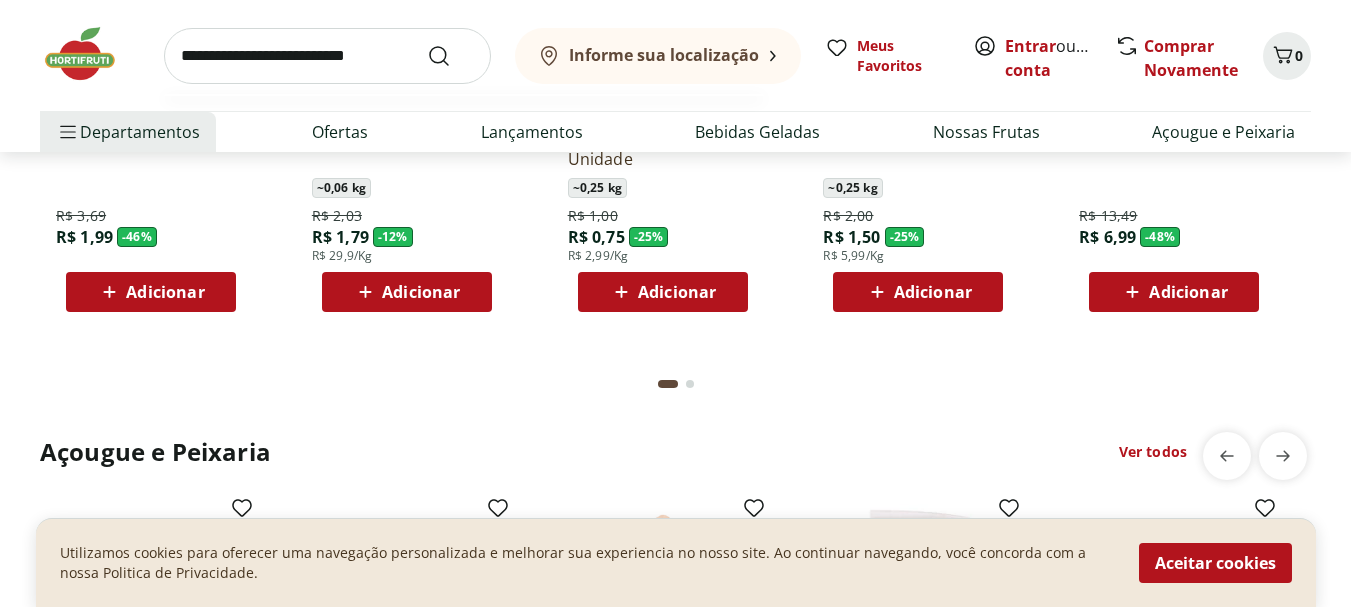 click at bounding box center (327, 56) 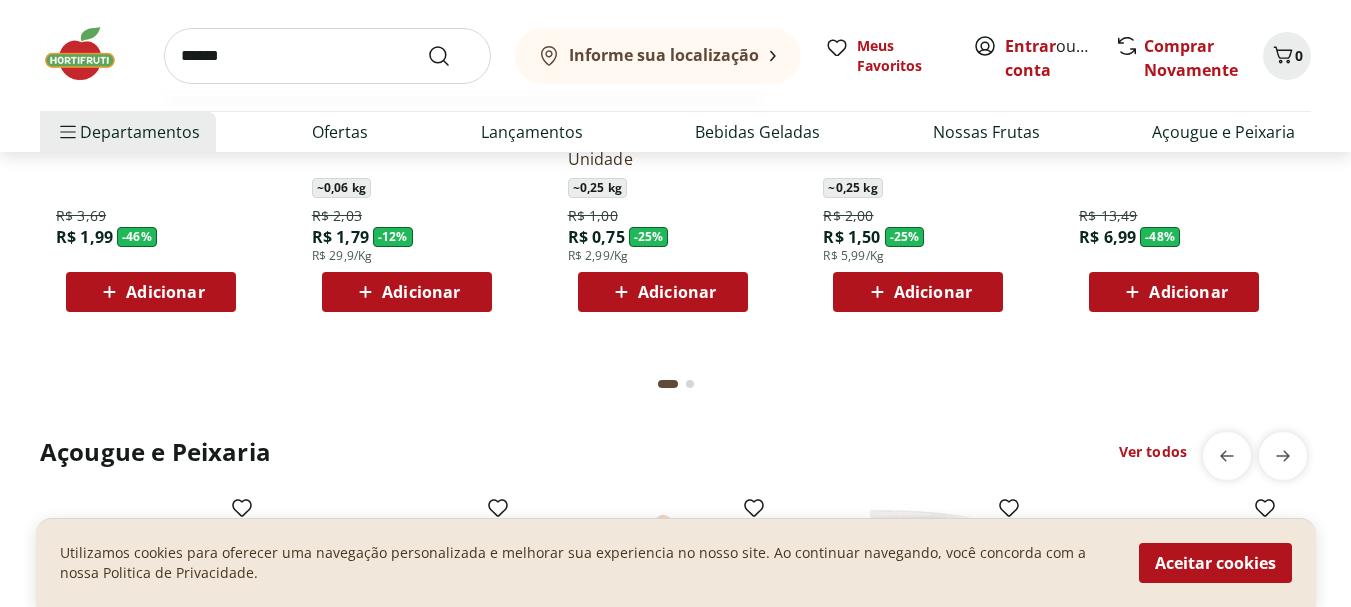 type on "******" 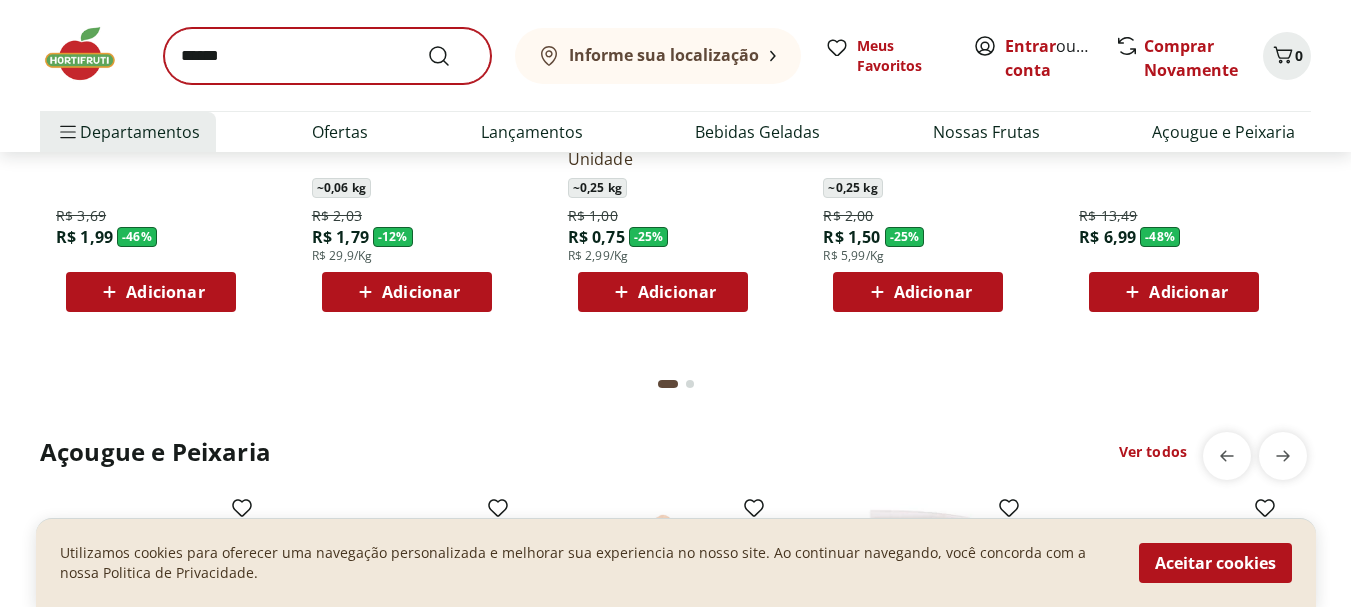 scroll, scrollTop: 0, scrollLeft: 0, axis: both 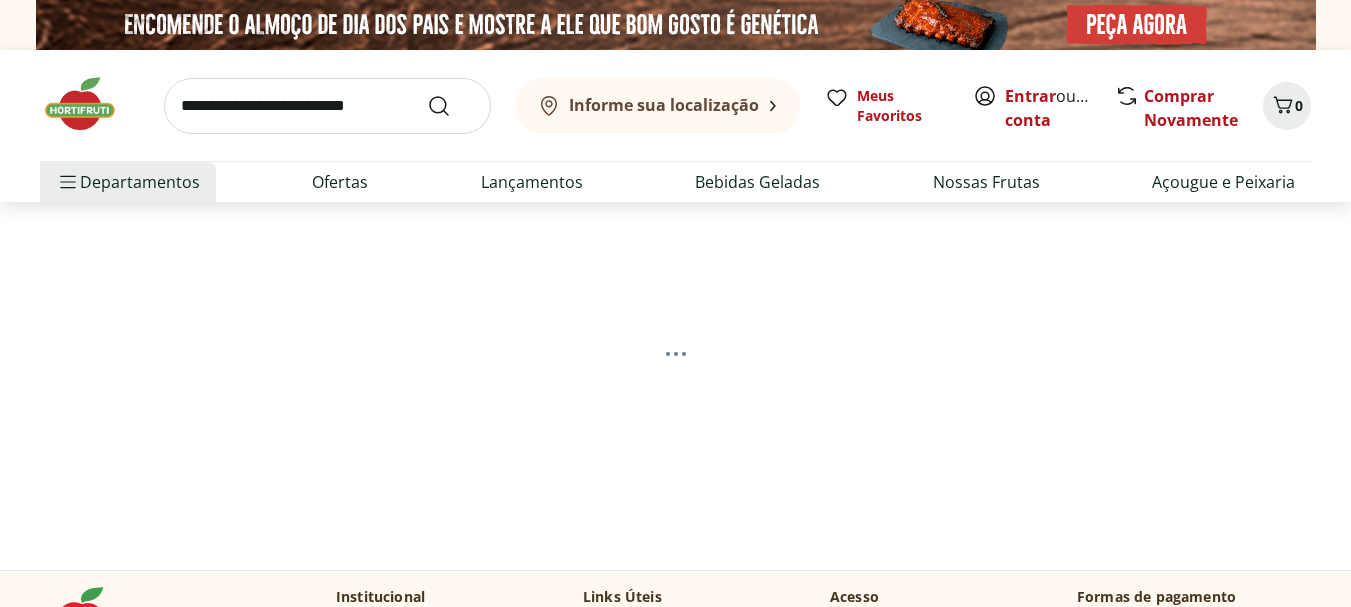 click on "Informe sua localização" at bounding box center [664, 105] 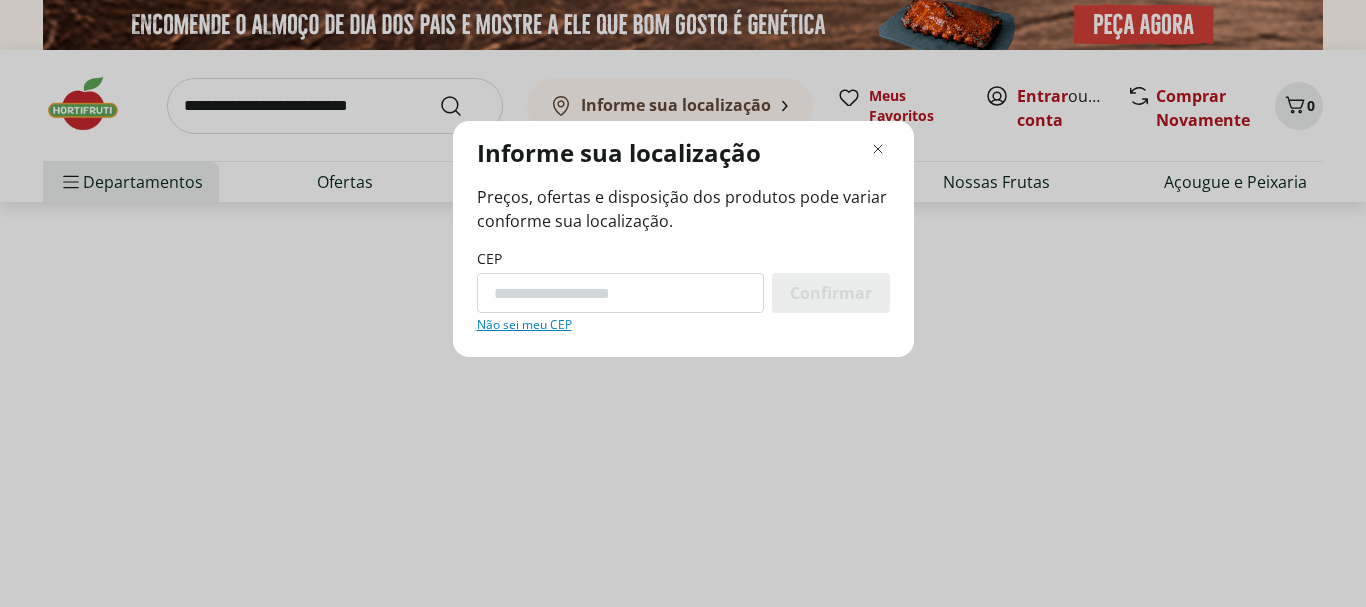 select on "**********" 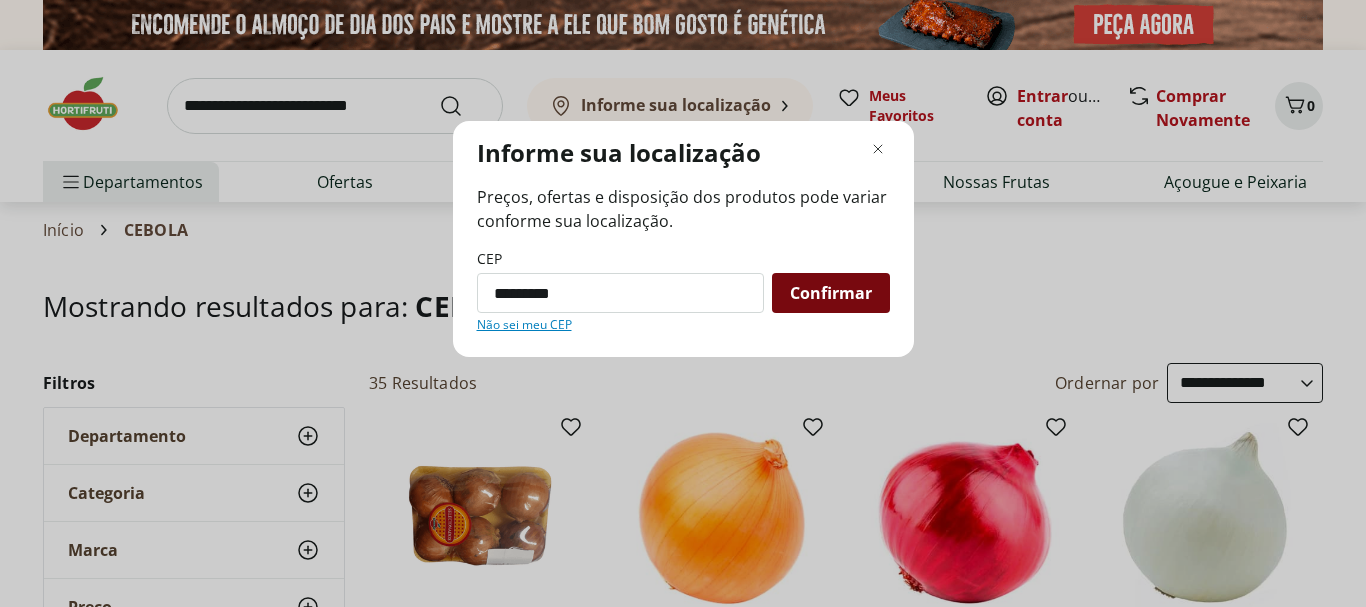 type on "*********" 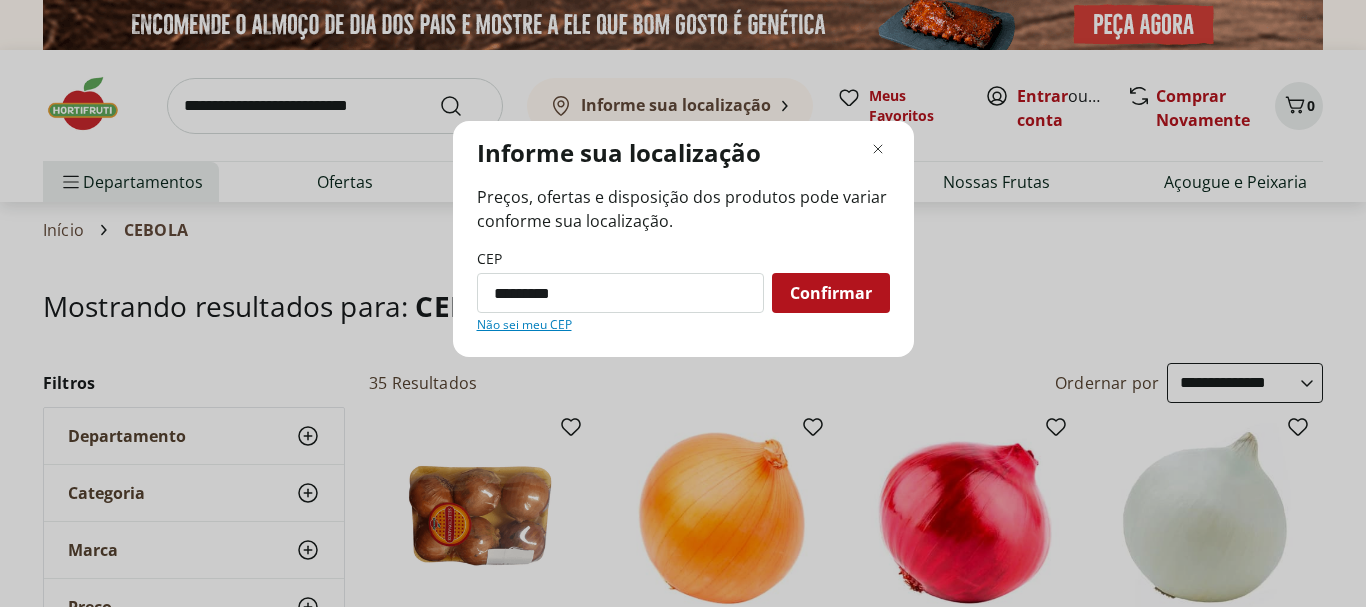 click on "Confirmar" at bounding box center (831, 293) 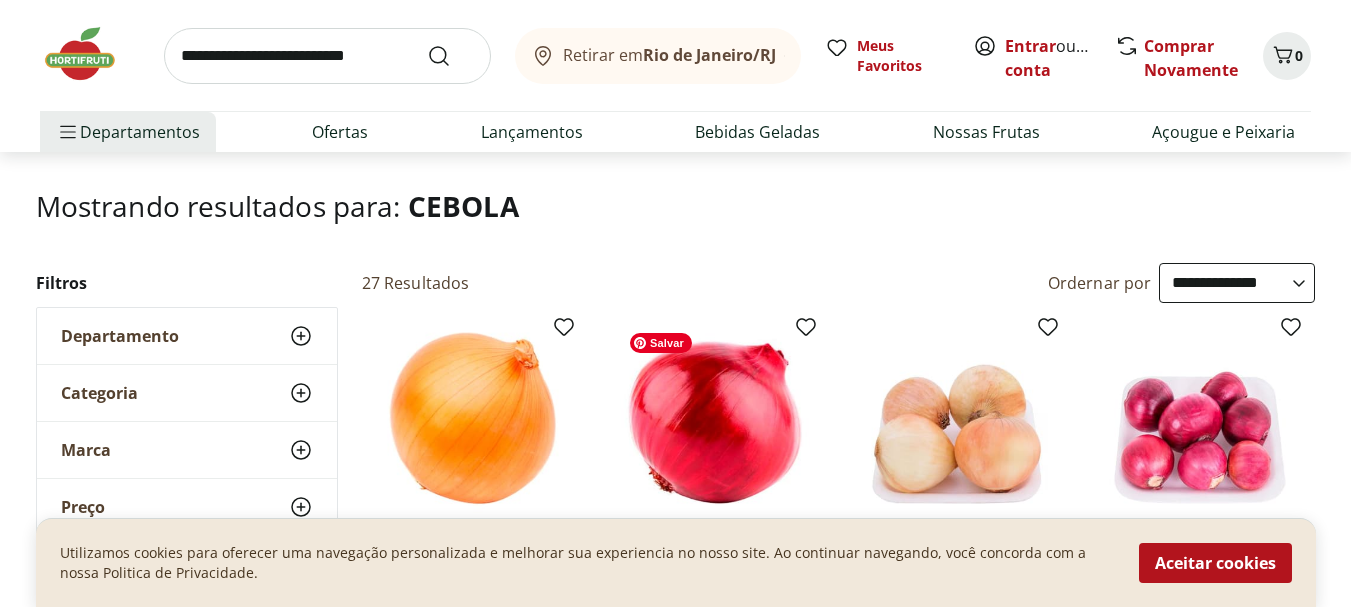 scroll, scrollTop: 0, scrollLeft: 0, axis: both 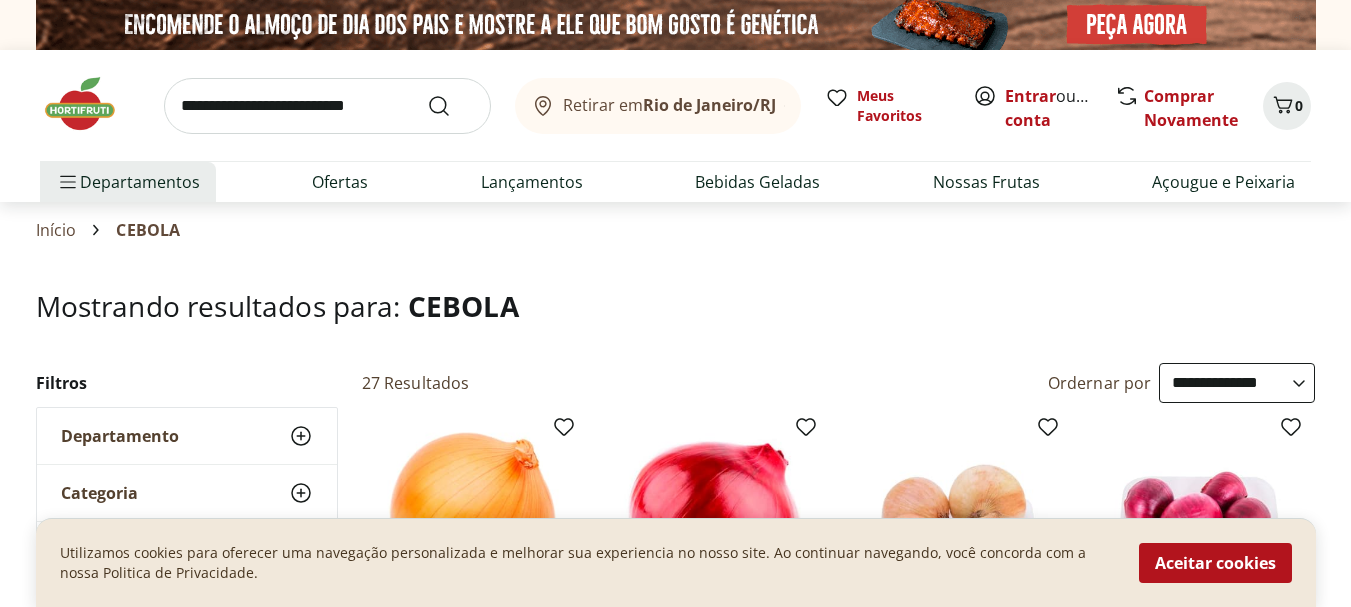 click on "**********" at bounding box center [1237, 383] 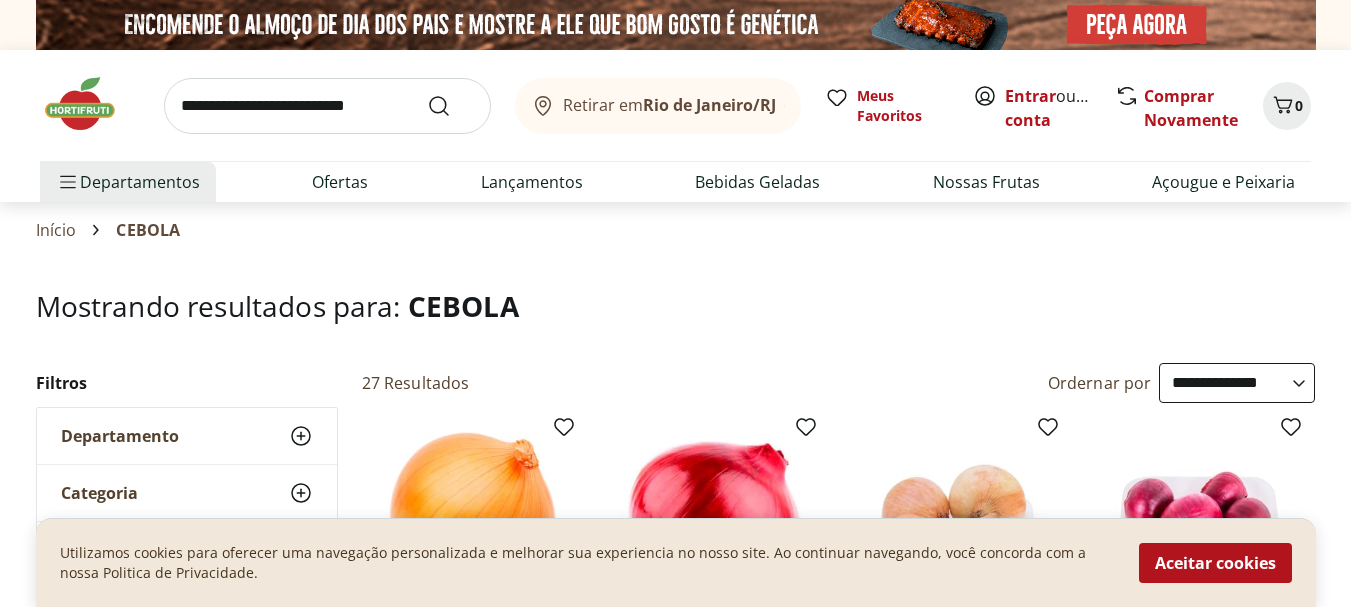 click on "**********" at bounding box center (1237, 383) 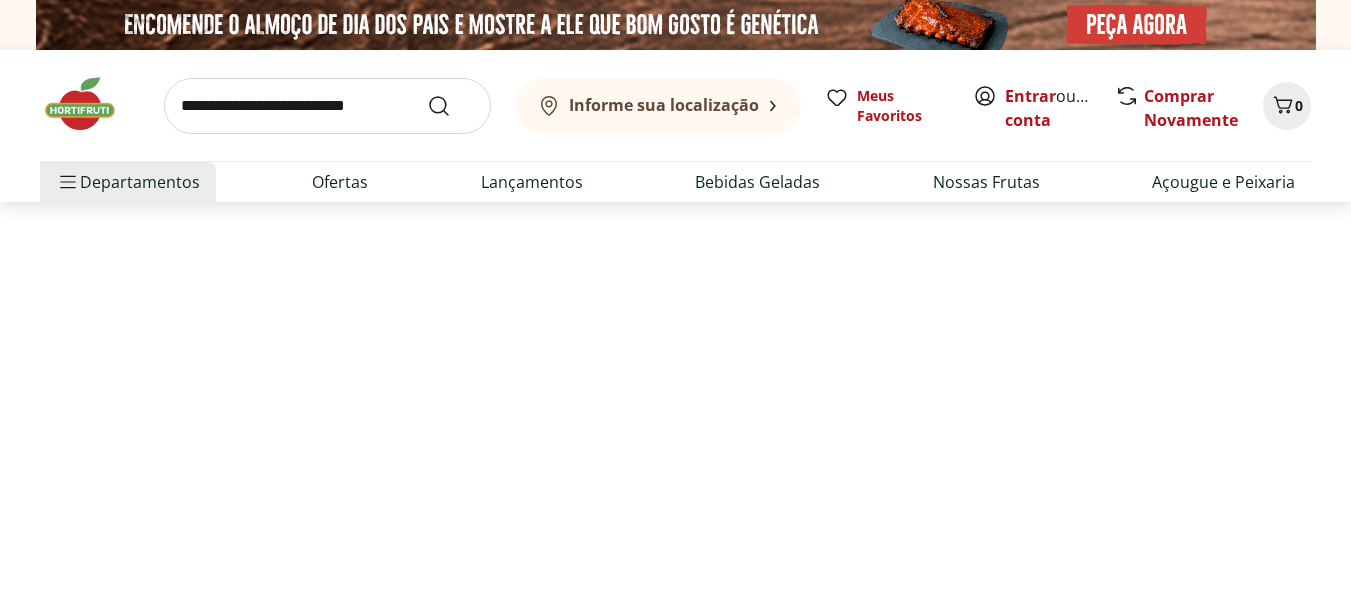 select on "*********" 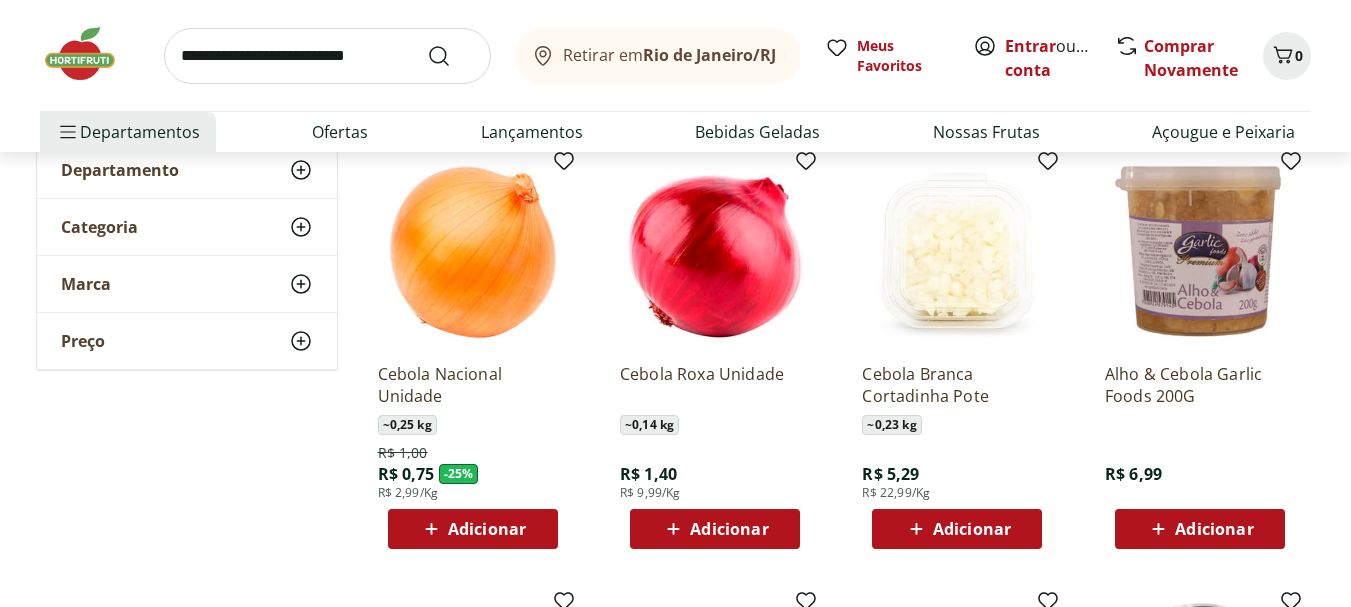 scroll, scrollTop: 300, scrollLeft: 0, axis: vertical 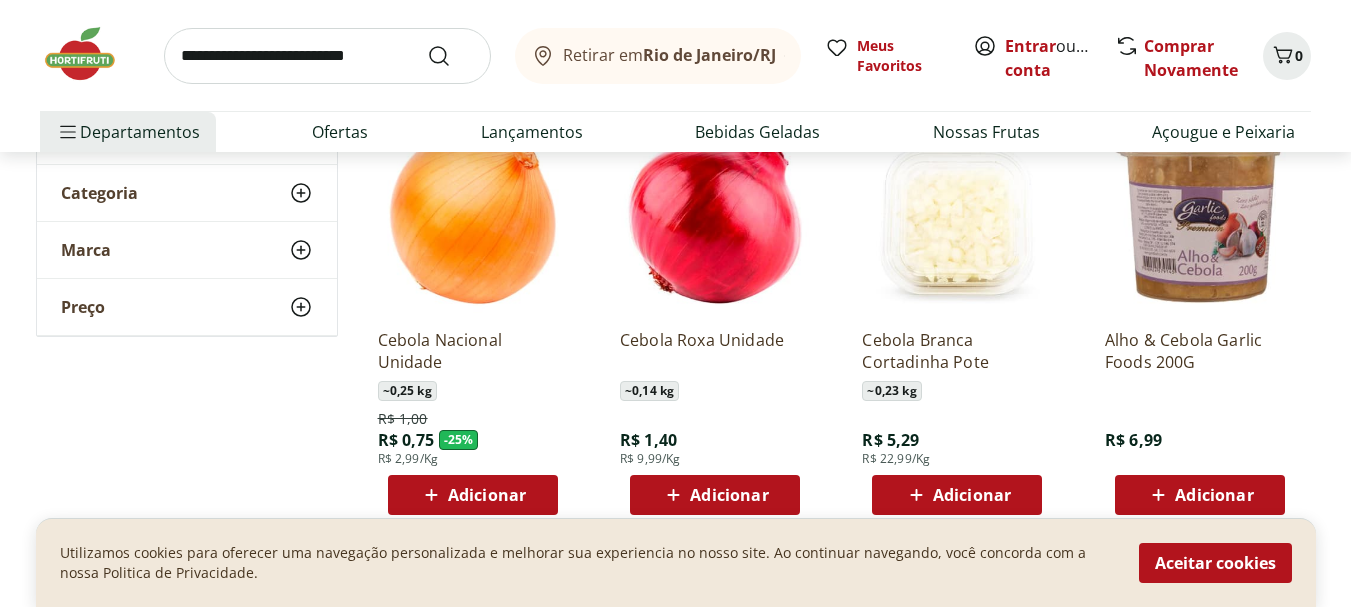 click on "Adicionar" at bounding box center (487, 495) 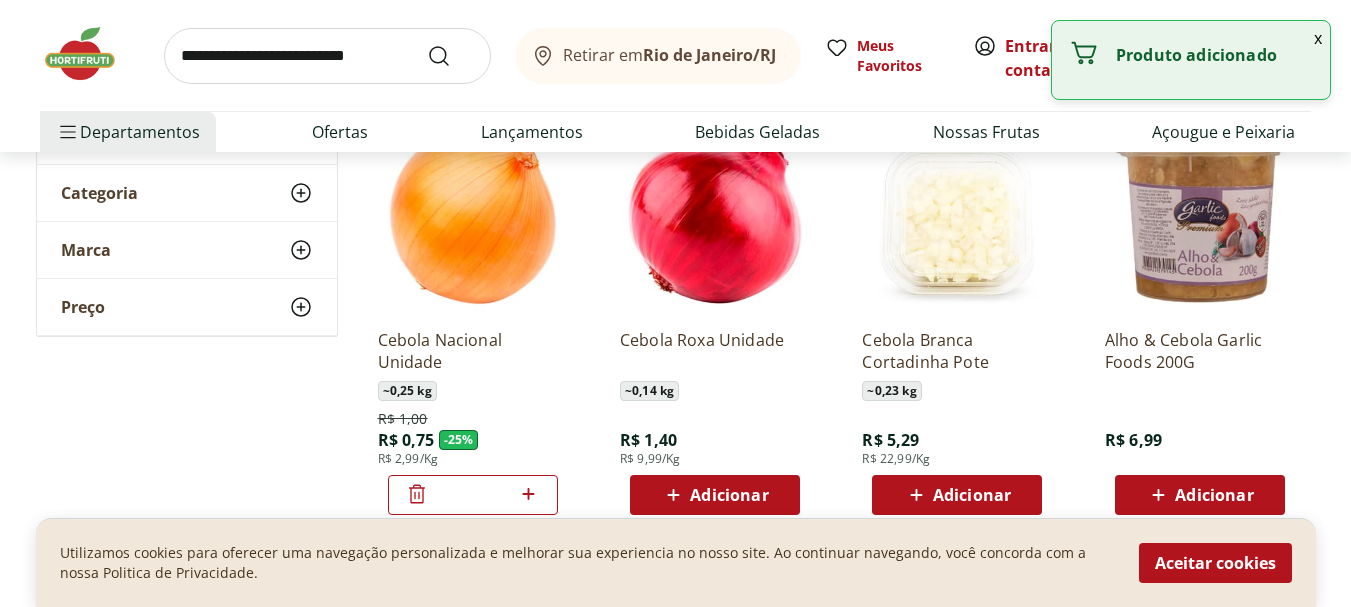click 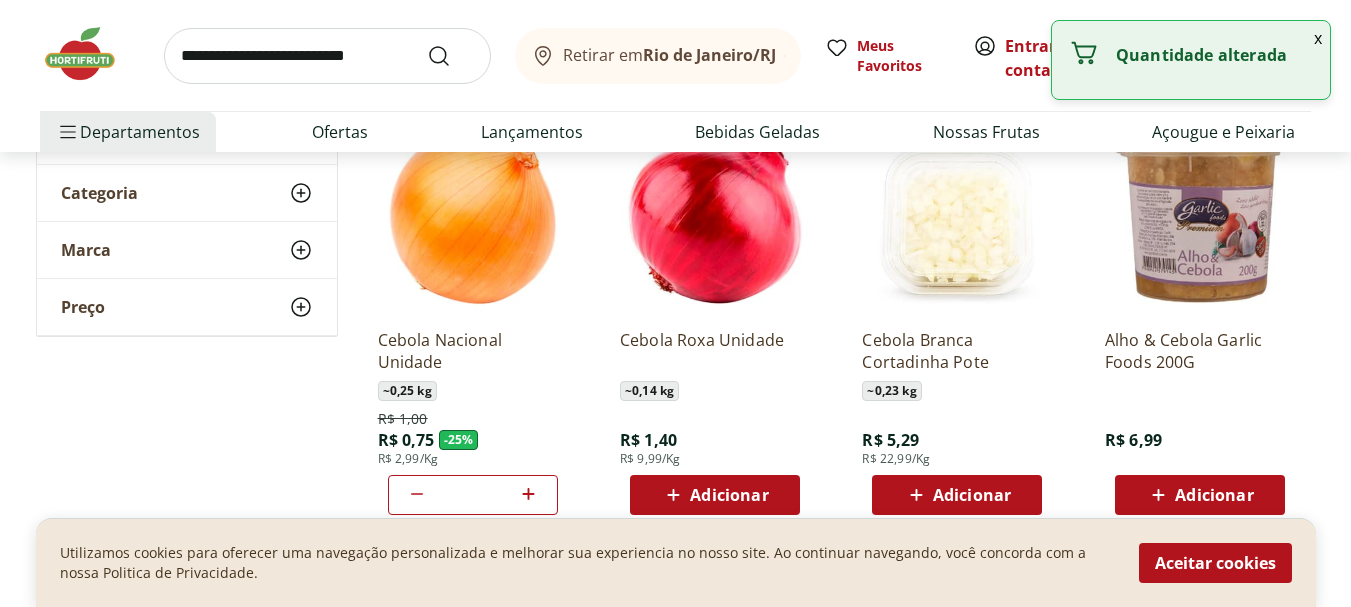 click 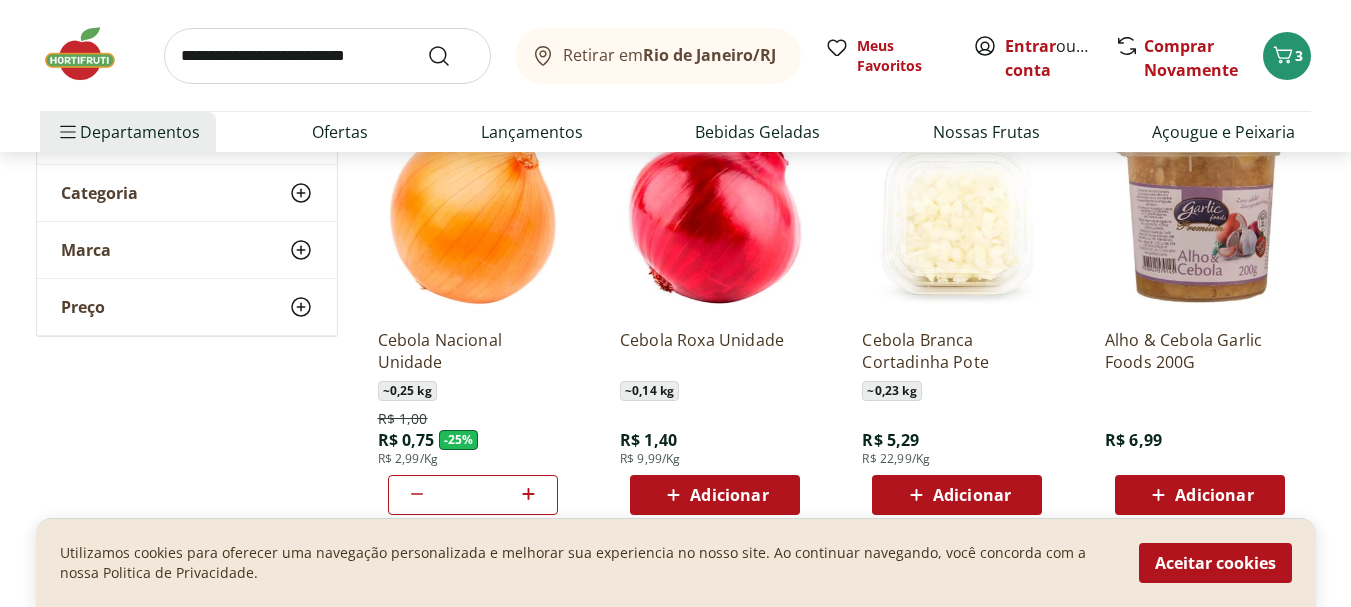click 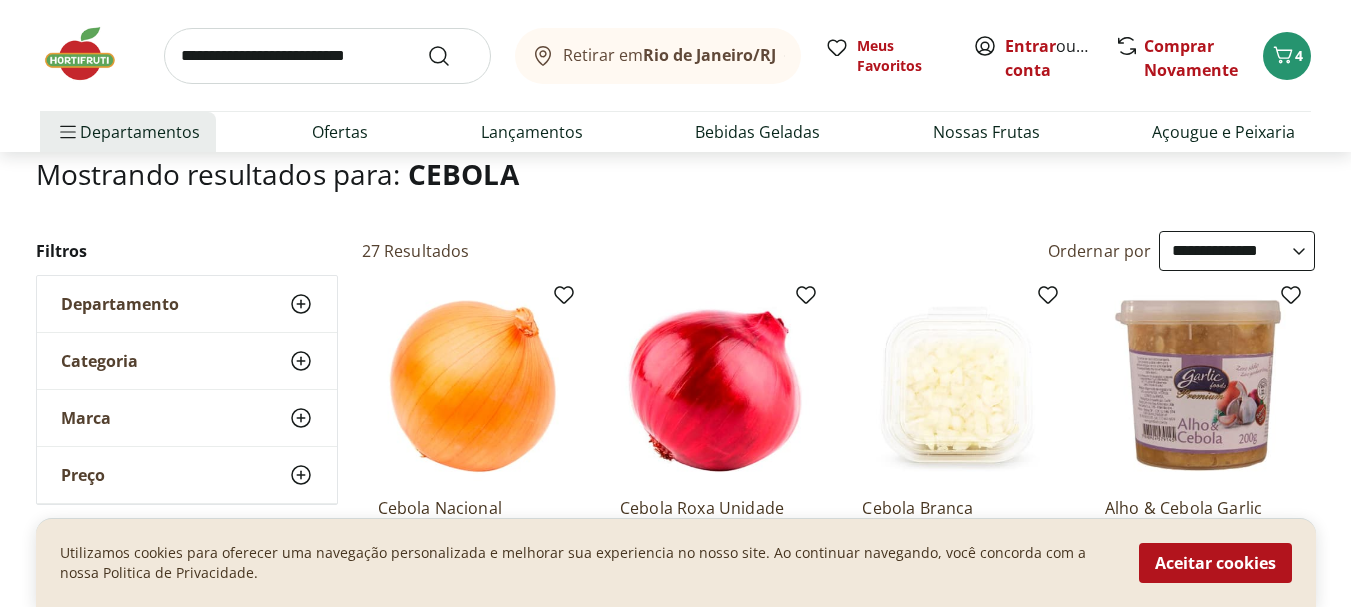 scroll, scrollTop: 0, scrollLeft: 0, axis: both 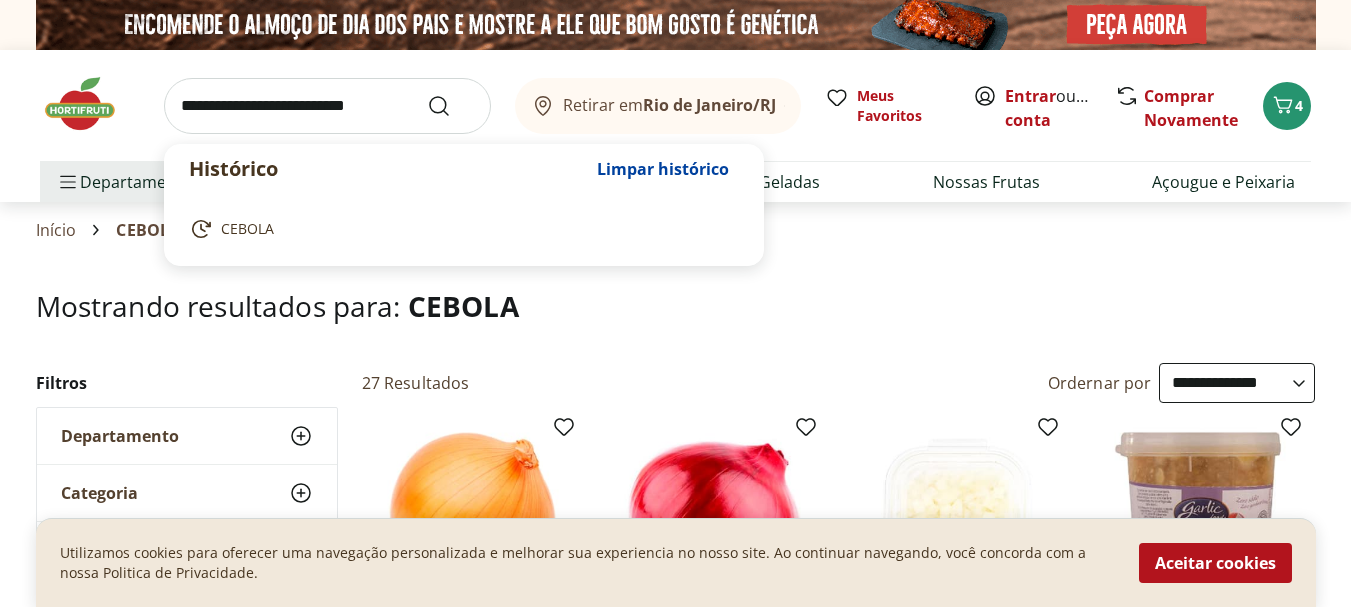 click at bounding box center (327, 106) 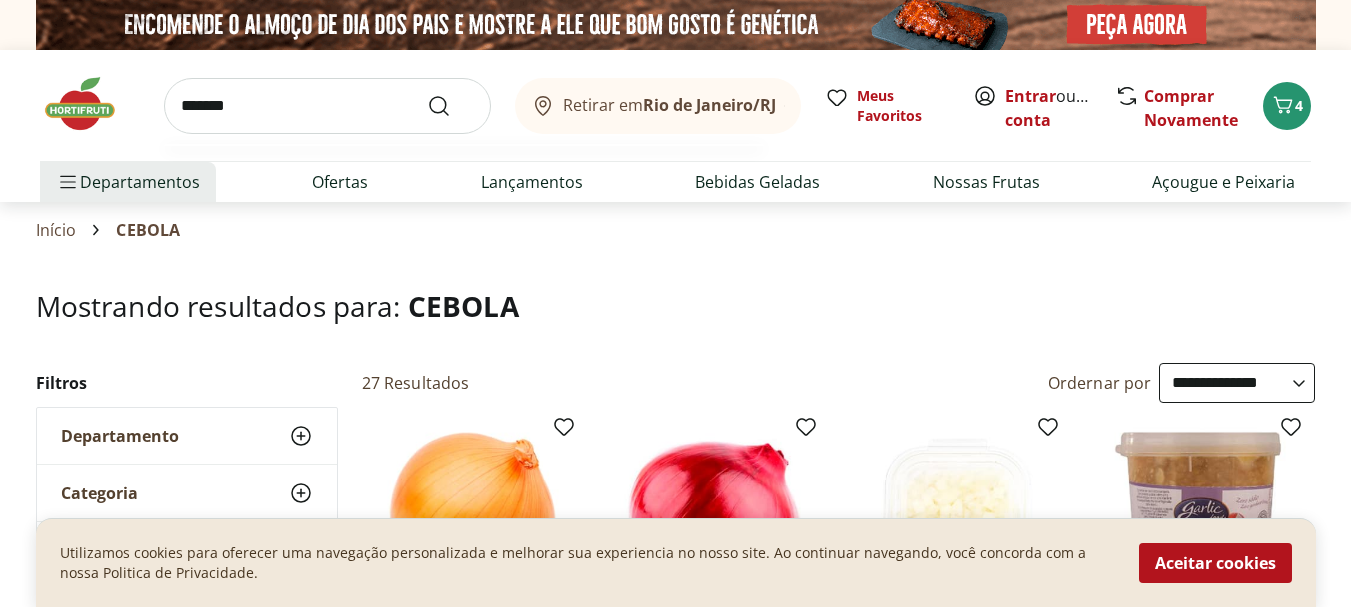 type on "*******" 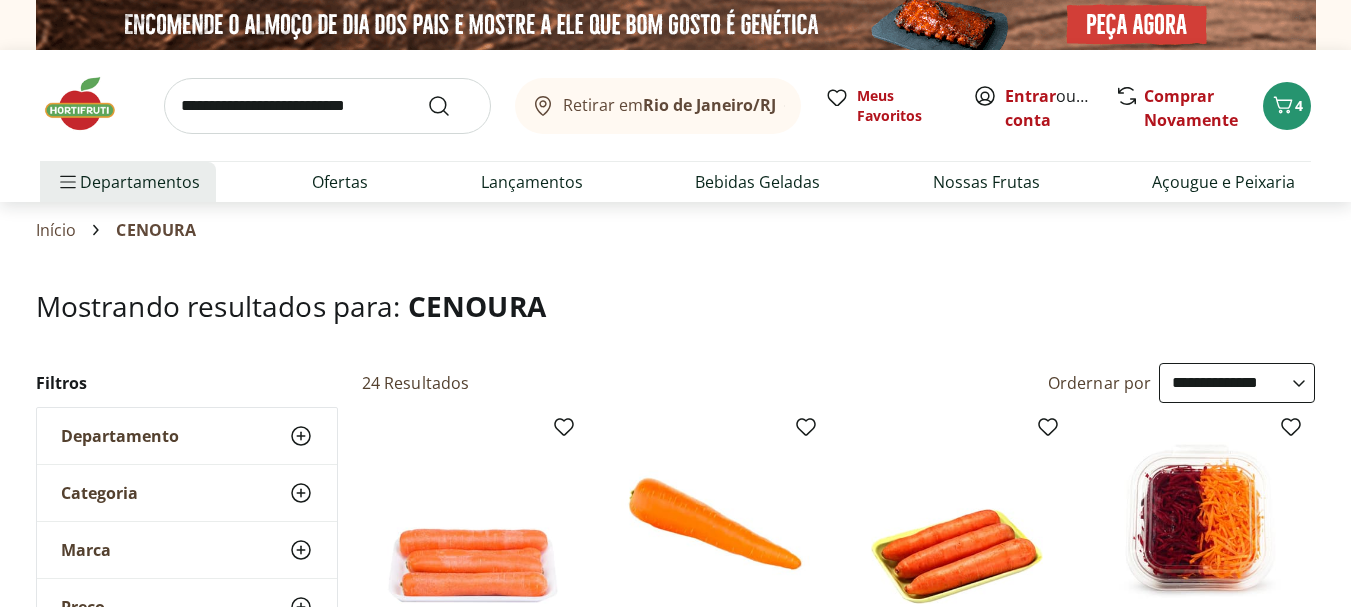 click on "**********" at bounding box center (1237, 383) 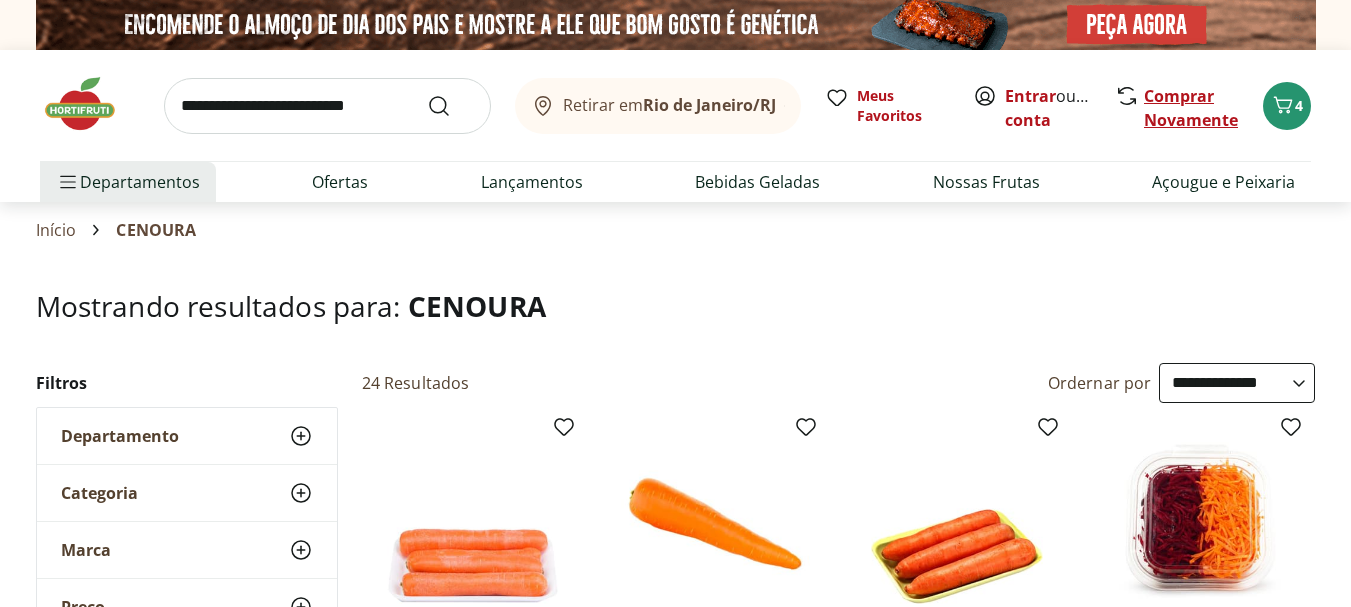 click on "**********" at bounding box center (1237, 383) 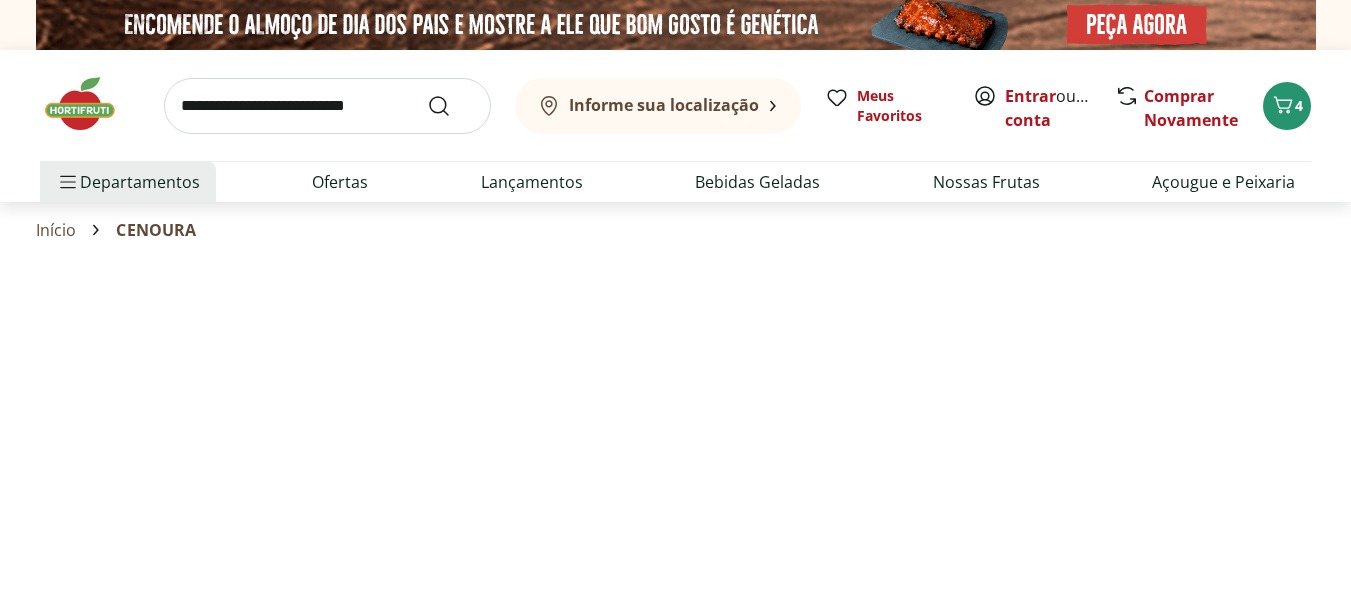 select on "*********" 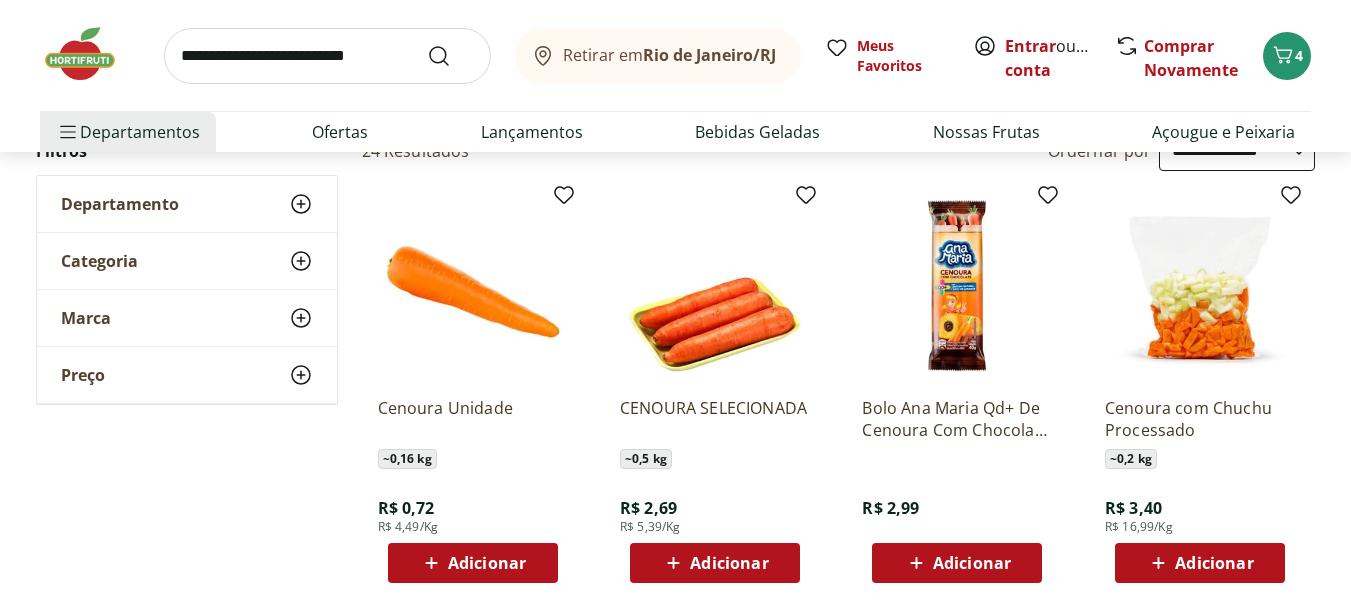 scroll, scrollTop: 300, scrollLeft: 0, axis: vertical 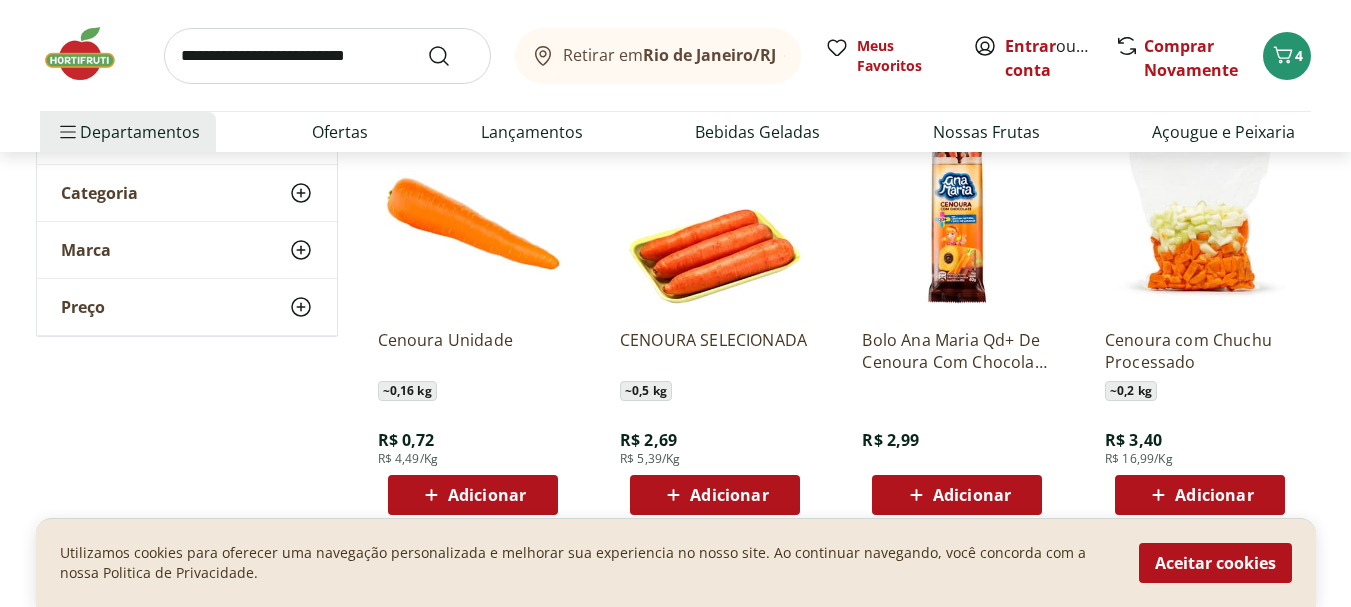 click on "Adicionar" at bounding box center [487, 495] 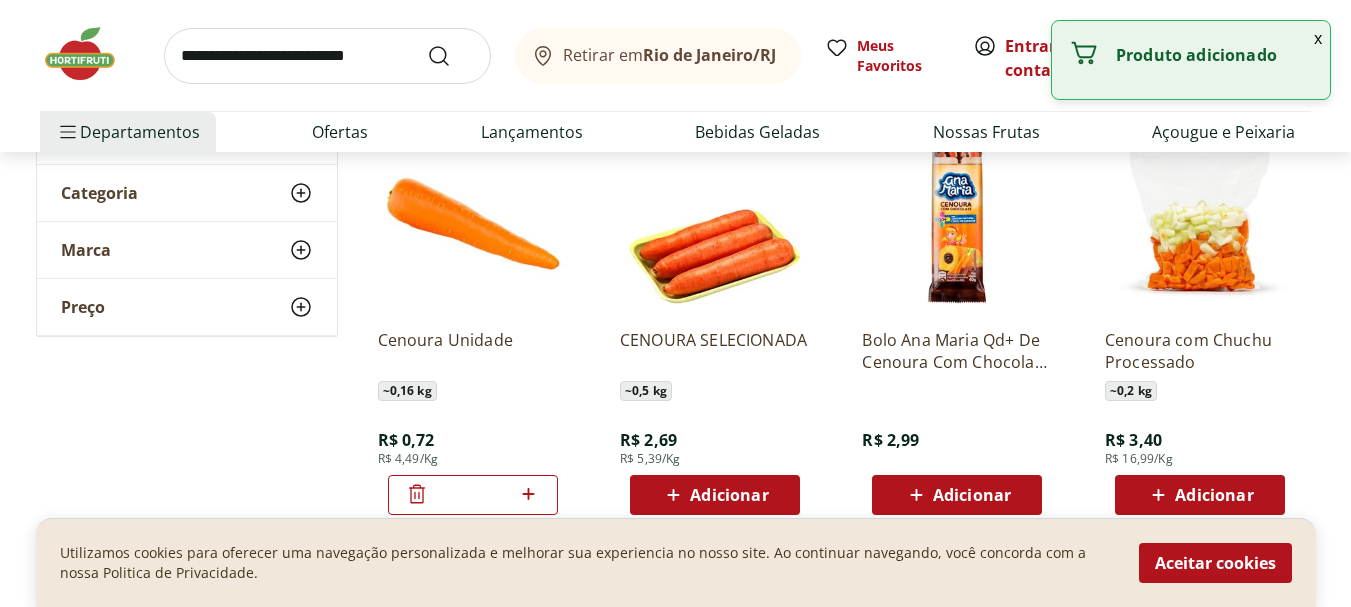 click 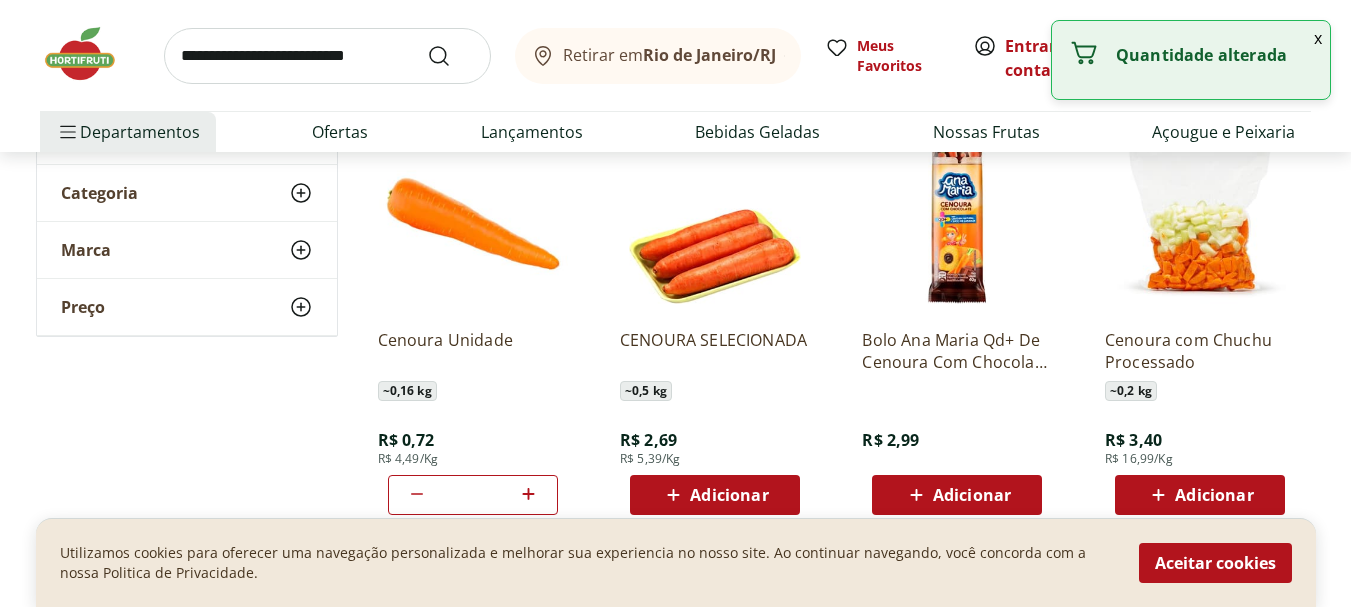 click 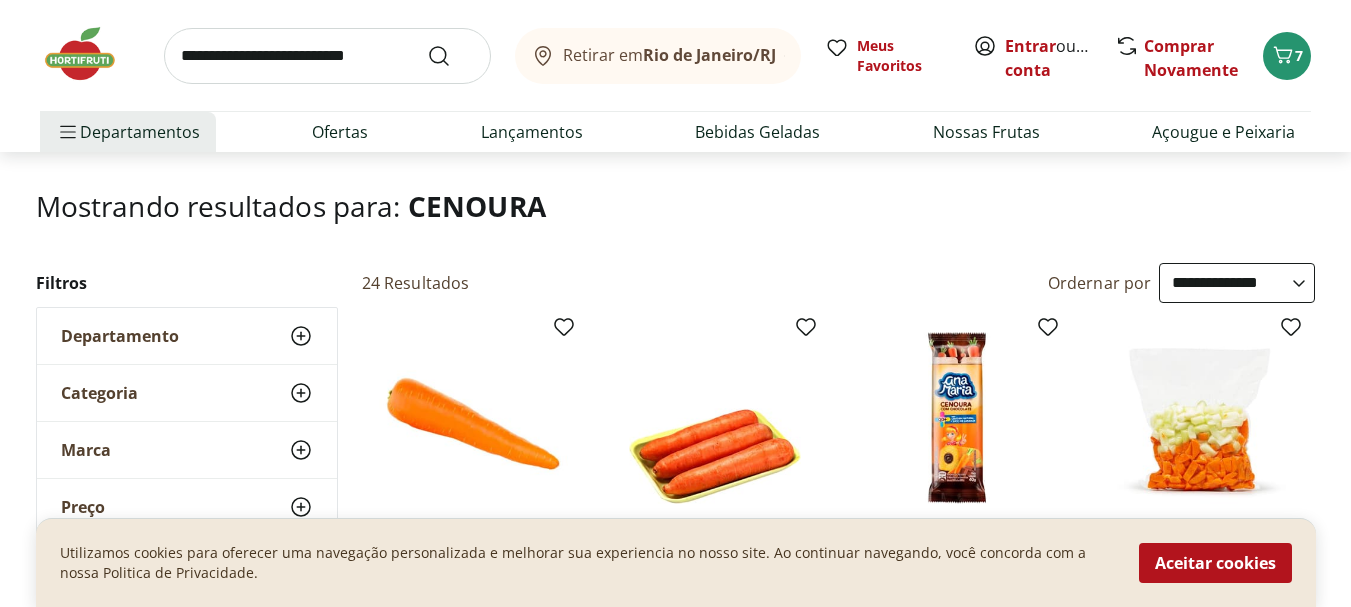 scroll, scrollTop: 0, scrollLeft: 0, axis: both 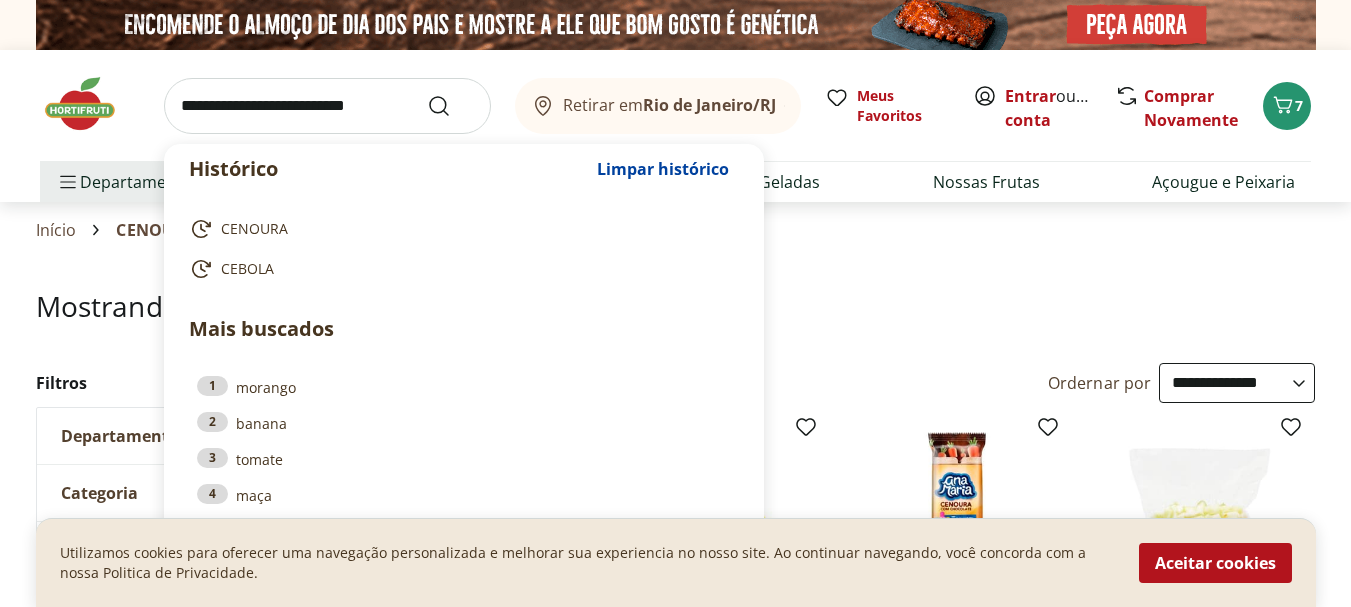 click at bounding box center (327, 106) 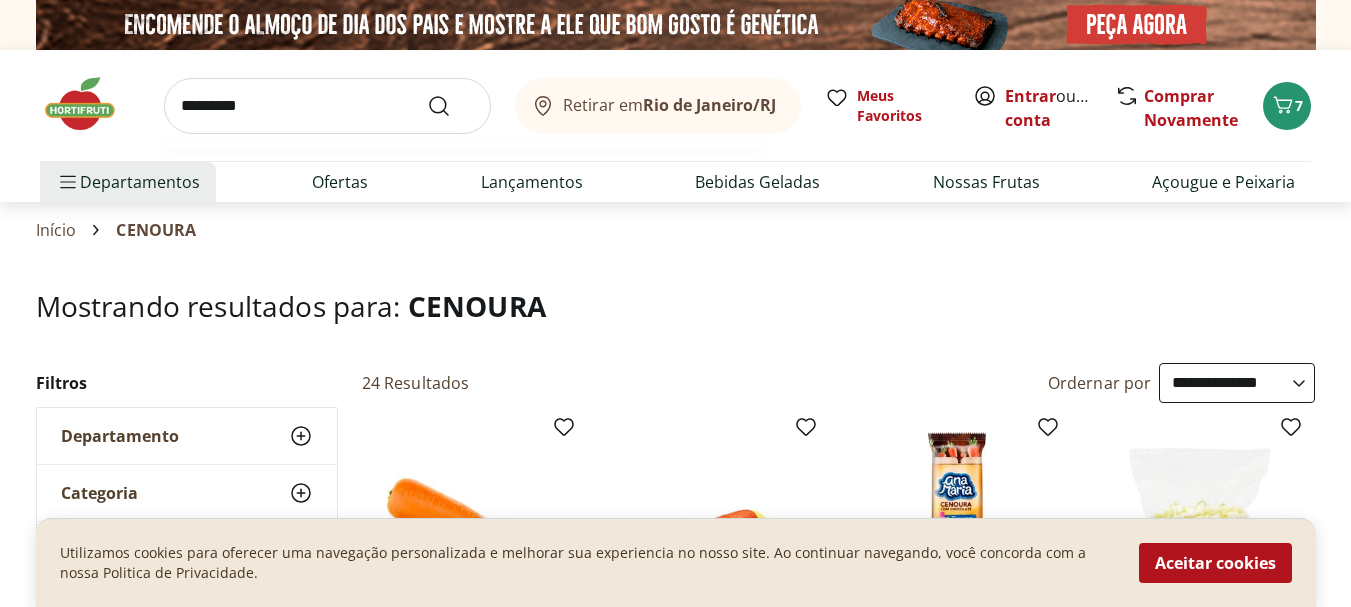 type on "*********" 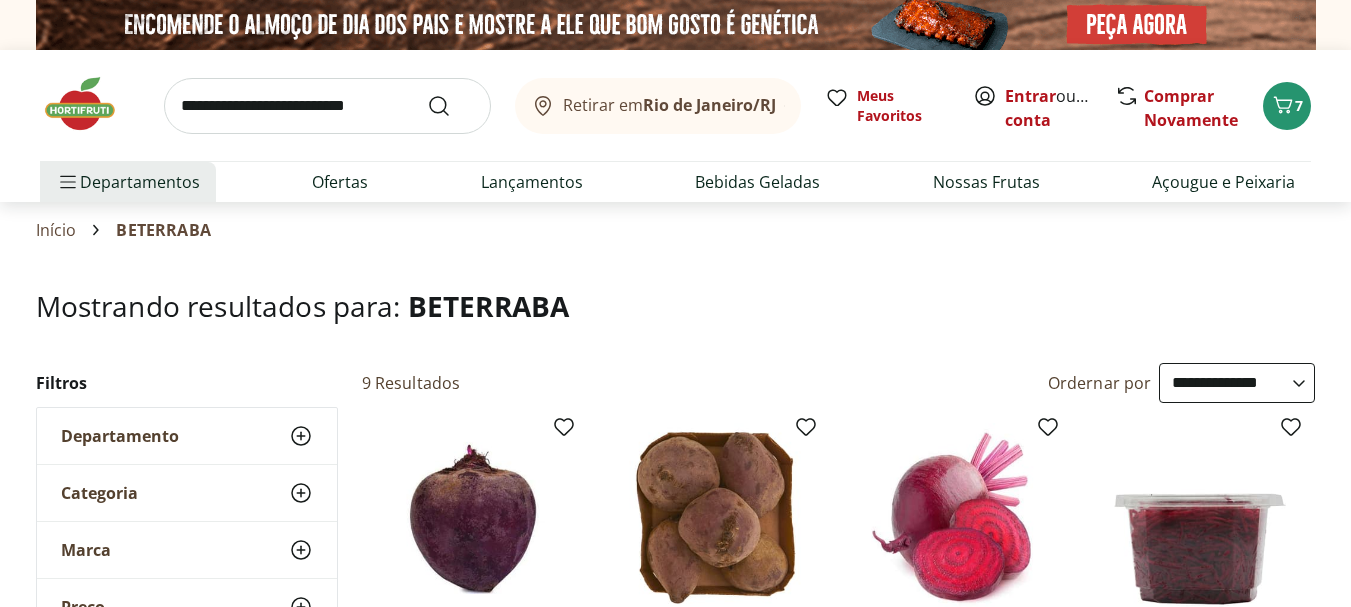 scroll, scrollTop: 200, scrollLeft: 0, axis: vertical 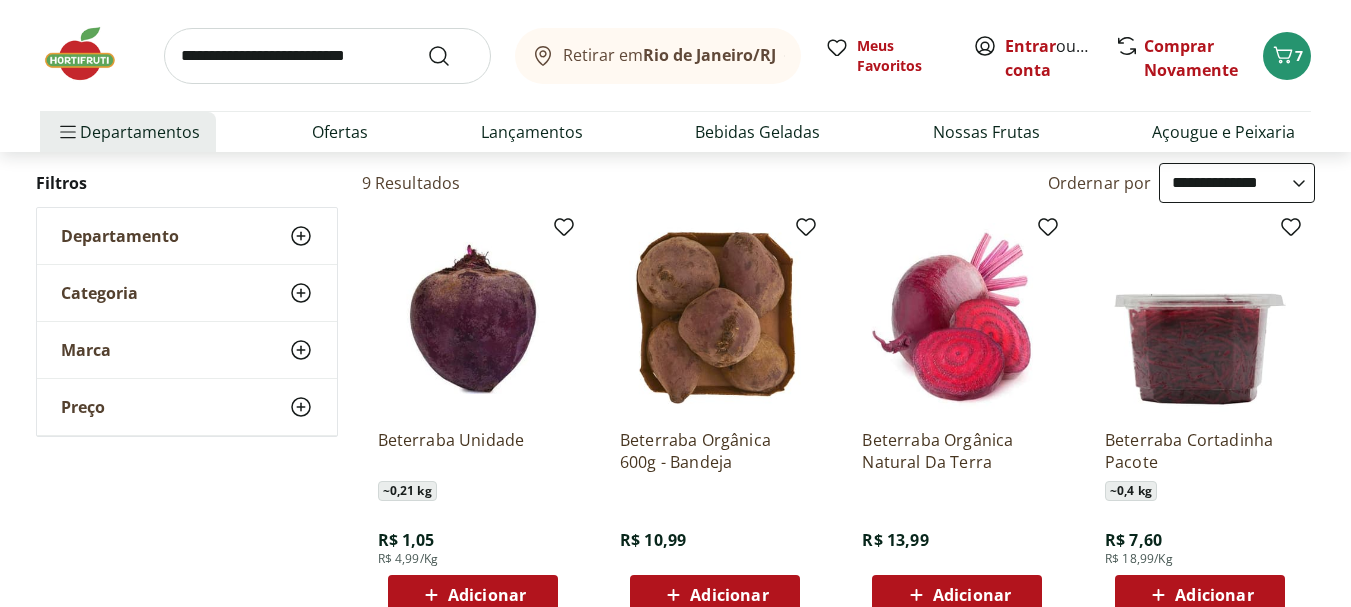 click on "**********" at bounding box center [1237, 183] 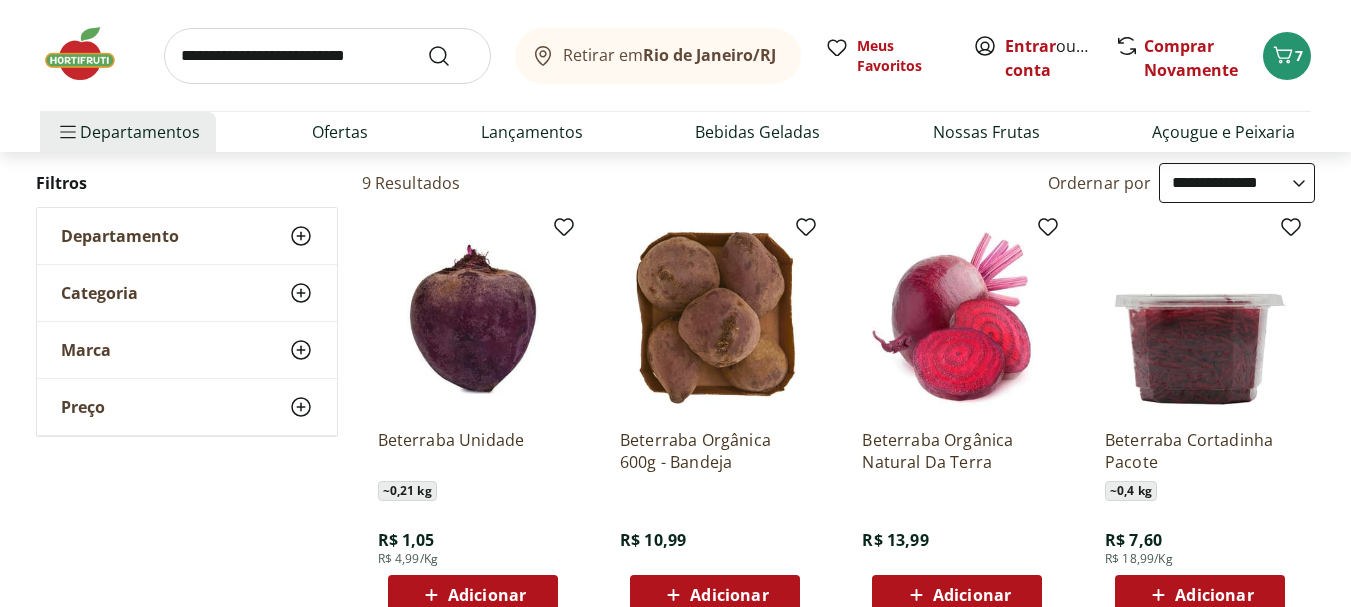 click on "**********" at bounding box center (1237, 183) 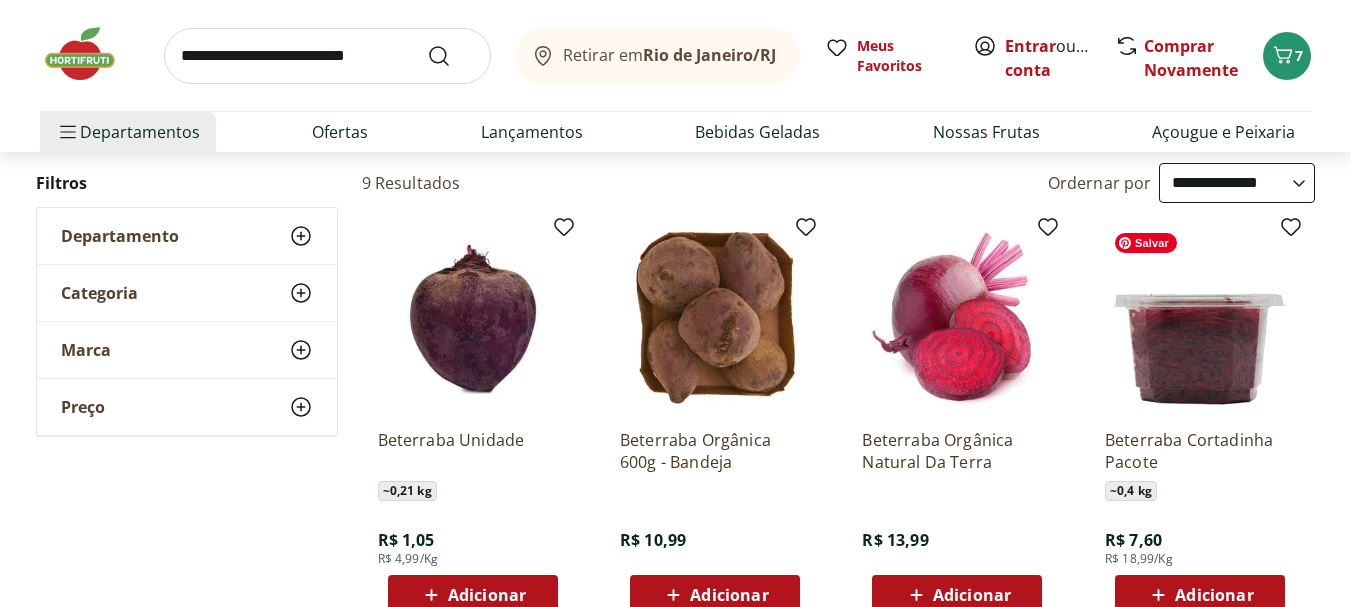 scroll, scrollTop: 0, scrollLeft: 0, axis: both 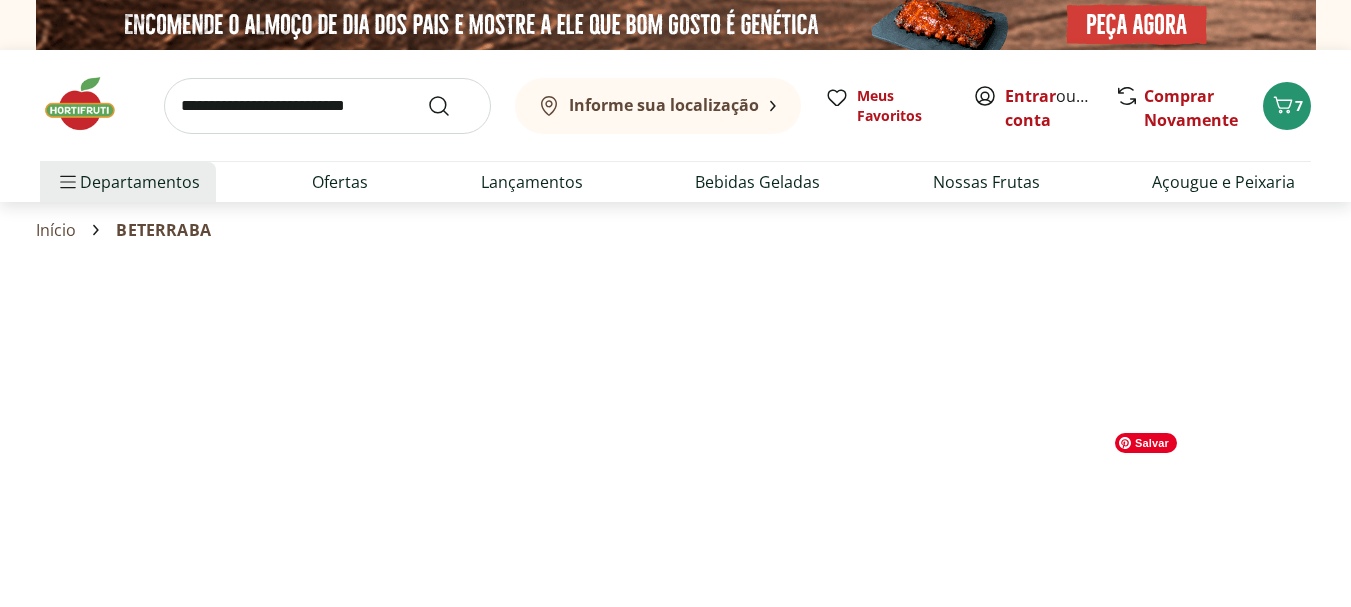 select on "*********" 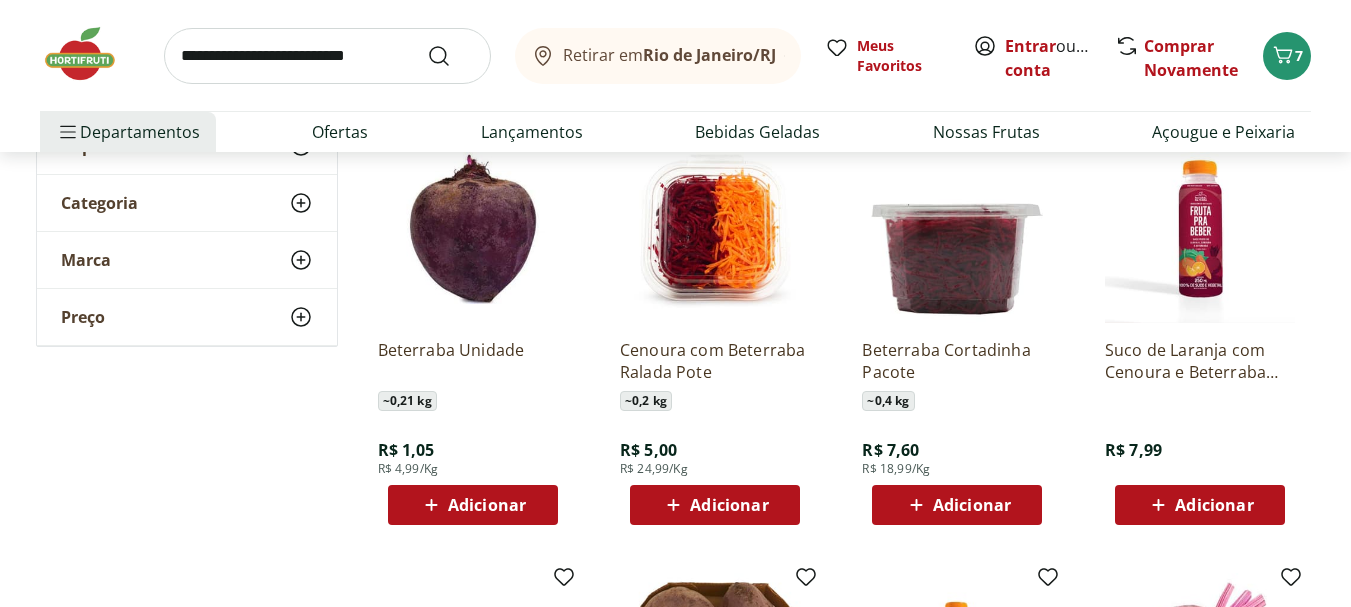 scroll, scrollTop: 300, scrollLeft: 0, axis: vertical 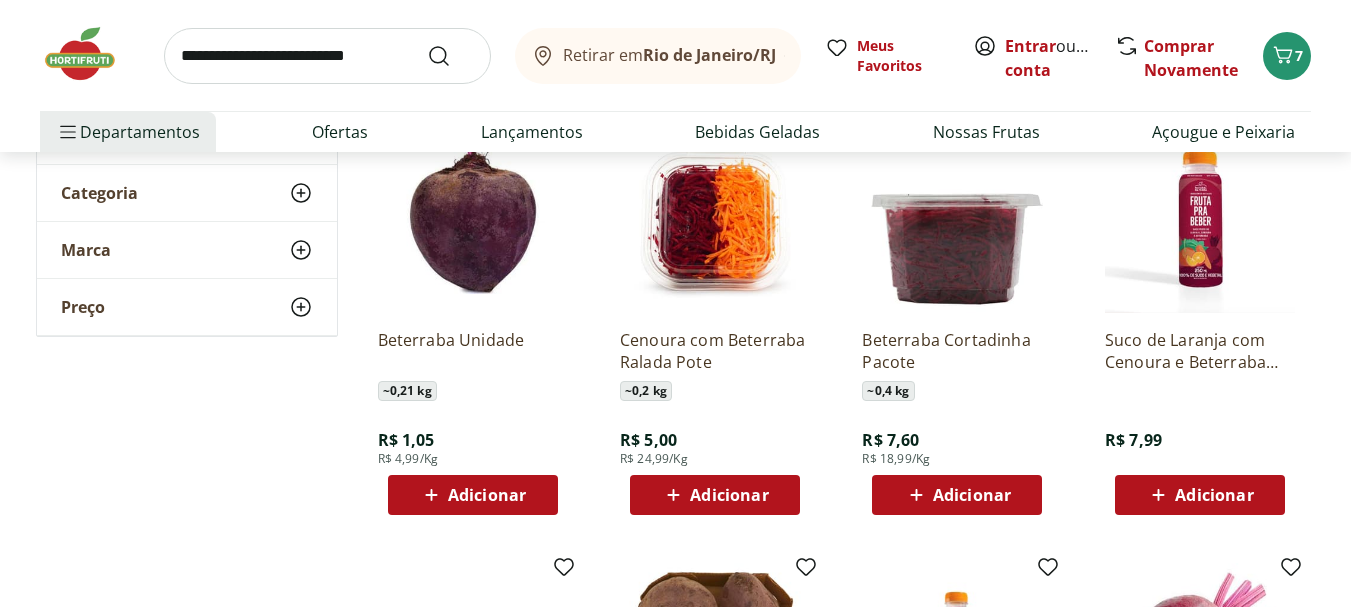 click on "Adicionar" at bounding box center (729, 495) 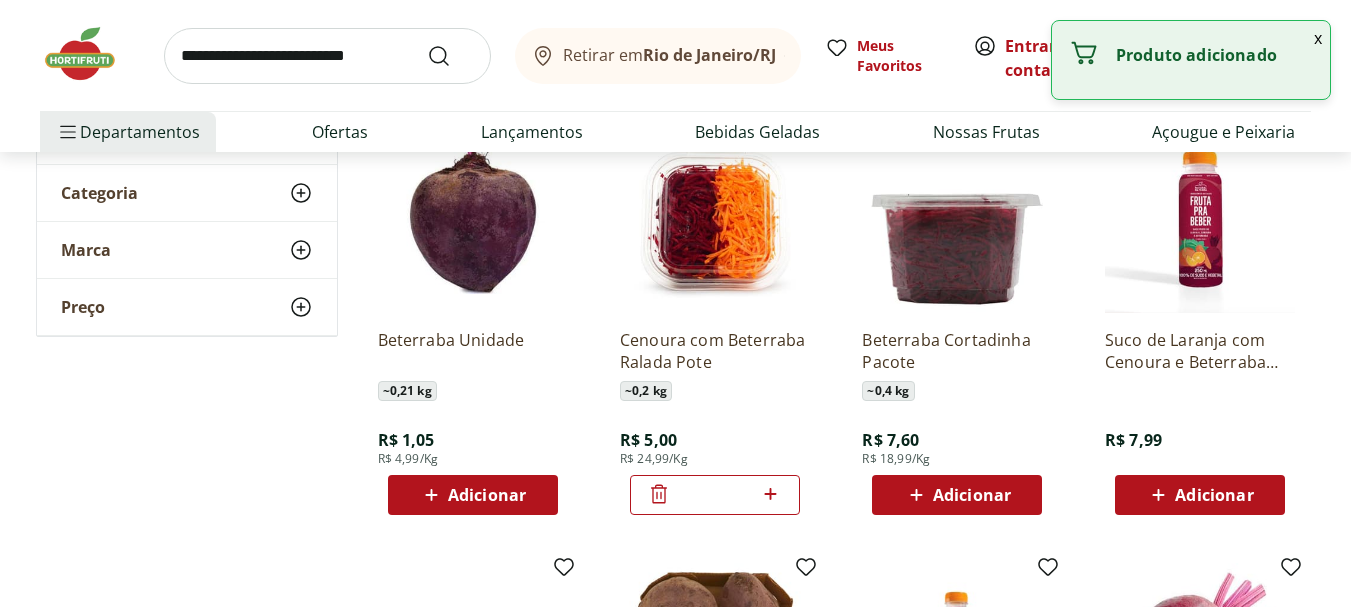 click on "Adicionar" at bounding box center [472, 495] 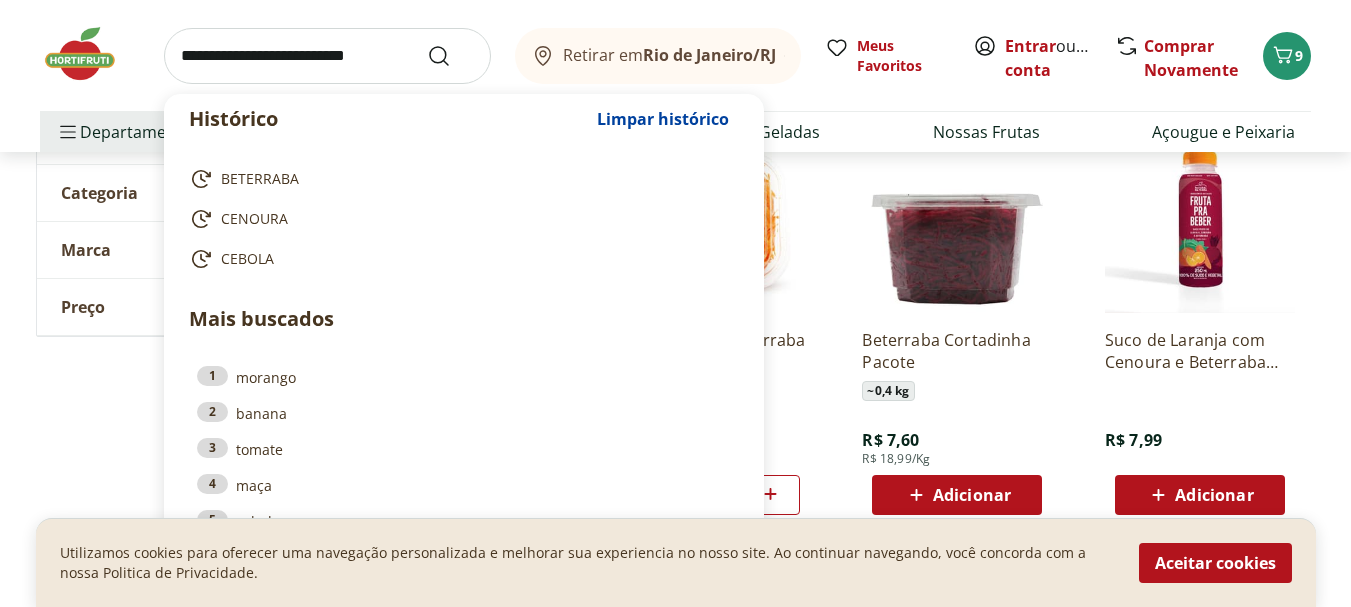 click at bounding box center [327, 56] 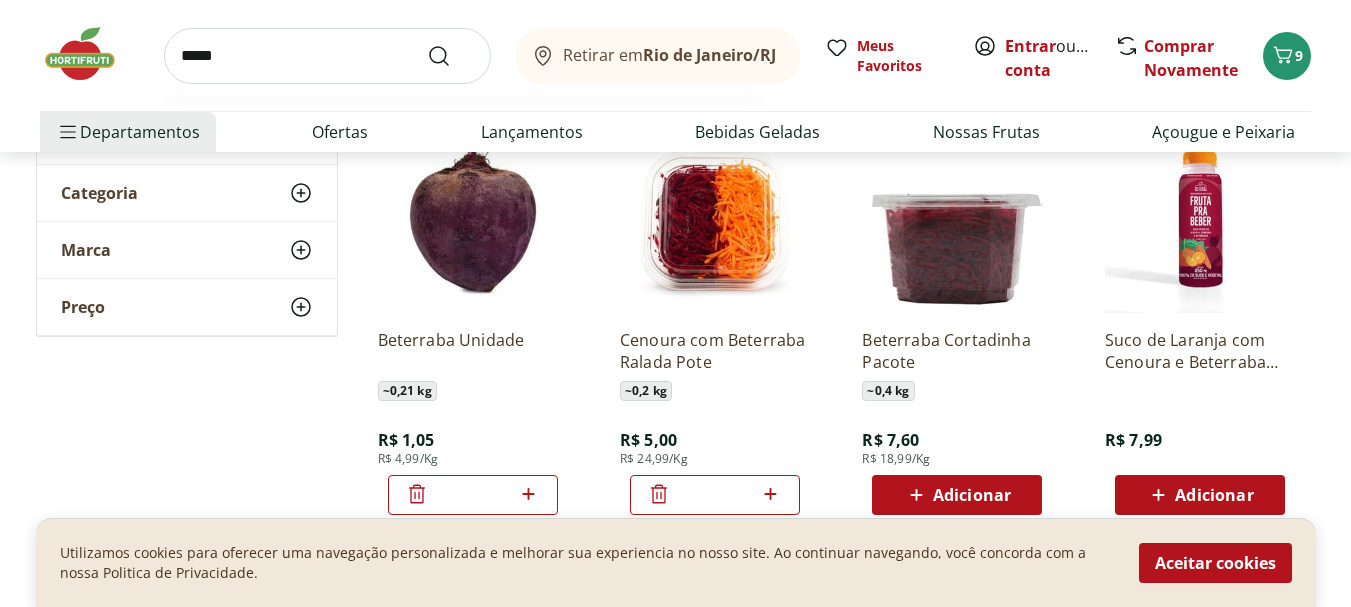 type on "*****" 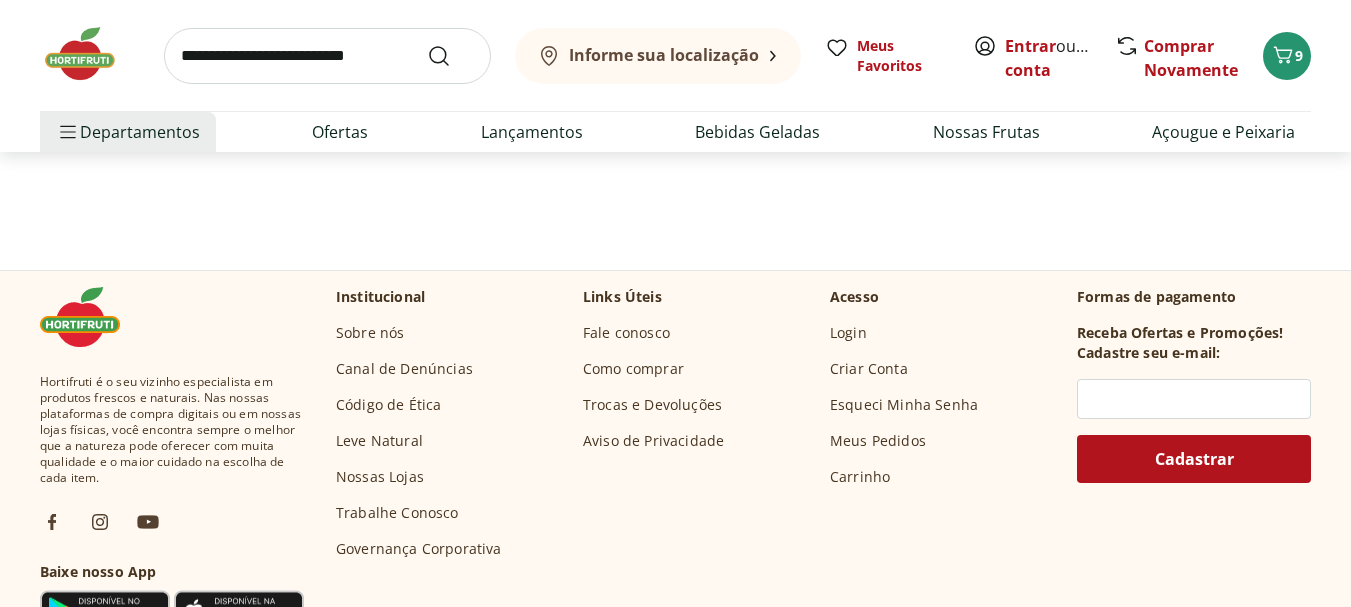 scroll, scrollTop: 0, scrollLeft: 0, axis: both 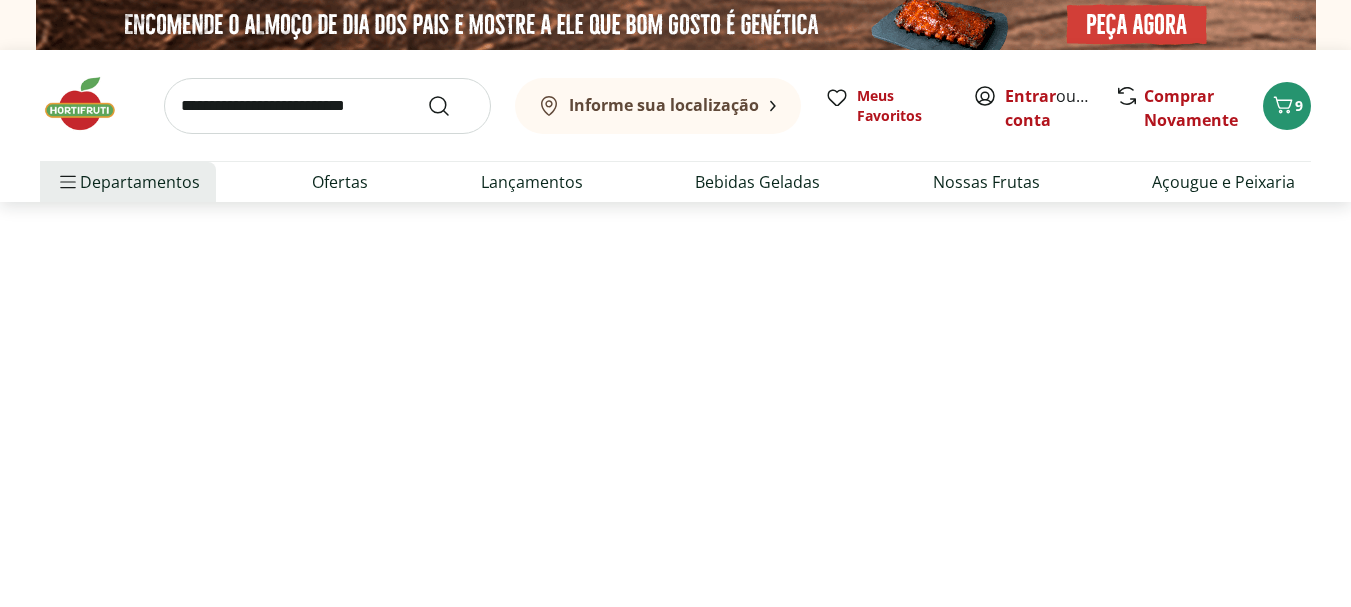 select on "**********" 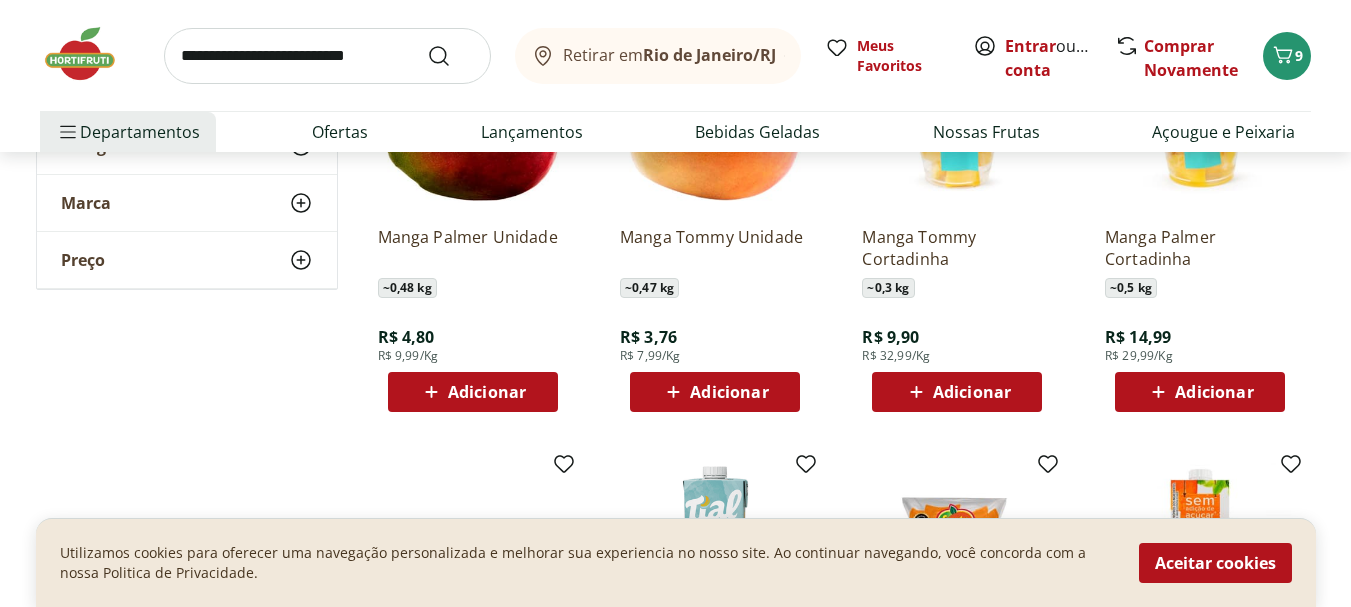 scroll, scrollTop: 400, scrollLeft: 0, axis: vertical 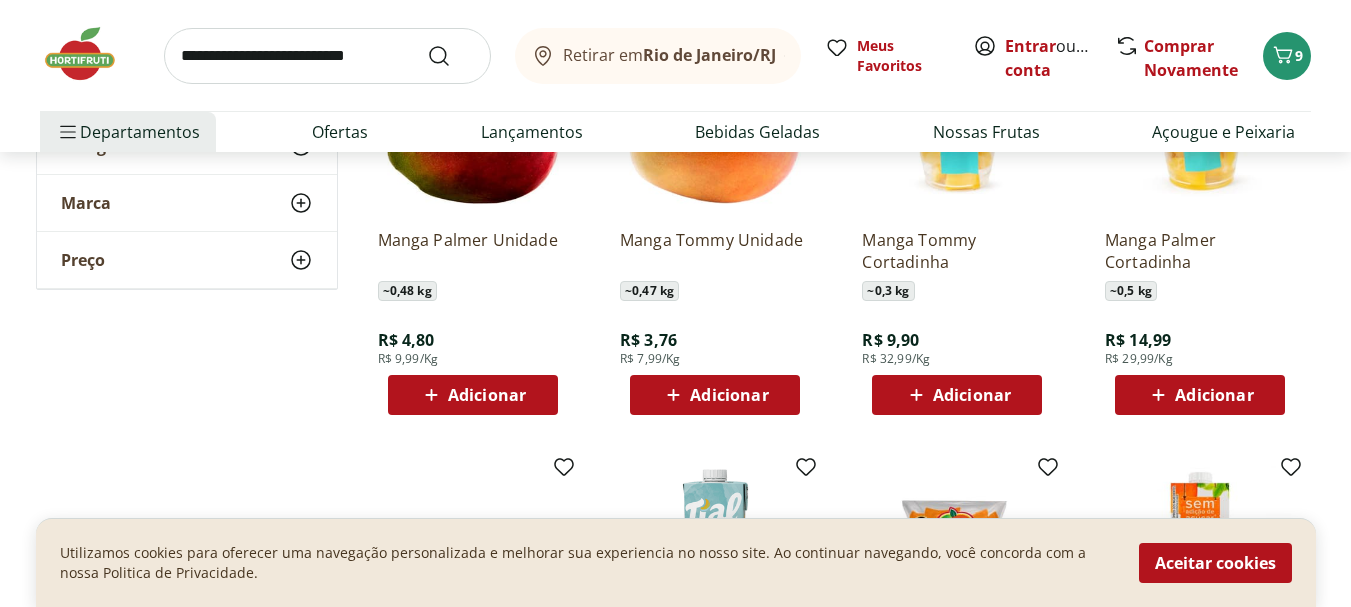 click on "Adicionar" at bounding box center [472, 395] 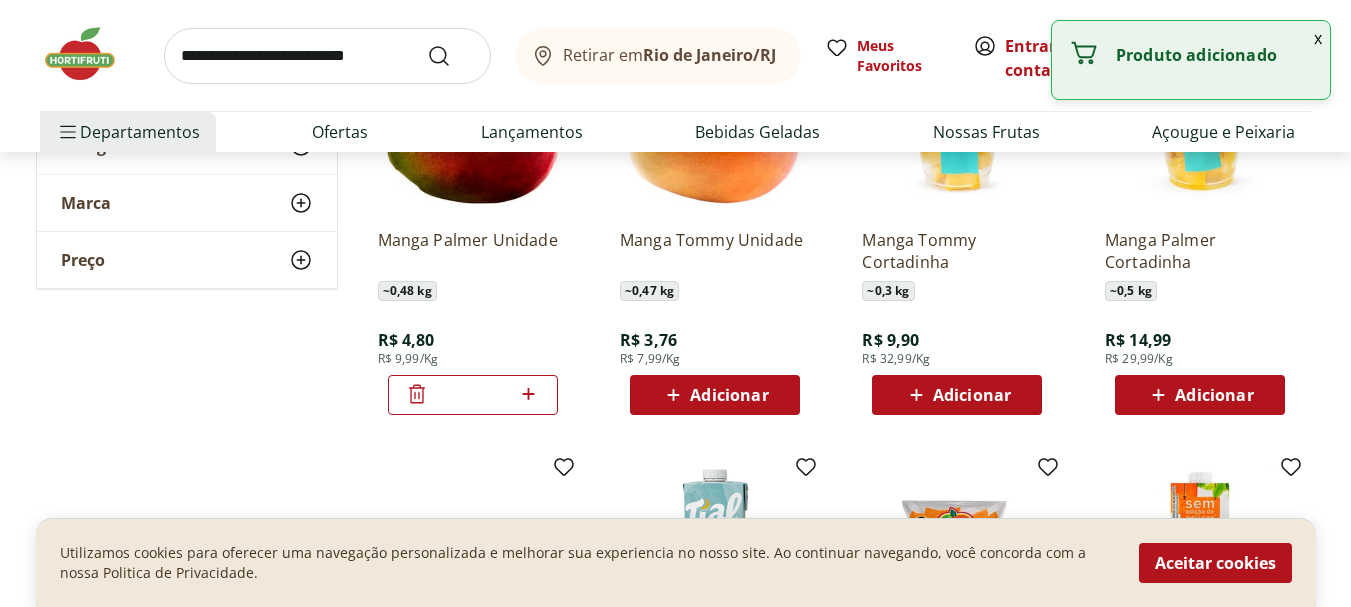 click at bounding box center [327, 56] 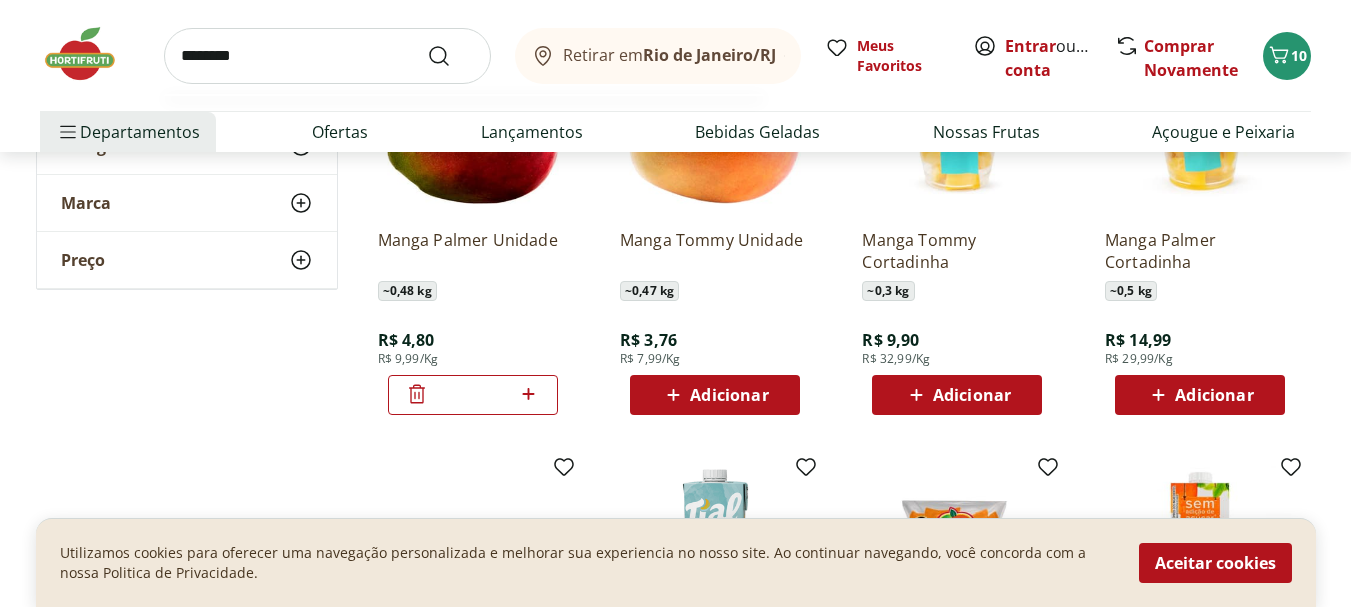 type on "********" 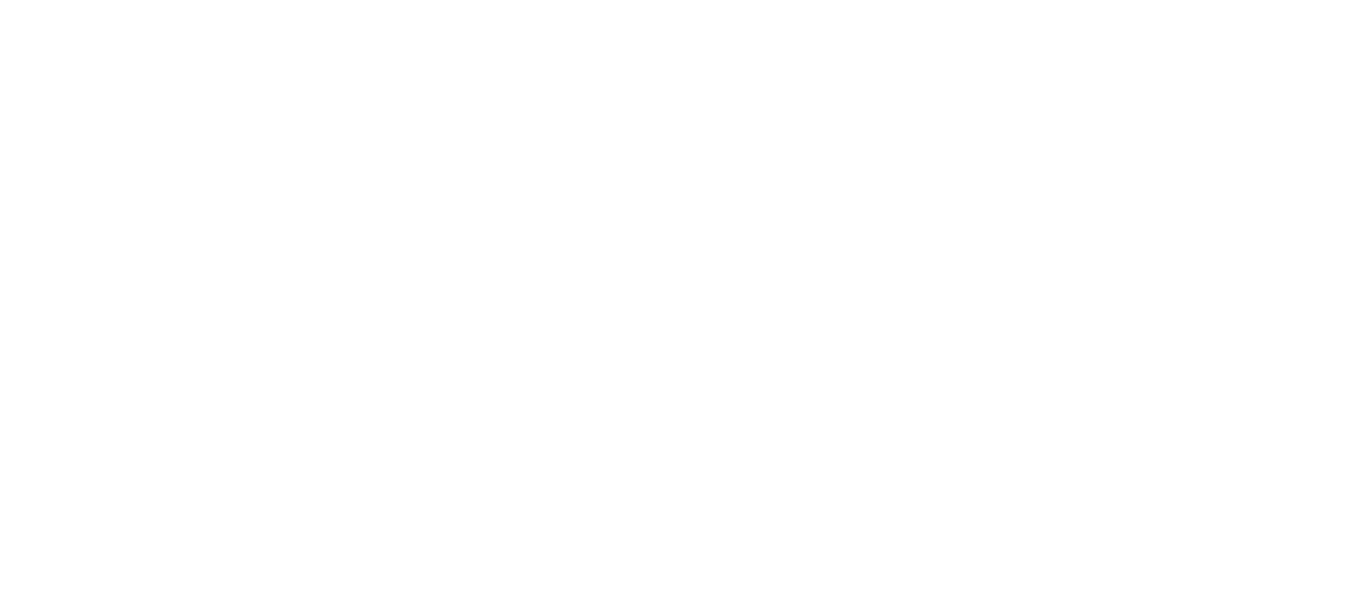 scroll, scrollTop: 0, scrollLeft: 0, axis: both 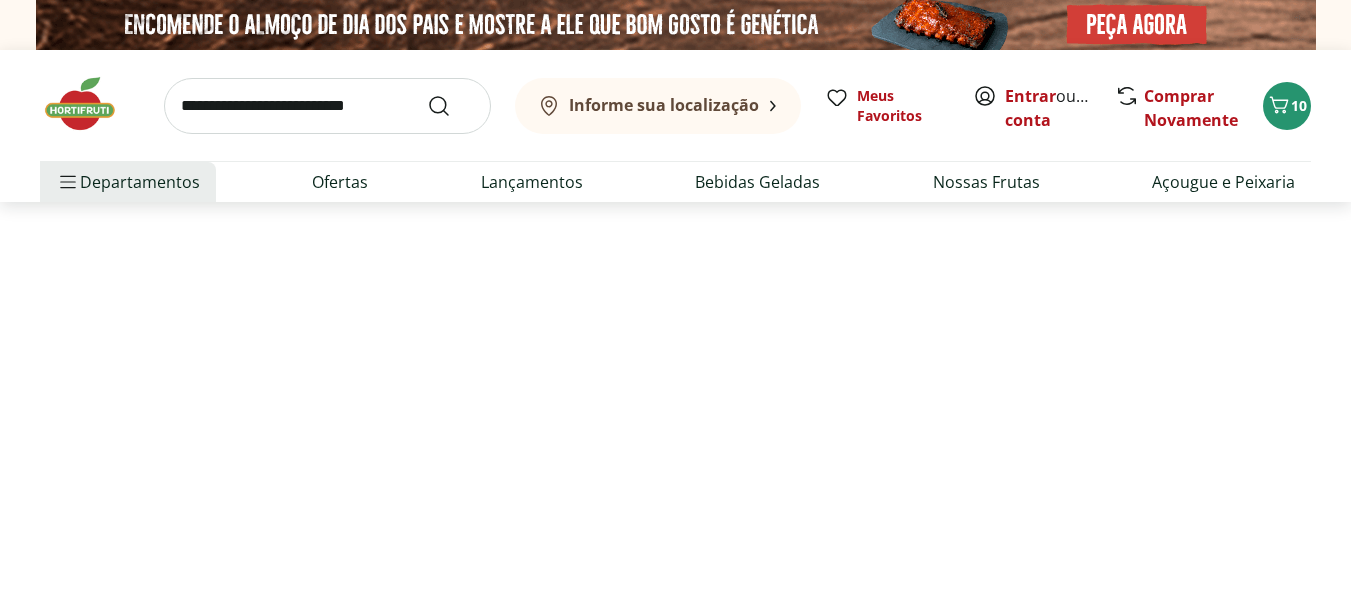 select on "**********" 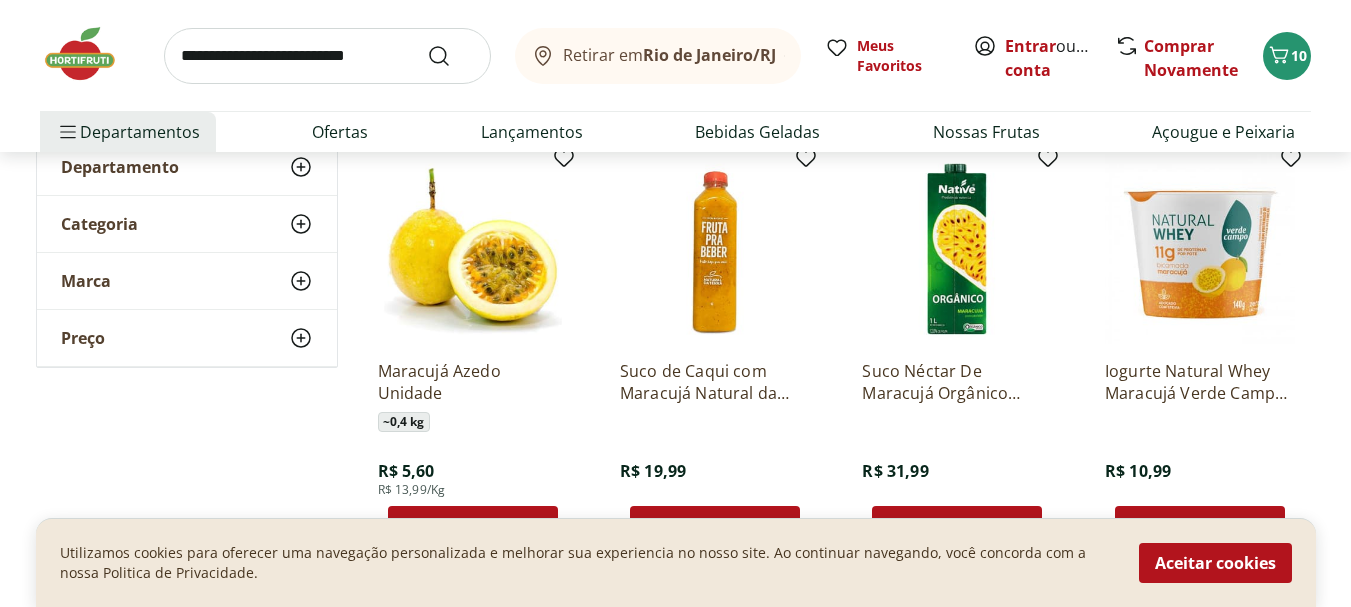 scroll, scrollTop: 300, scrollLeft: 0, axis: vertical 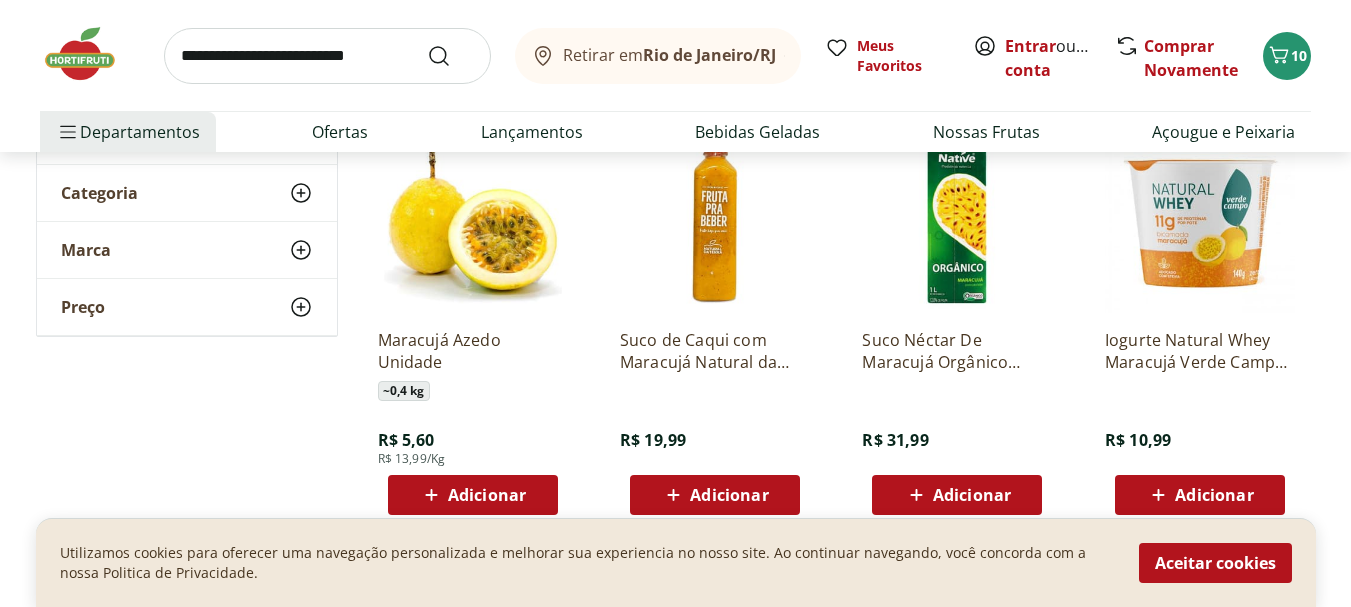 click on "Adicionar" at bounding box center (487, 495) 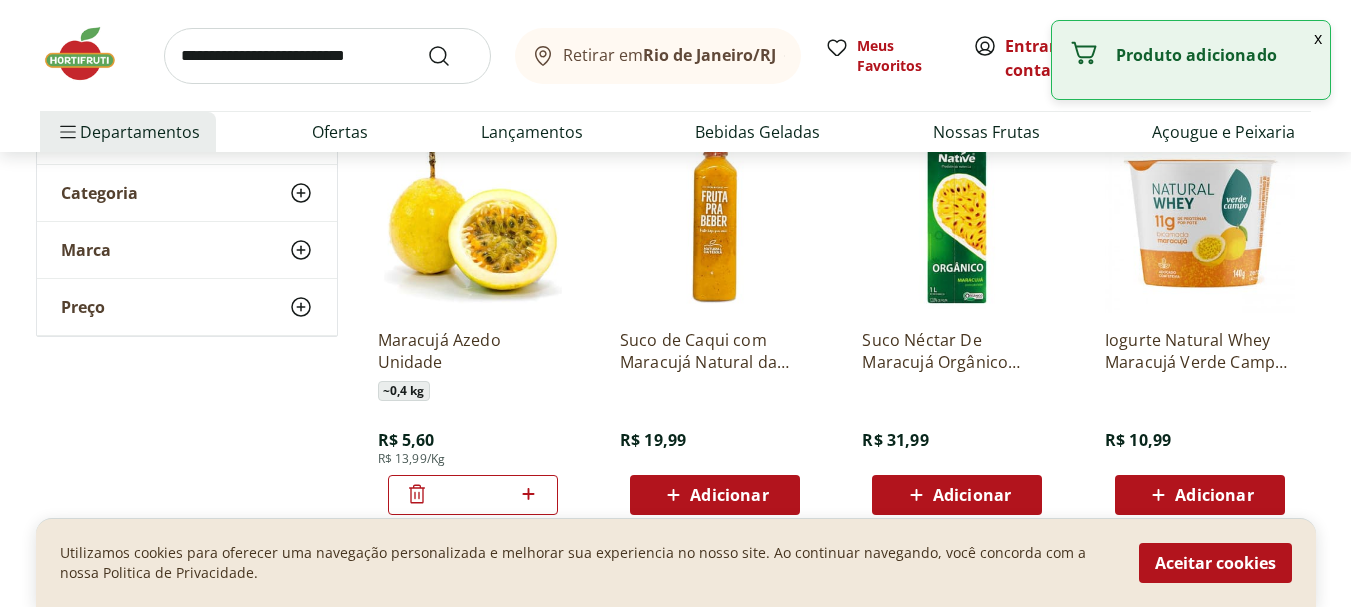 click 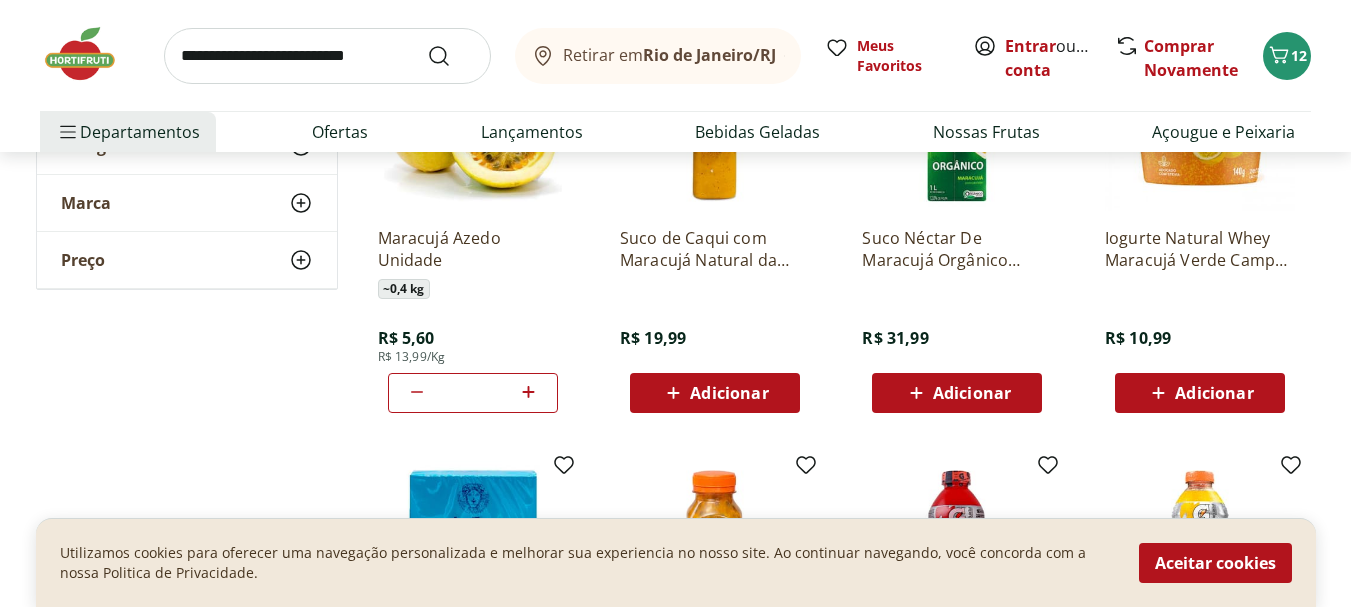 scroll, scrollTop: 400, scrollLeft: 0, axis: vertical 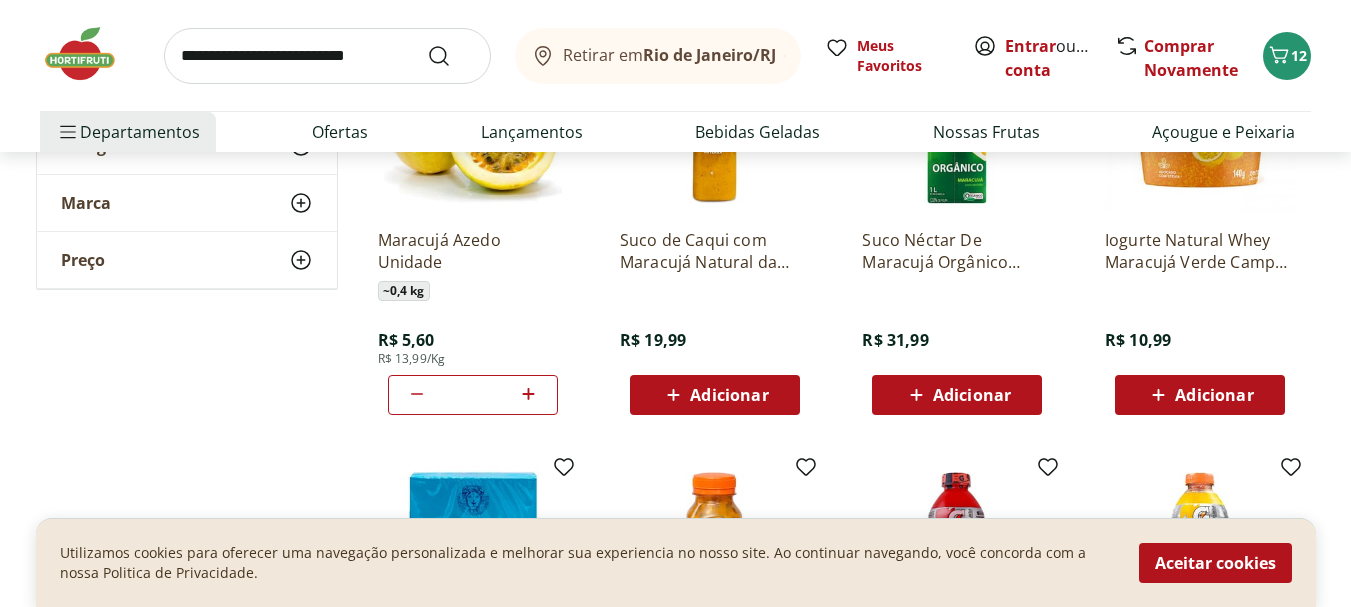 click 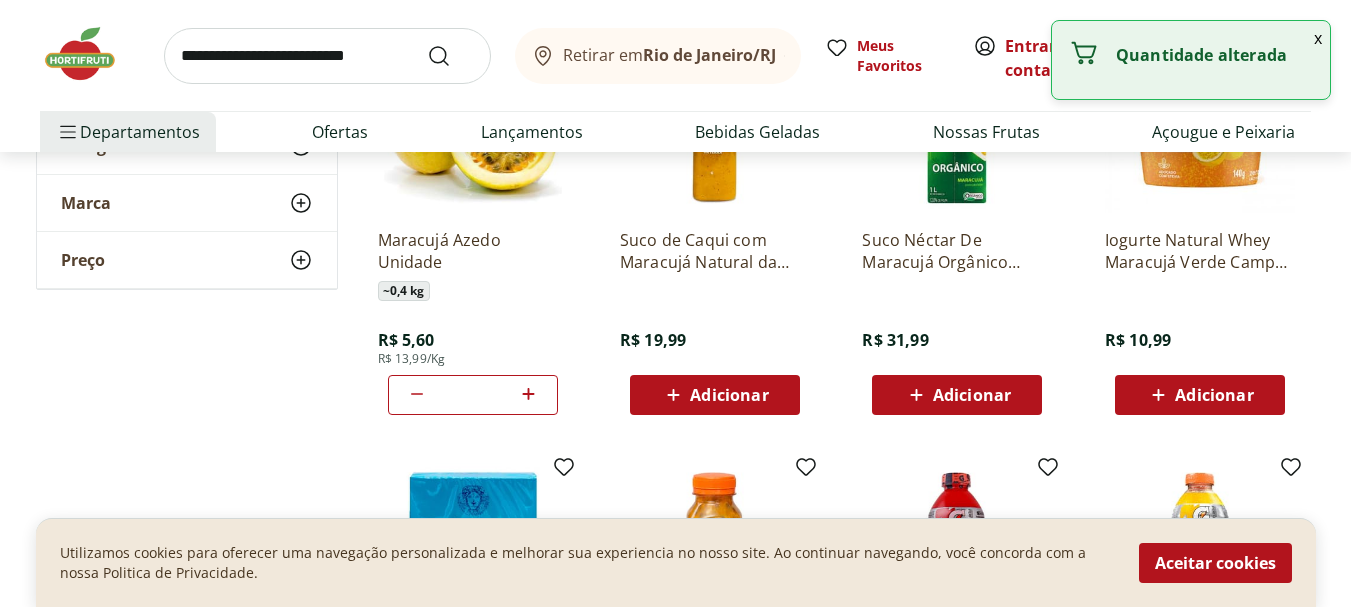 click 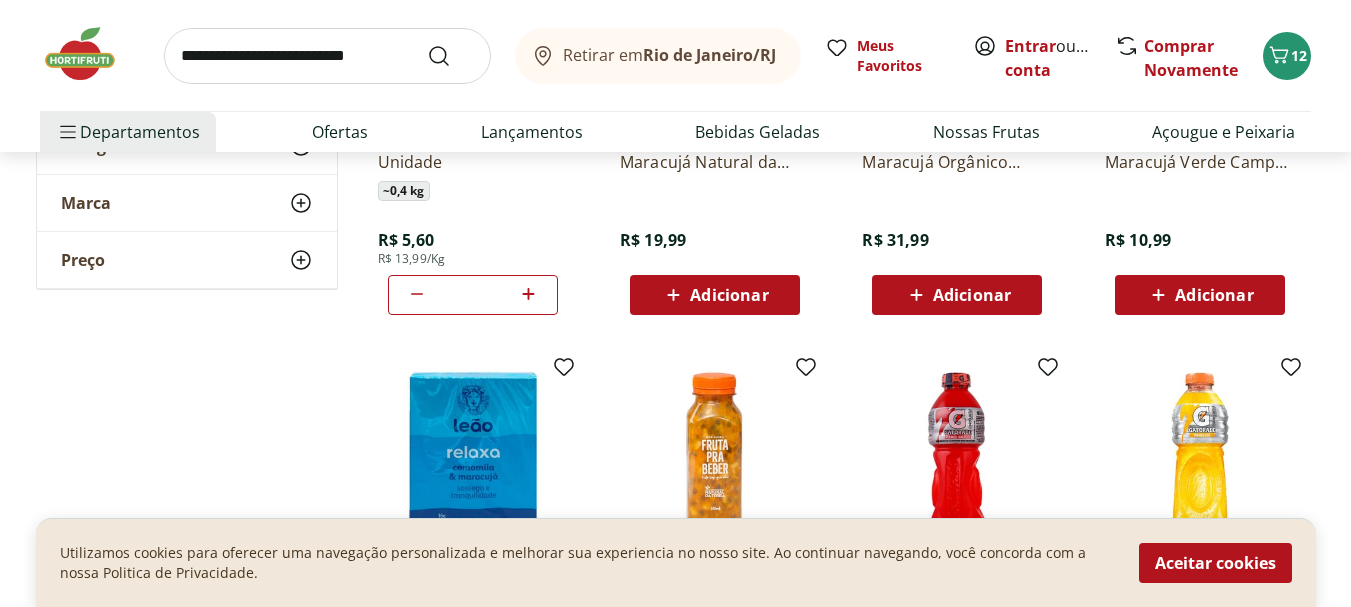 scroll, scrollTop: 0, scrollLeft: 0, axis: both 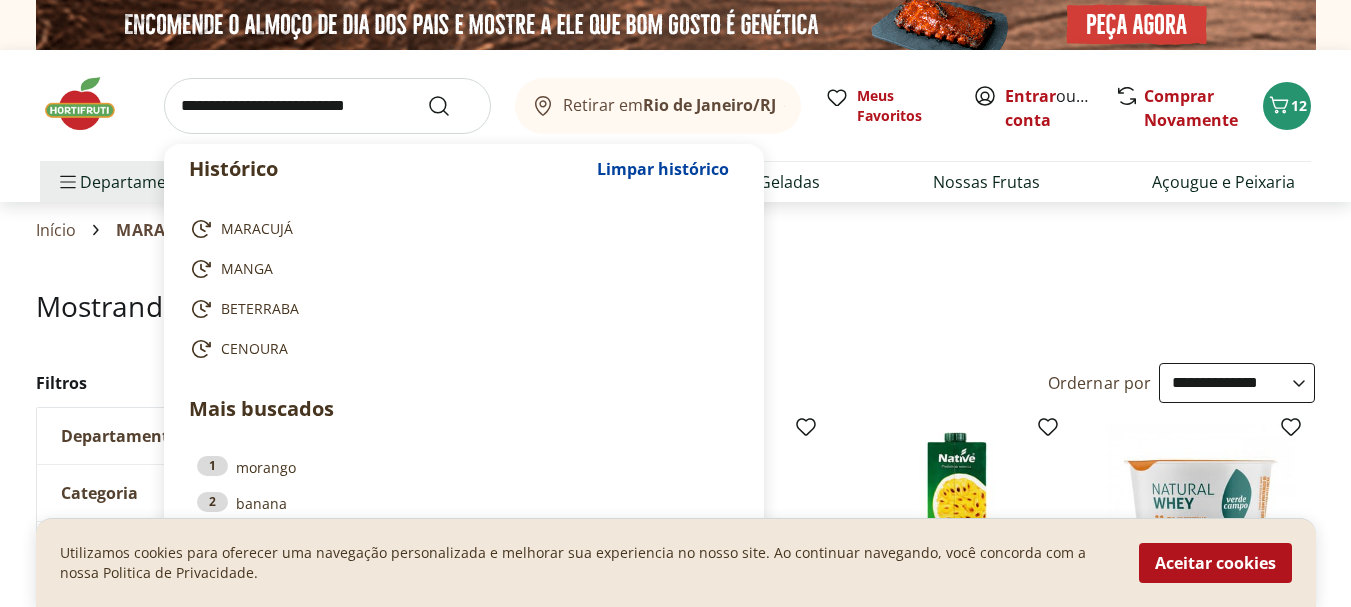 drag, startPoint x: 407, startPoint y: 116, endPoint x: 135, endPoint y: 113, distance: 272.01654 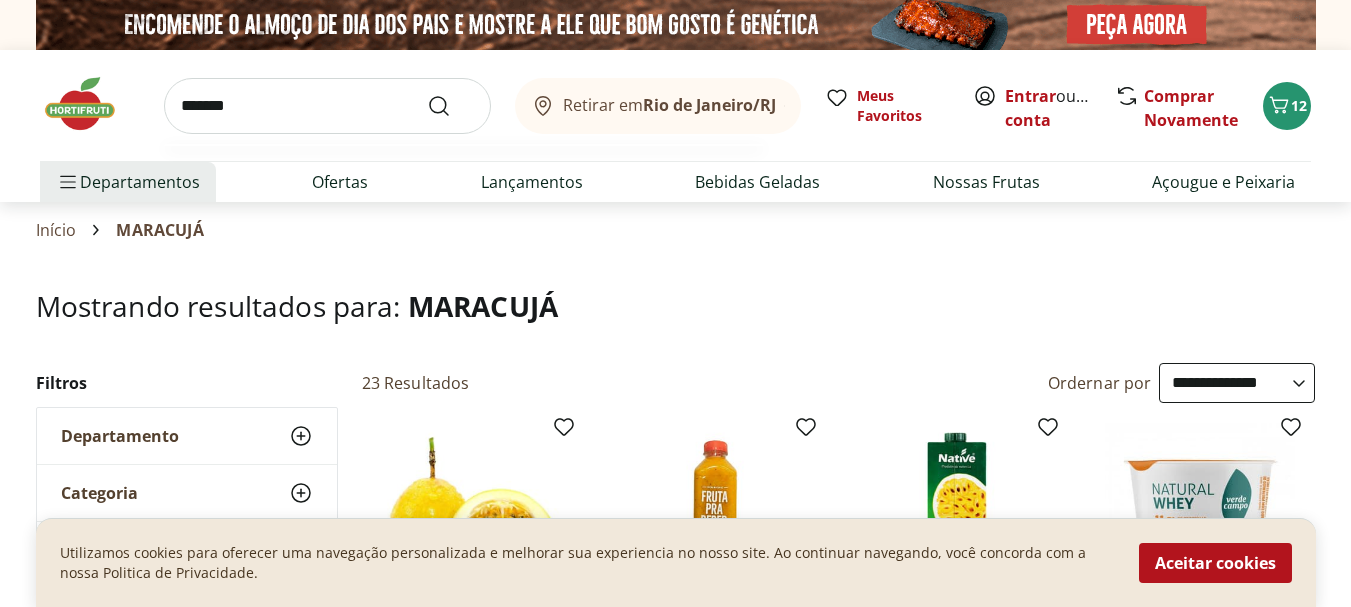 type on "*******" 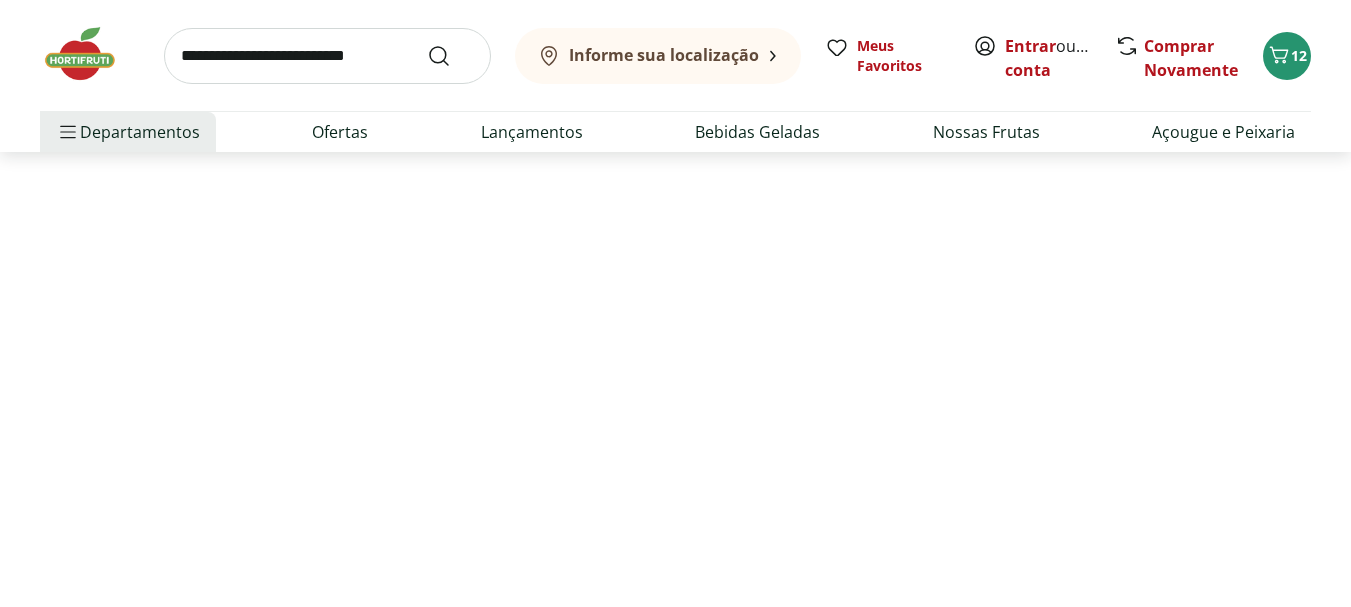 scroll, scrollTop: 300, scrollLeft: 0, axis: vertical 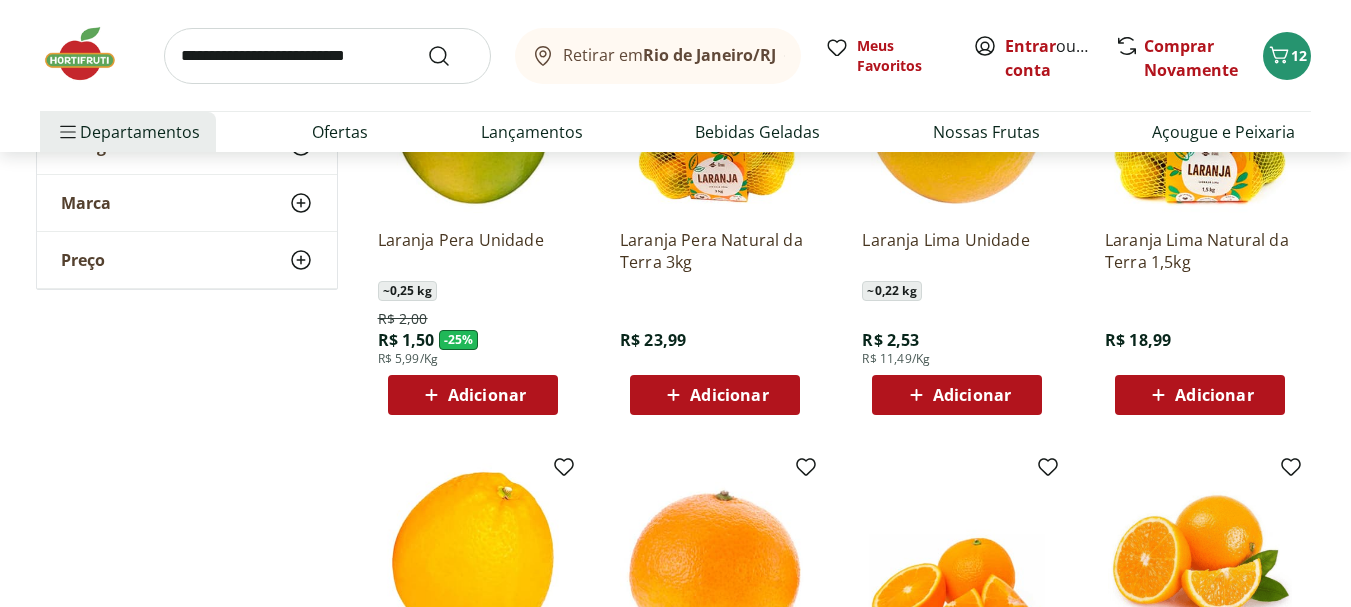 click on "Adicionar" at bounding box center [729, 395] 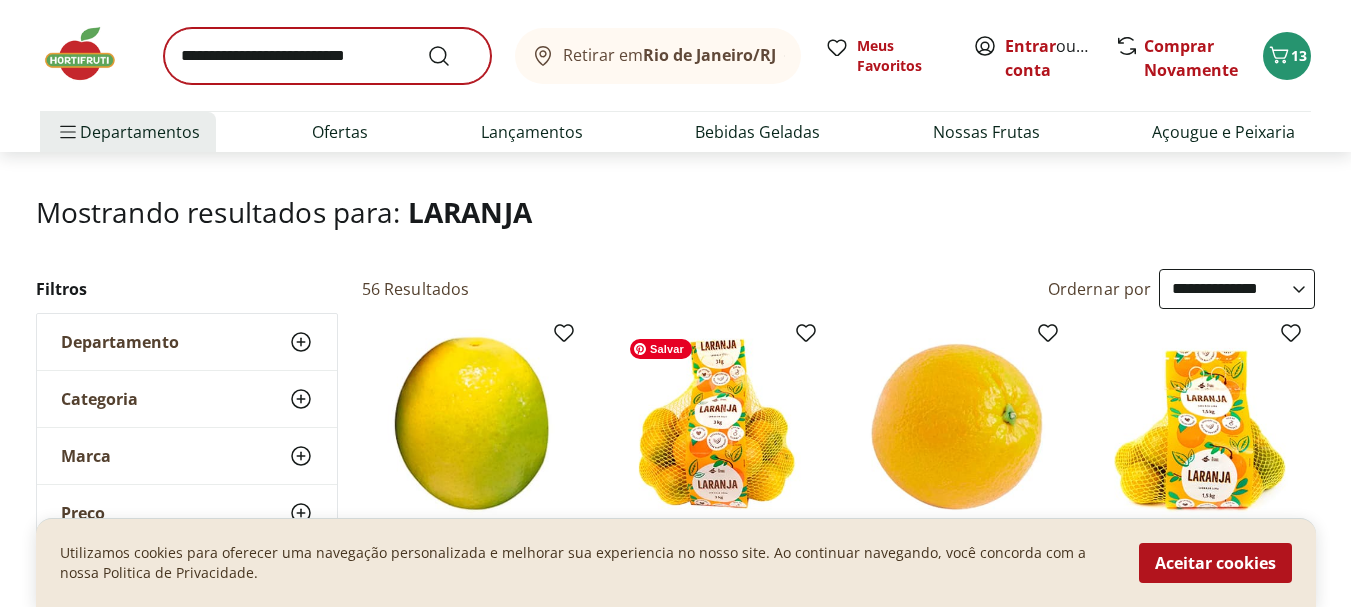 scroll, scrollTop: 0, scrollLeft: 0, axis: both 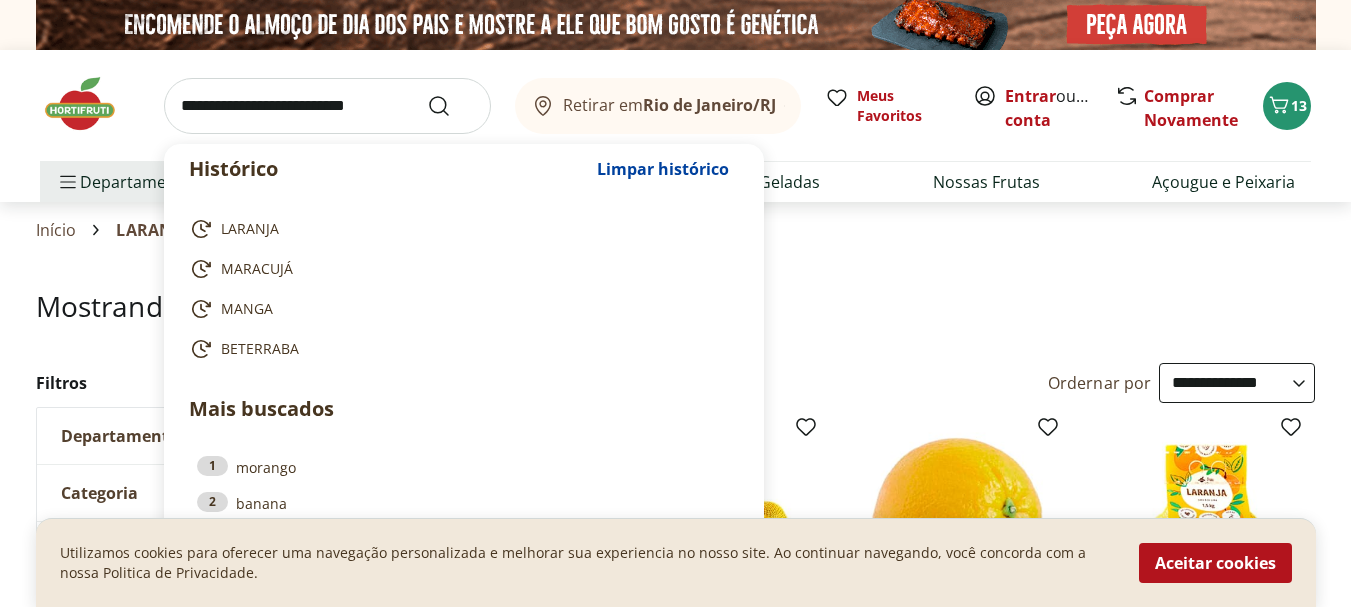 click at bounding box center [327, 106] 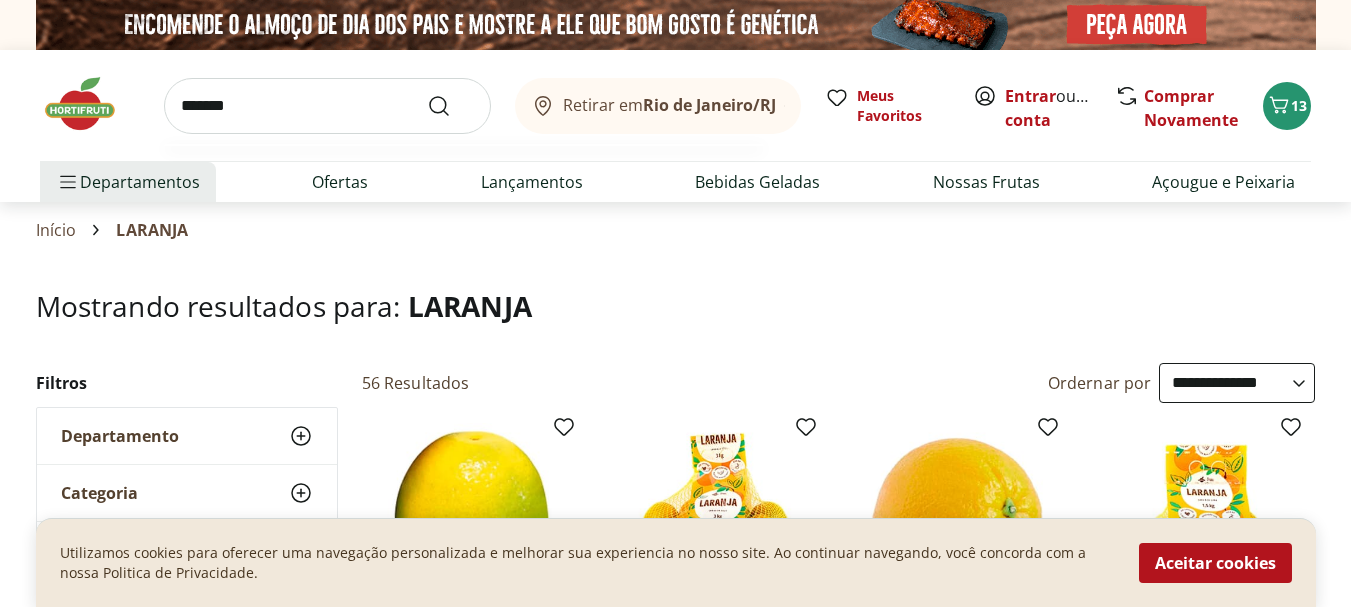 type on "*******" 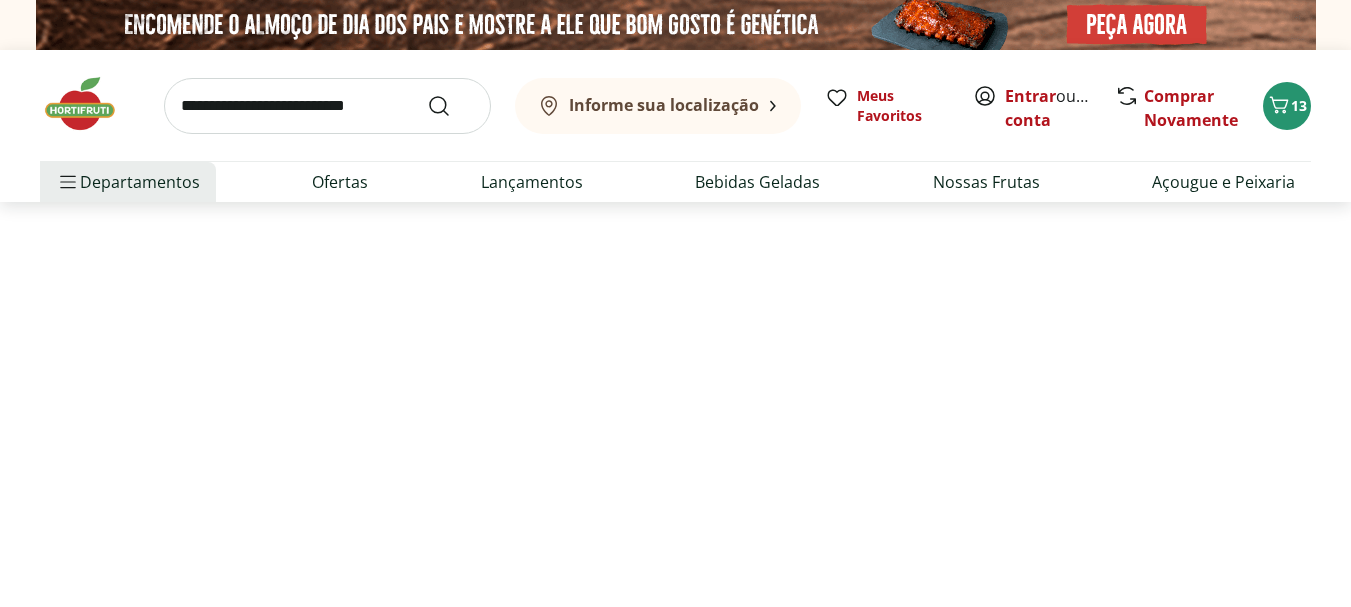 select on "**********" 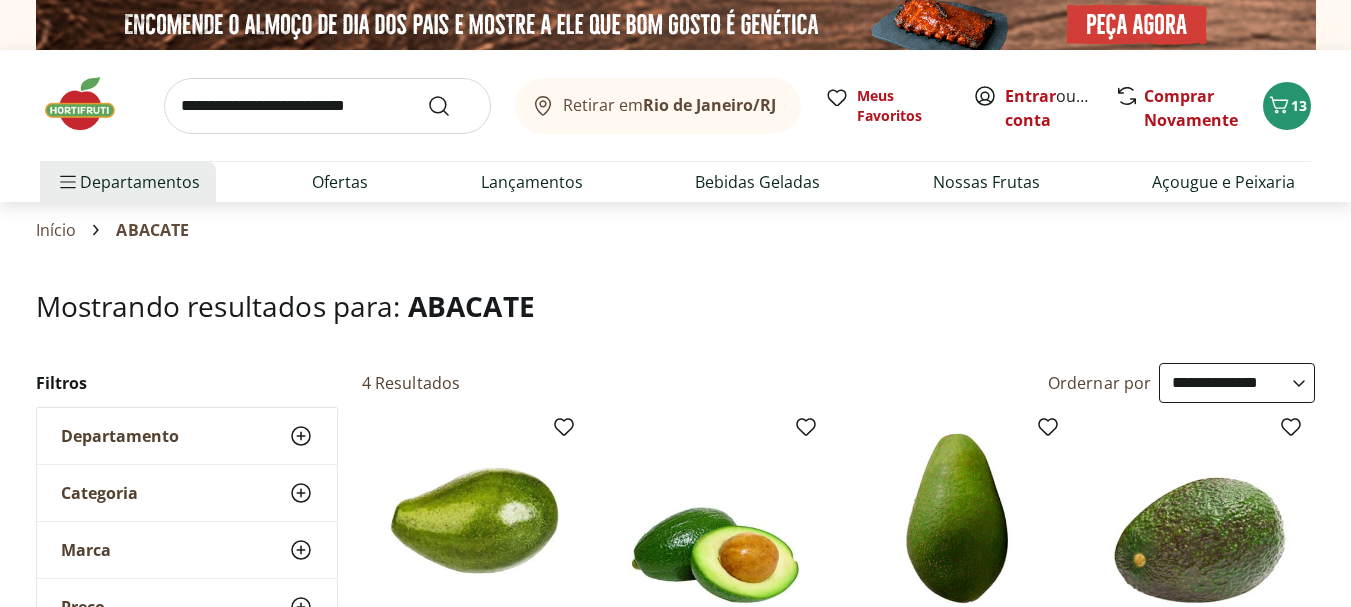select on "**********" 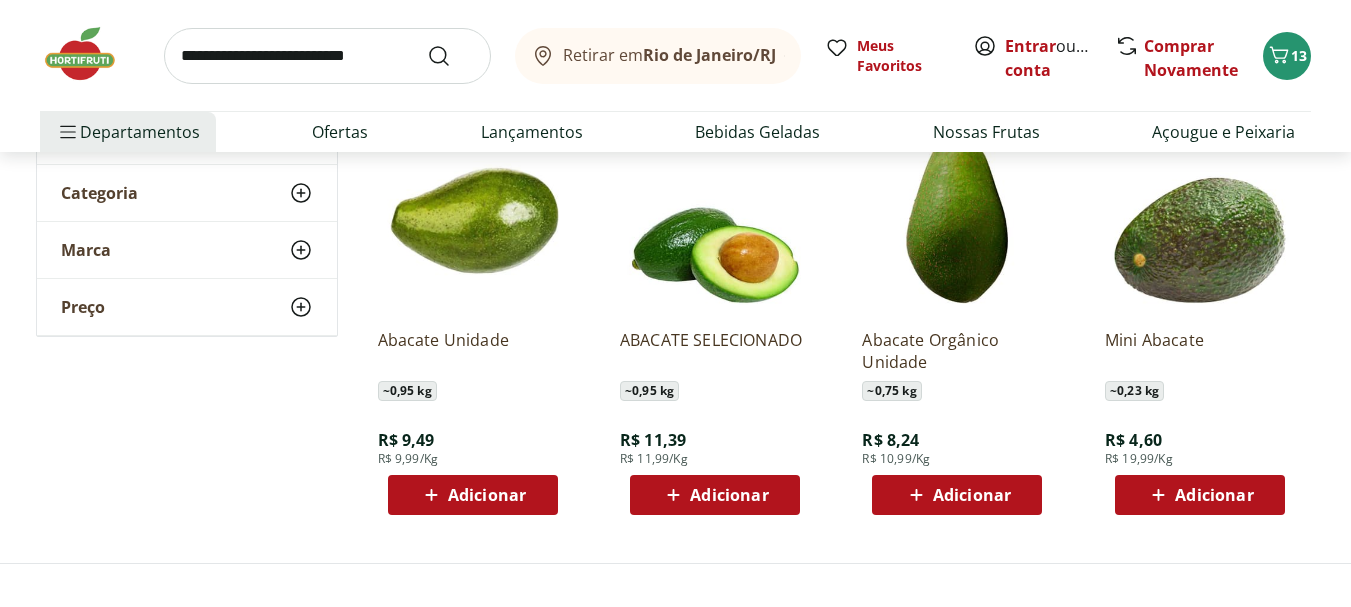 scroll, scrollTop: 0, scrollLeft: 0, axis: both 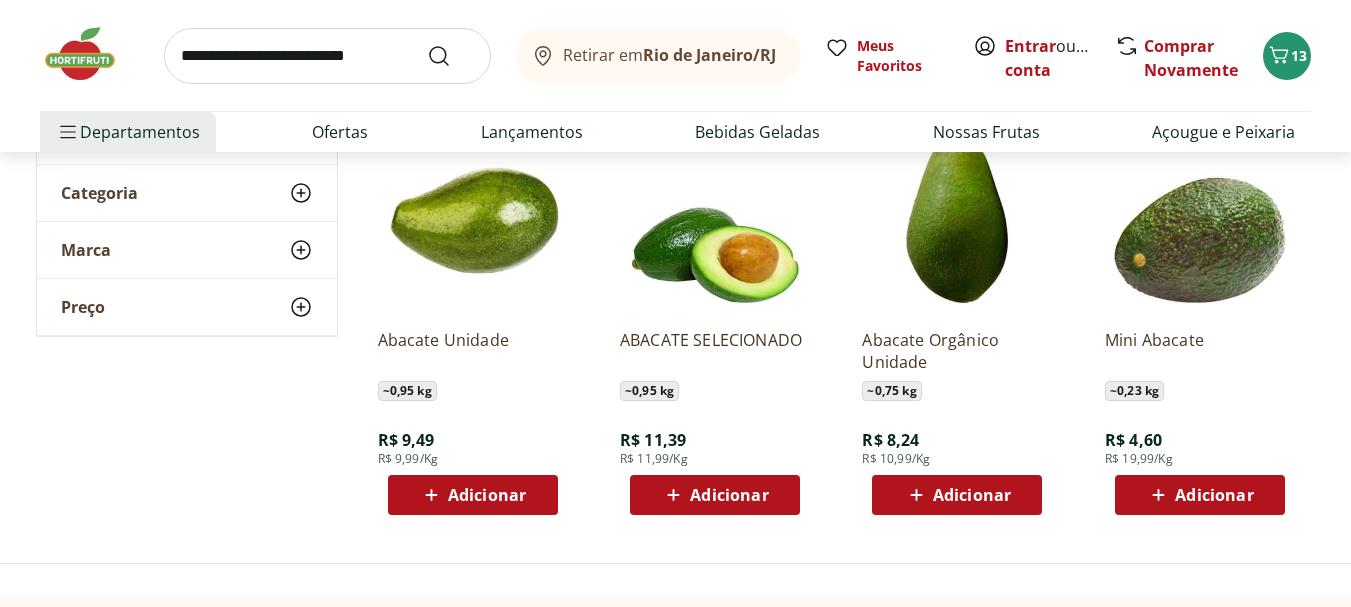 click on "Adicionar" at bounding box center (472, 495) 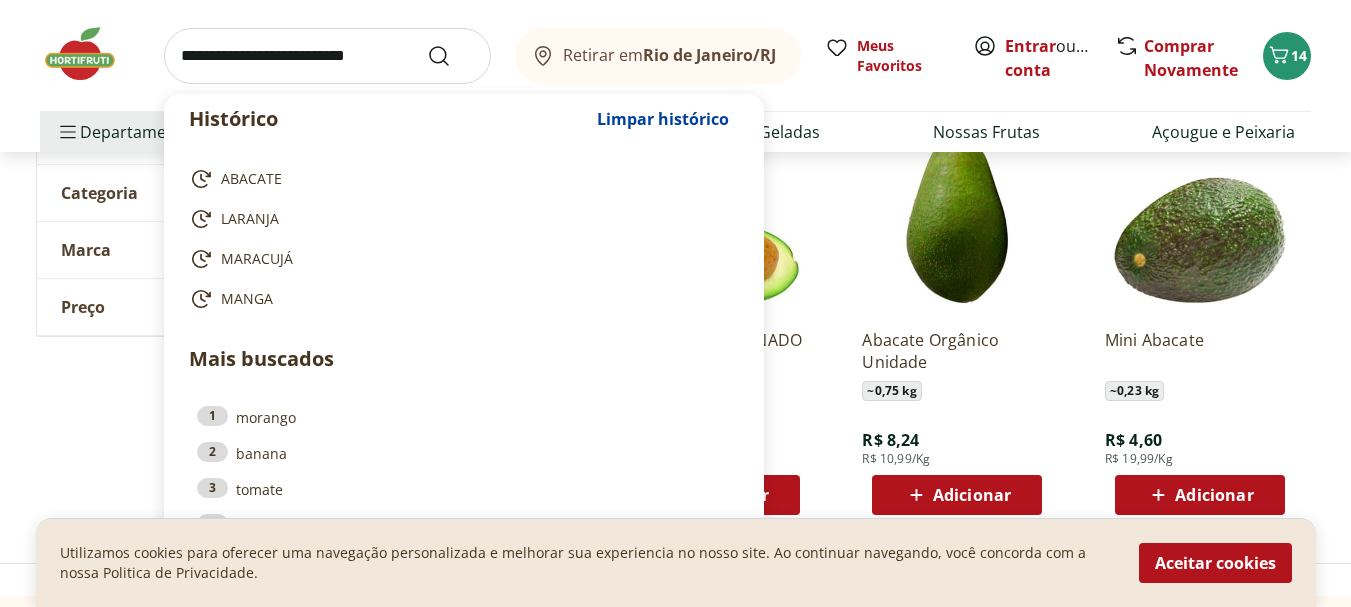 click at bounding box center [327, 56] 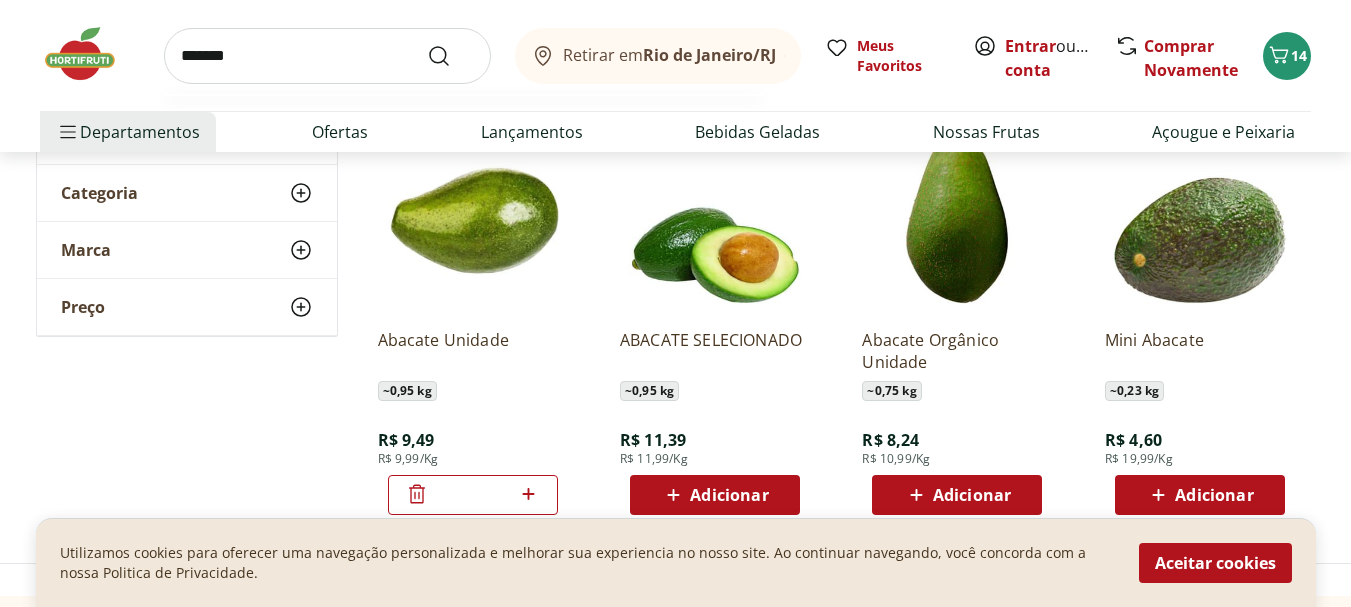 type on "*******" 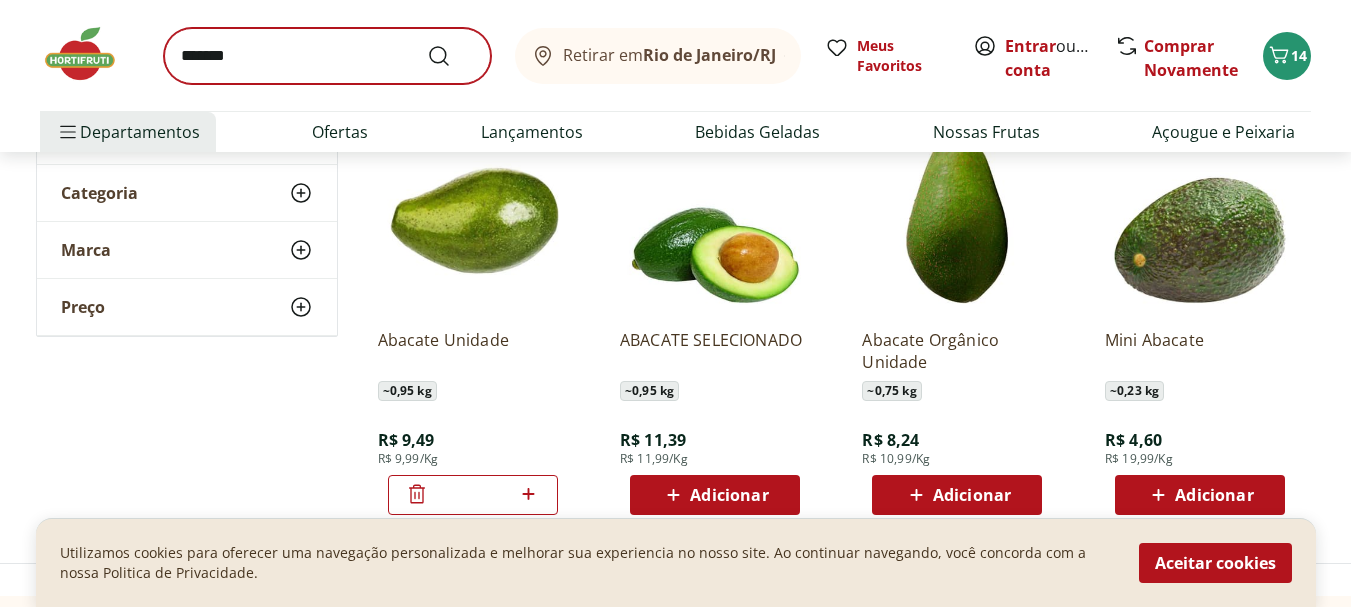 scroll, scrollTop: 0, scrollLeft: 0, axis: both 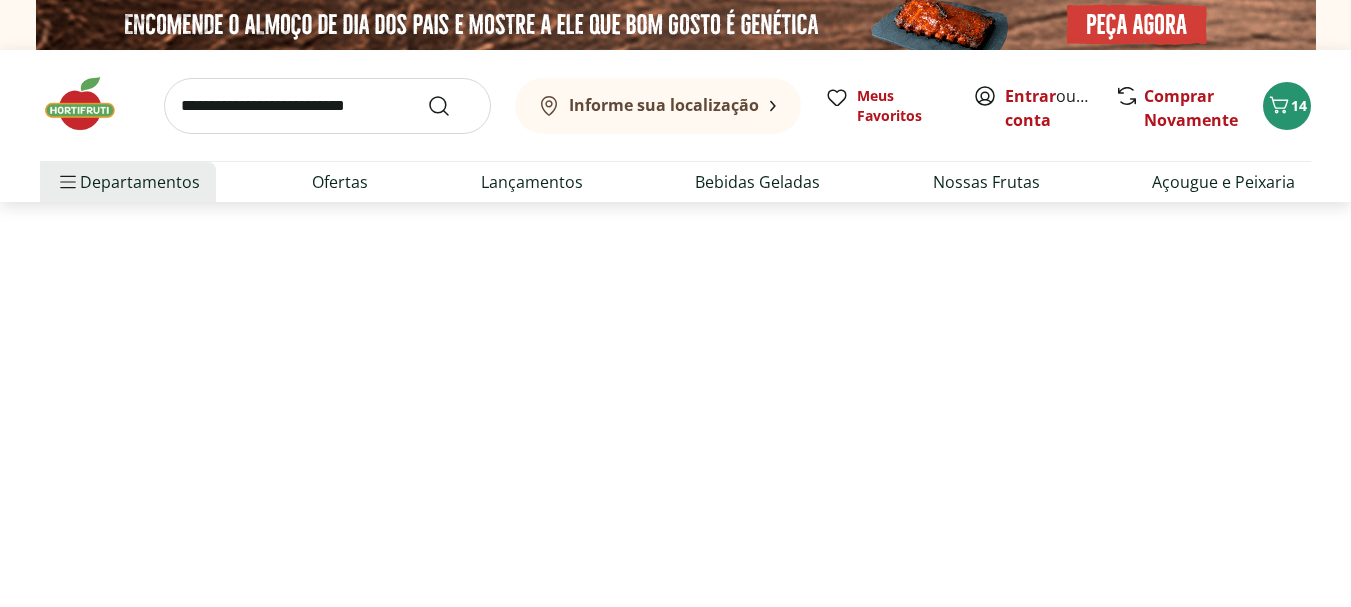 select on "**********" 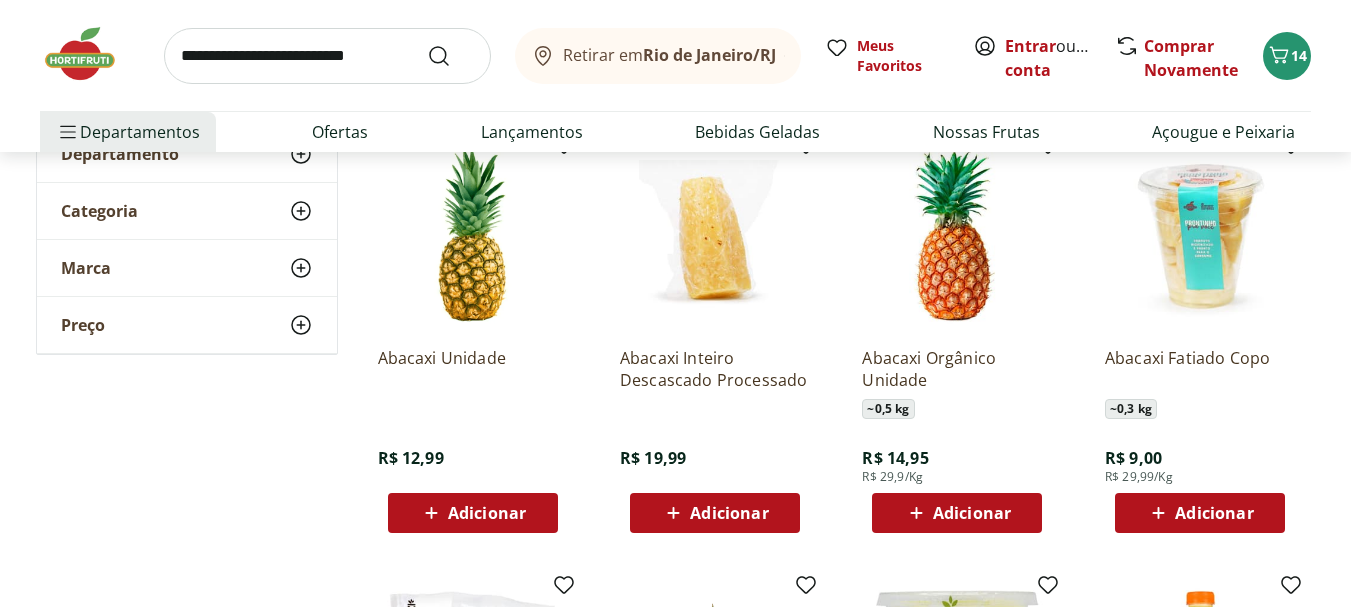 scroll, scrollTop: 300, scrollLeft: 0, axis: vertical 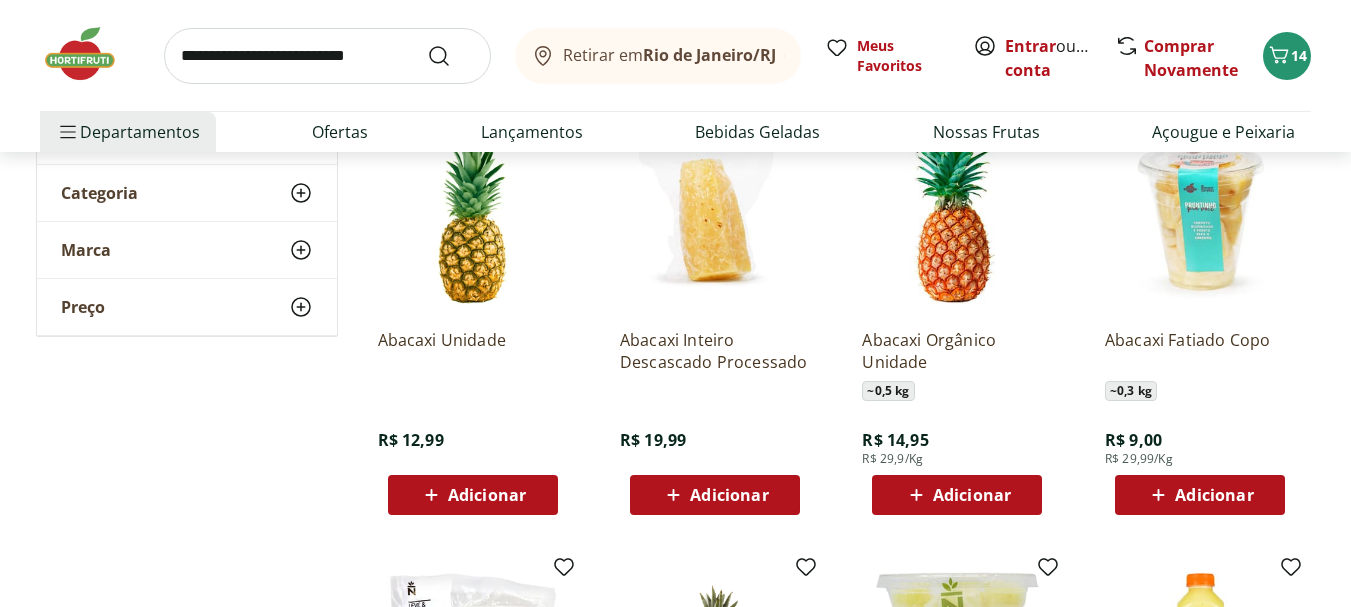 click on "Adicionar" at bounding box center [487, 495] 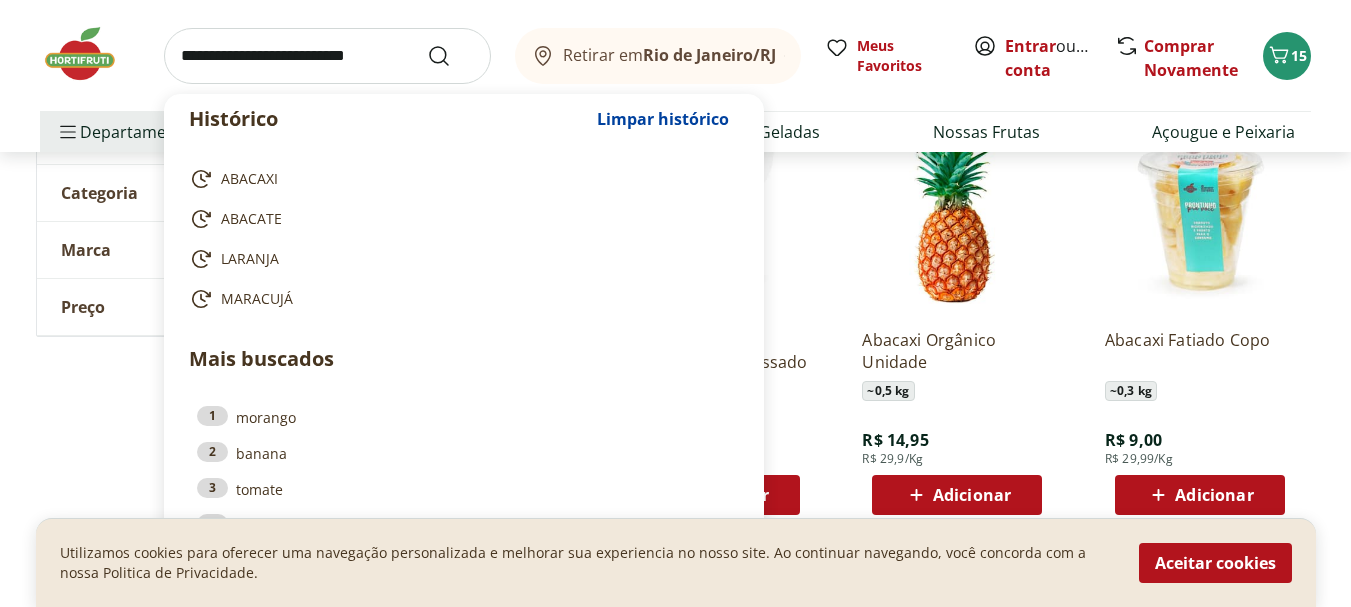 click at bounding box center (327, 56) 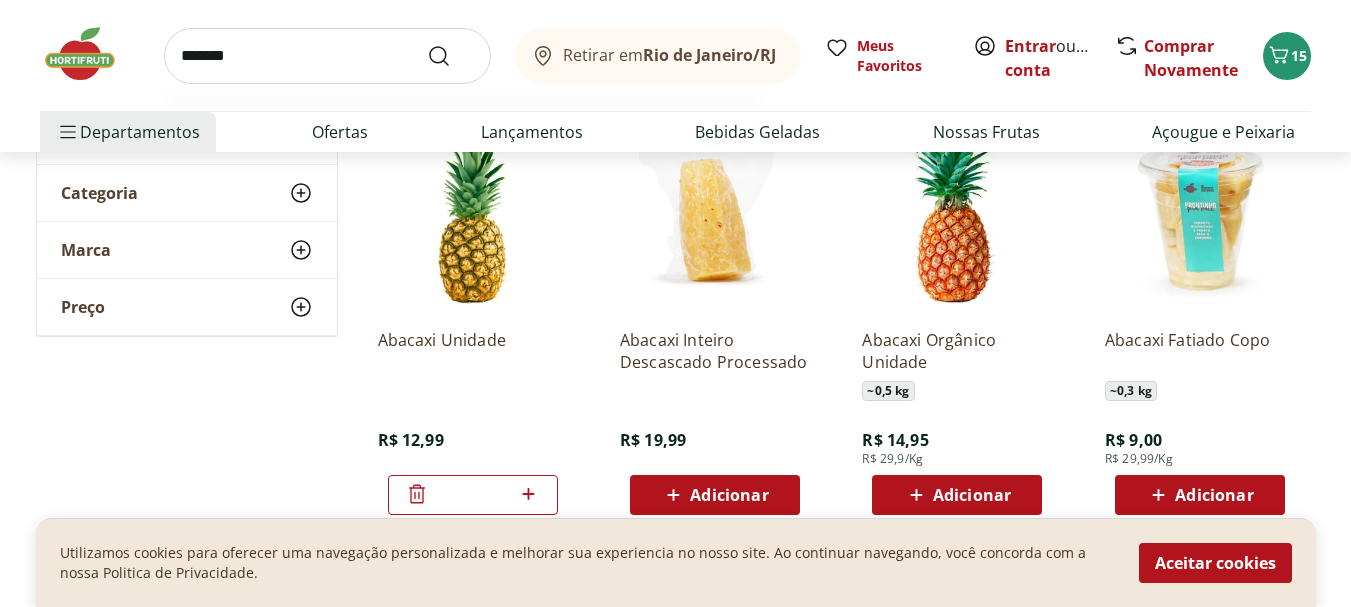 type on "*******" 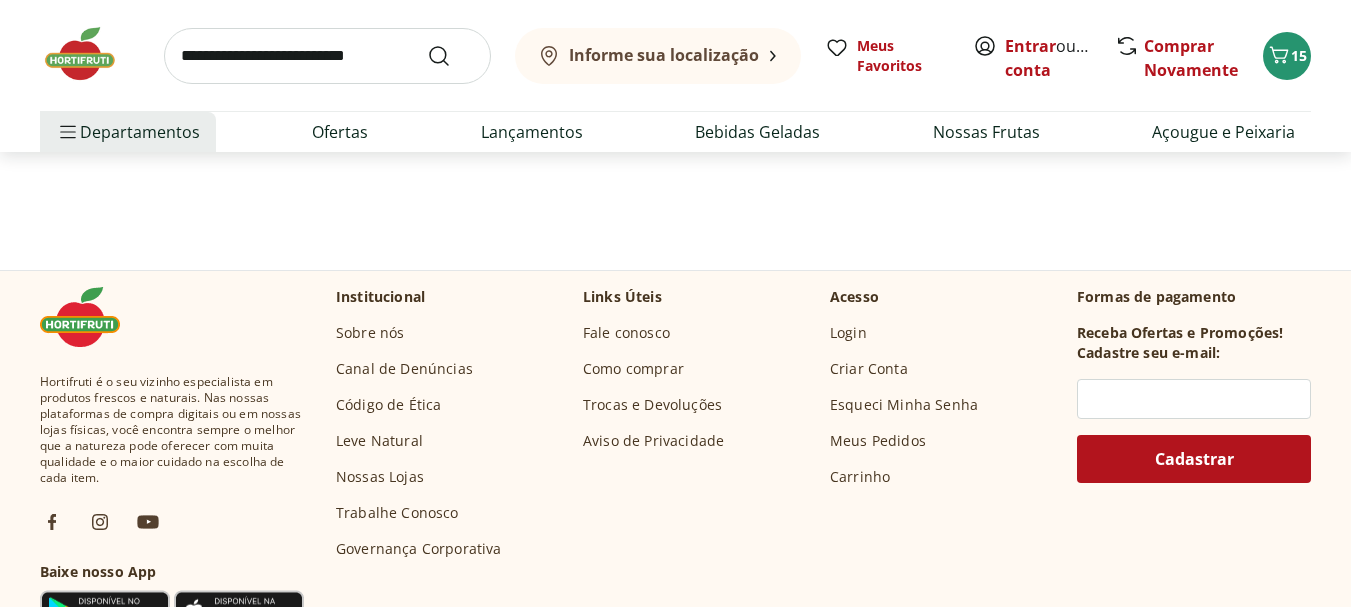 scroll, scrollTop: 0, scrollLeft: 0, axis: both 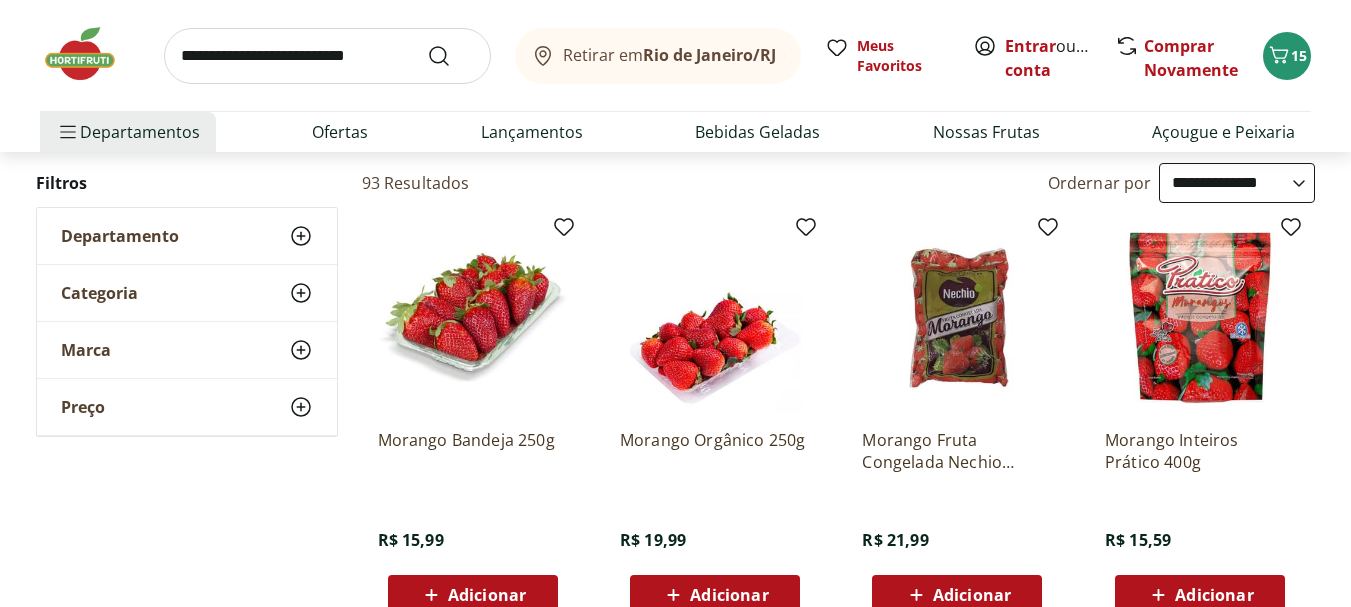 click on "**********" at bounding box center [1237, 183] 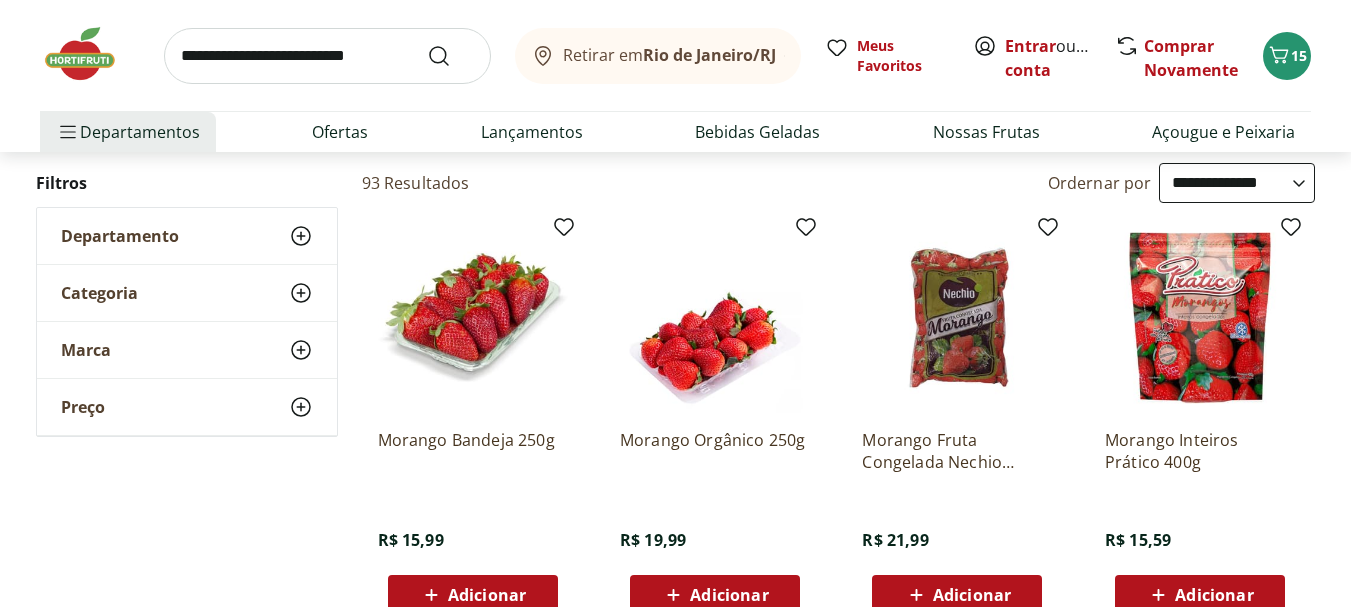 click on "**********" at bounding box center [1237, 183] 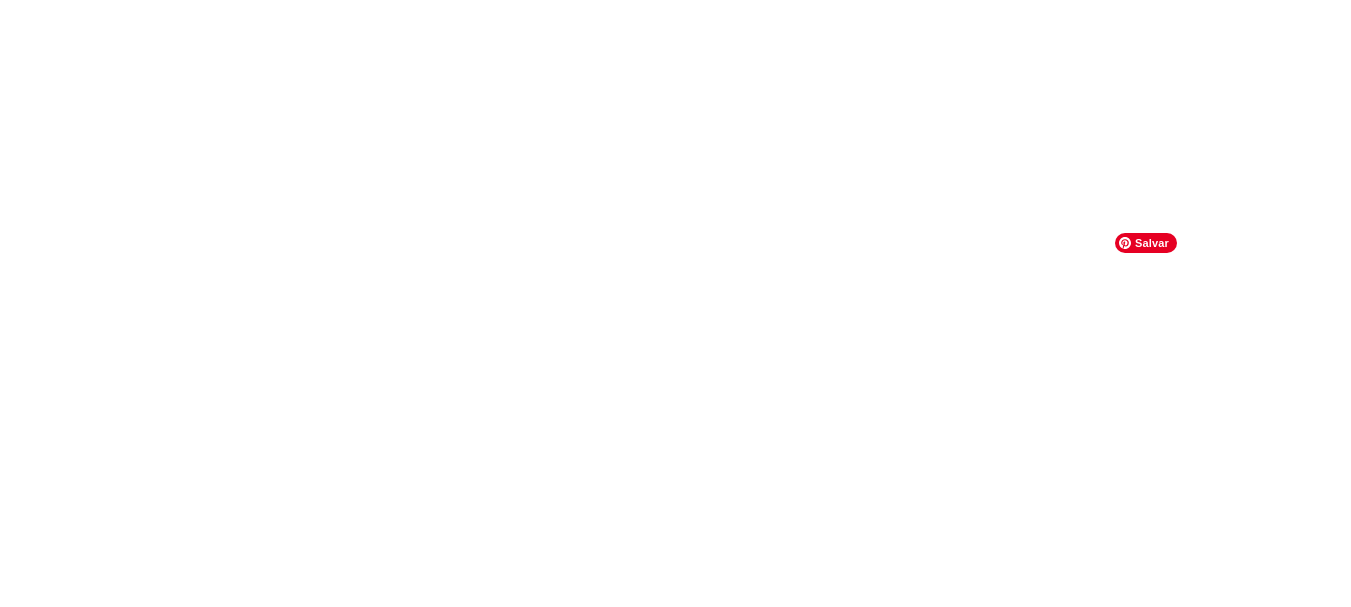 scroll, scrollTop: 0, scrollLeft: 0, axis: both 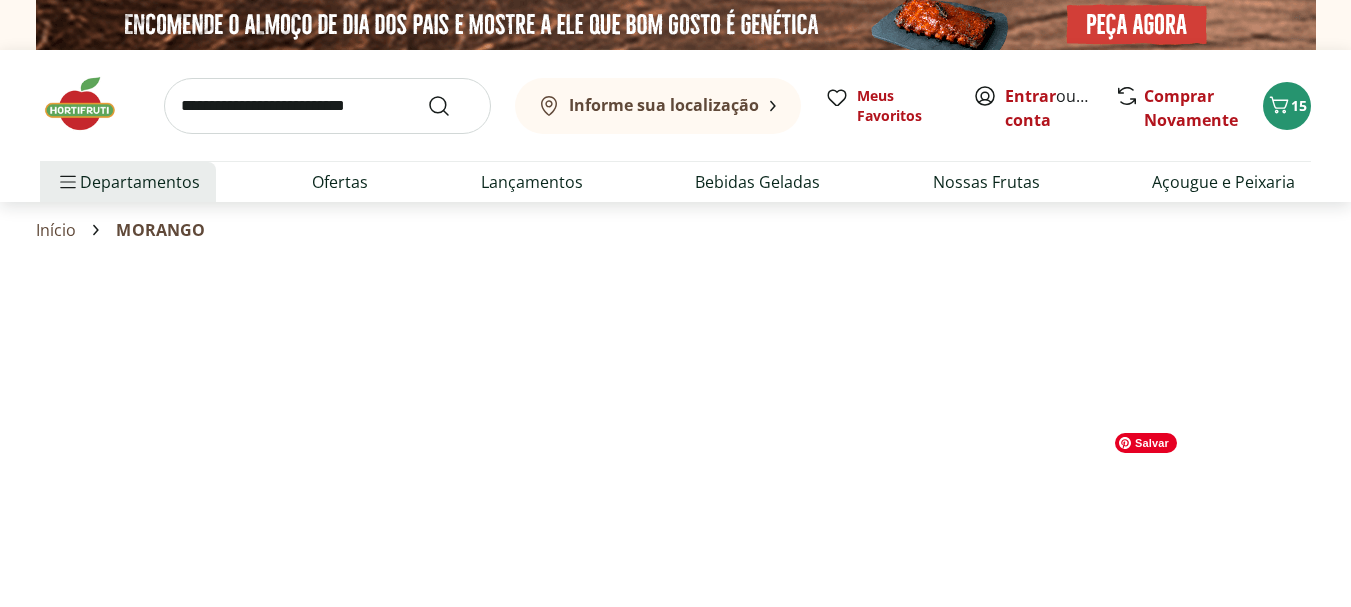 select on "*********" 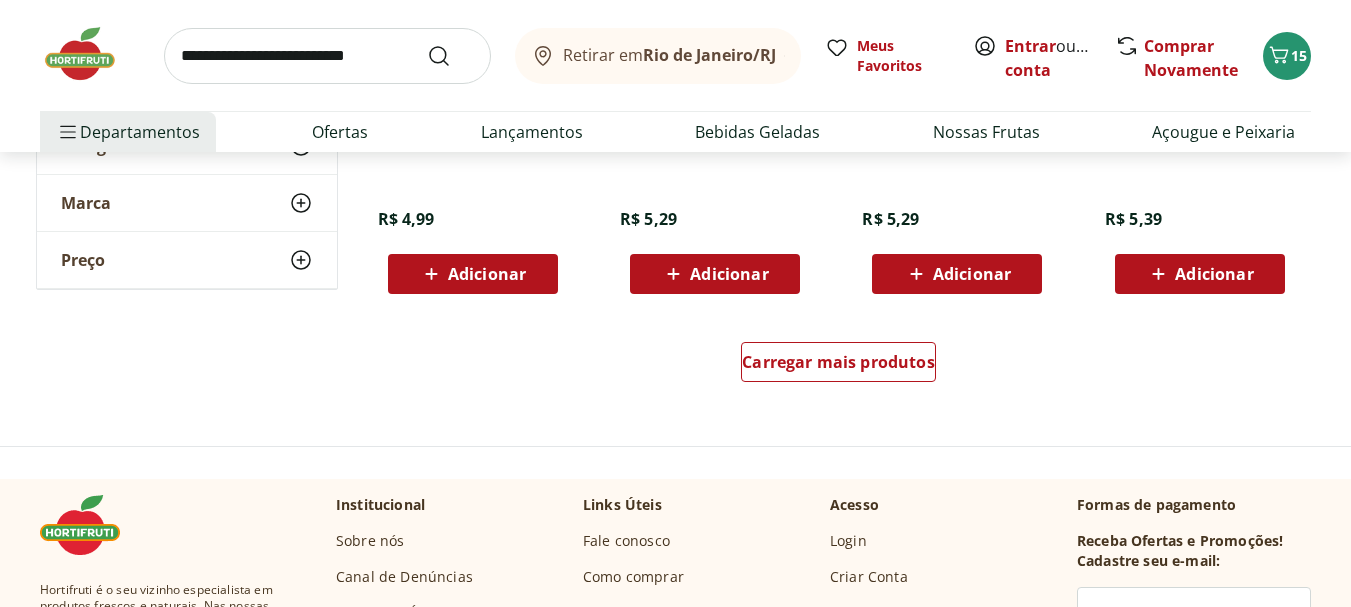 scroll, scrollTop: 1500, scrollLeft: 0, axis: vertical 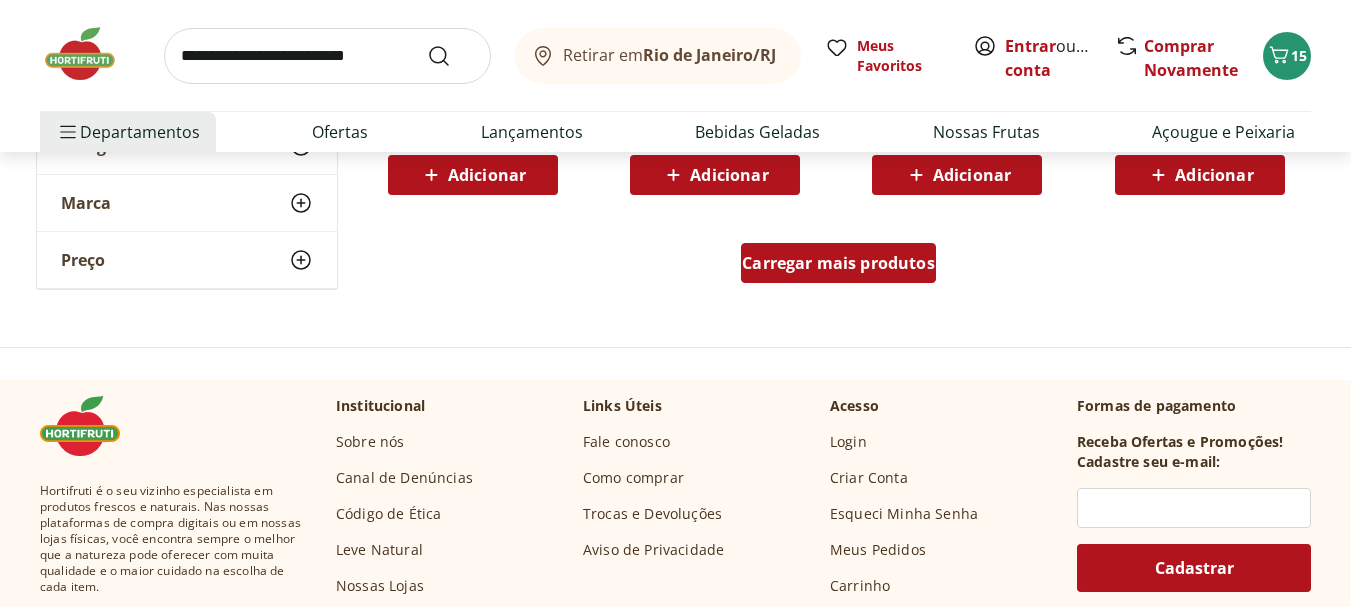 click on "Carregar mais produtos" at bounding box center [838, 263] 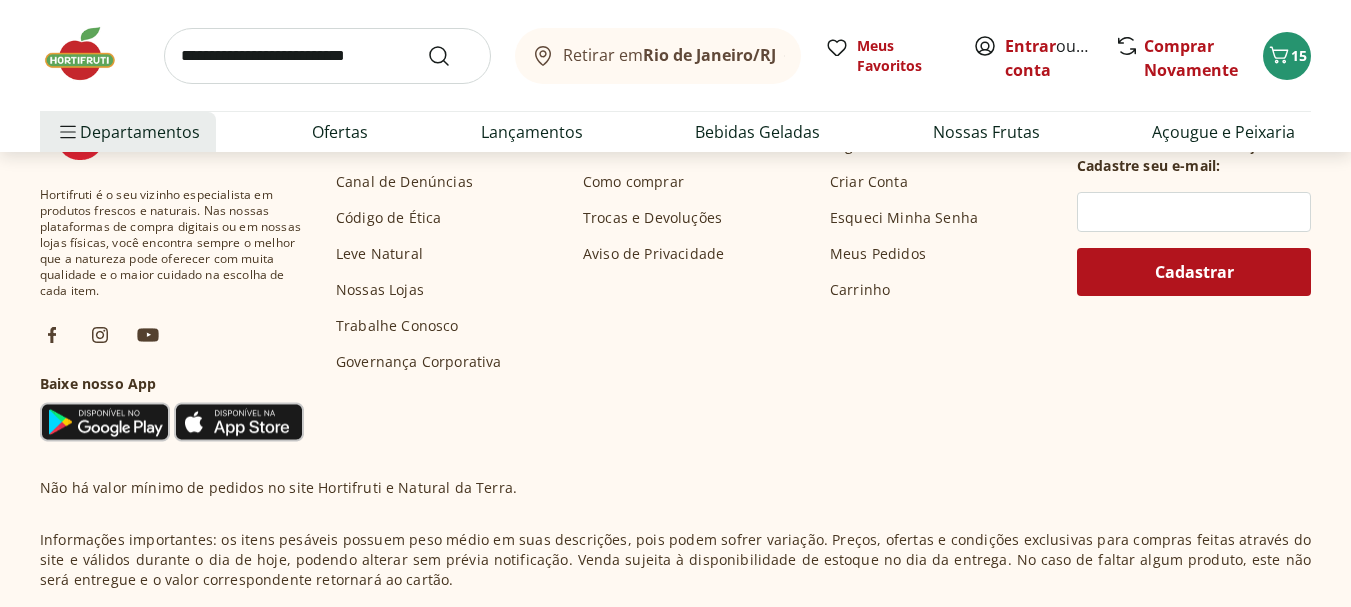 scroll, scrollTop: 2800, scrollLeft: 0, axis: vertical 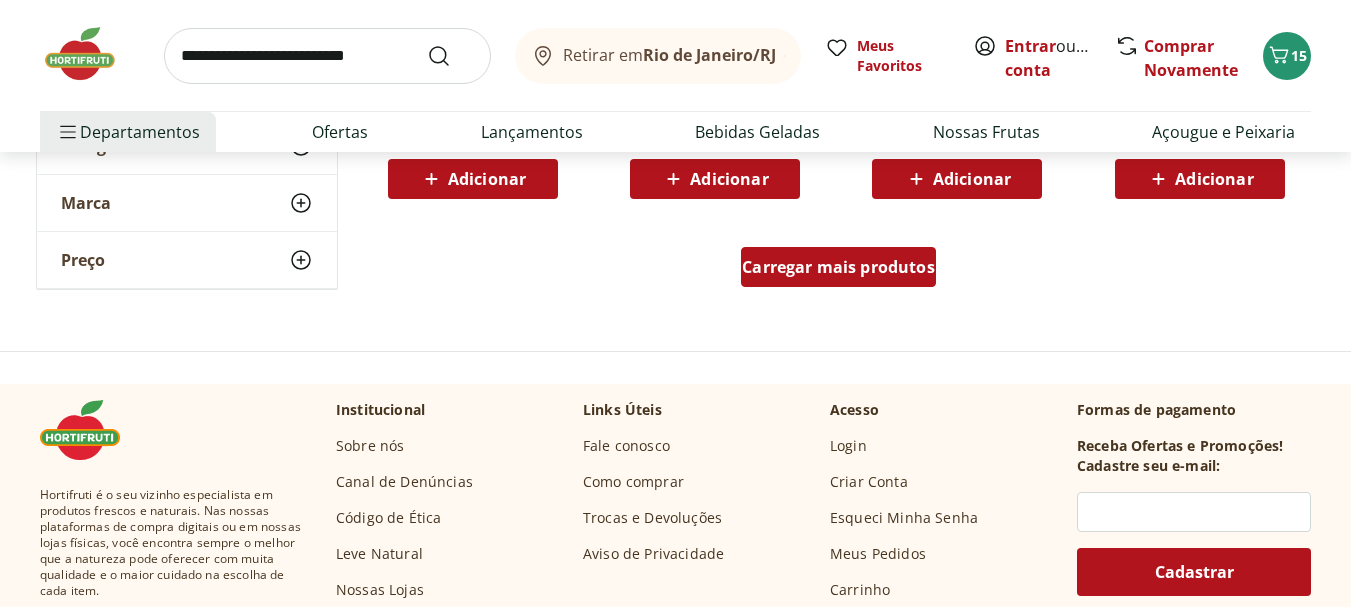 click on "Carregar mais produtos" at bounding box center (838, 267) 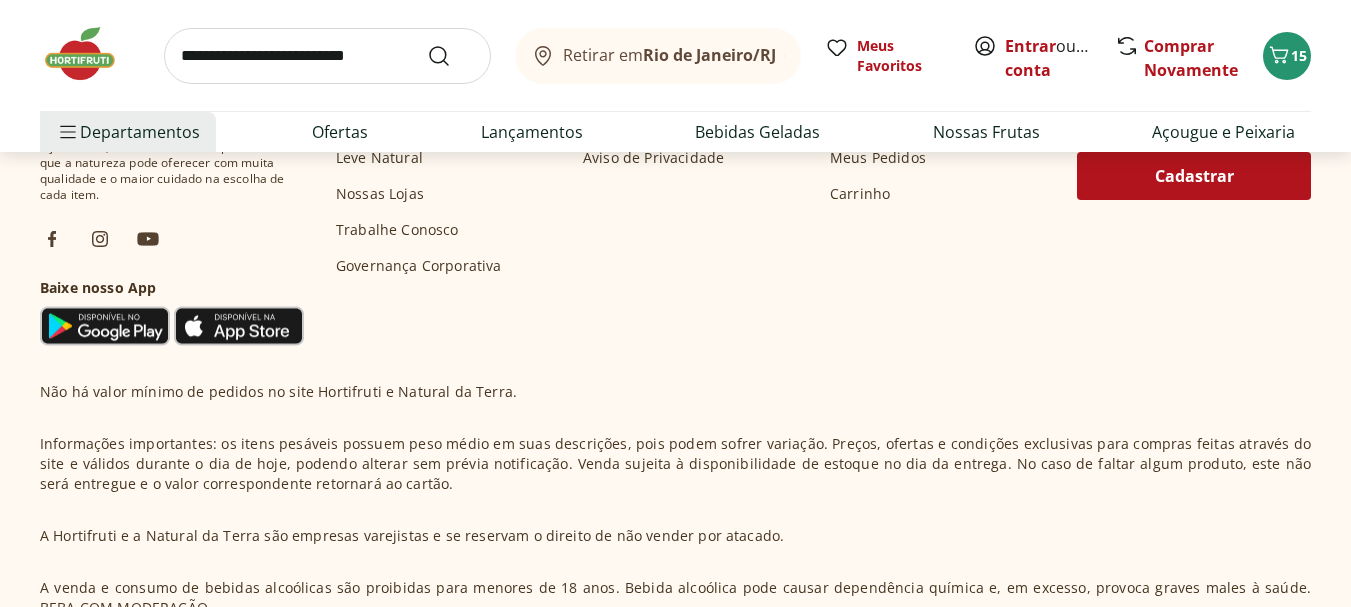 scroll, scrollTop: 4100, scrollLeft: 0, axis: vertical 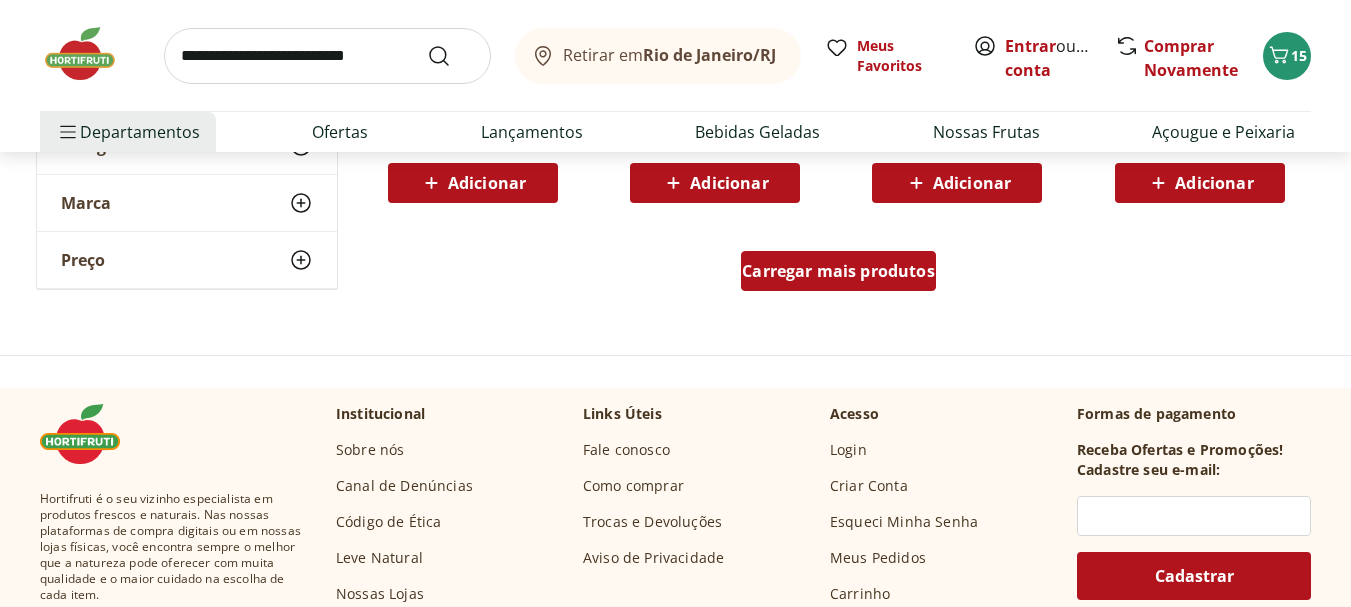 click on "Carregar mais produtos" at bounding box center (838, 271) 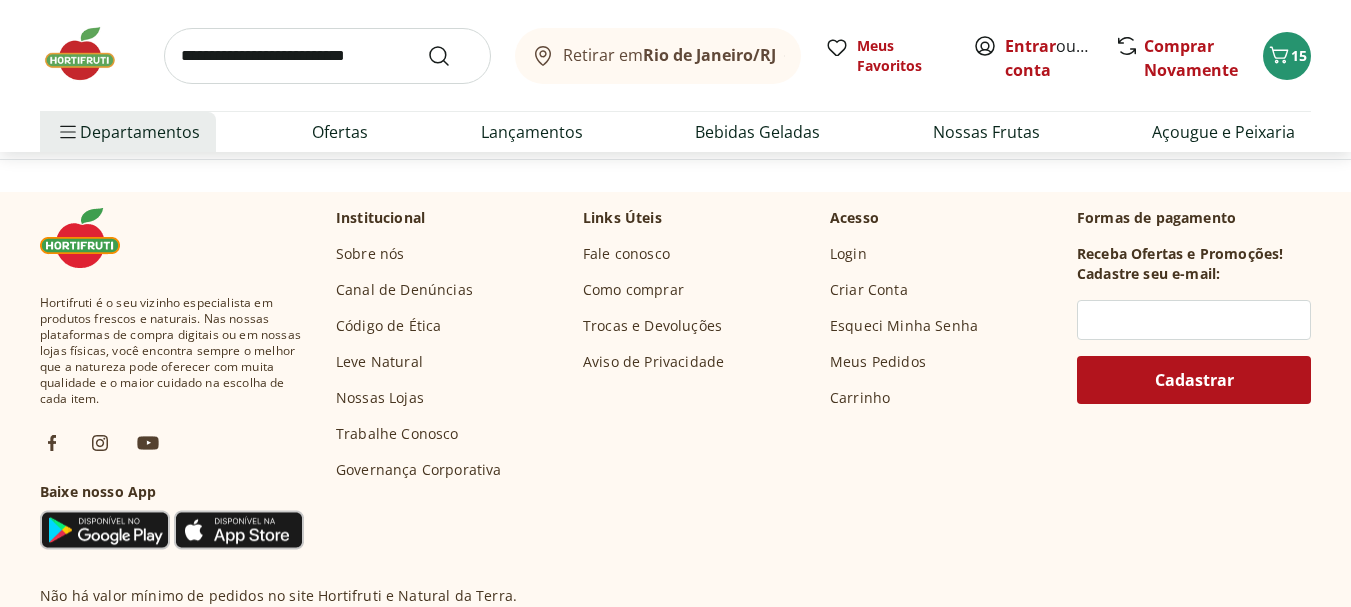 scroll, scrollTop: 5400, scrollLeft: 0, axis: vertical 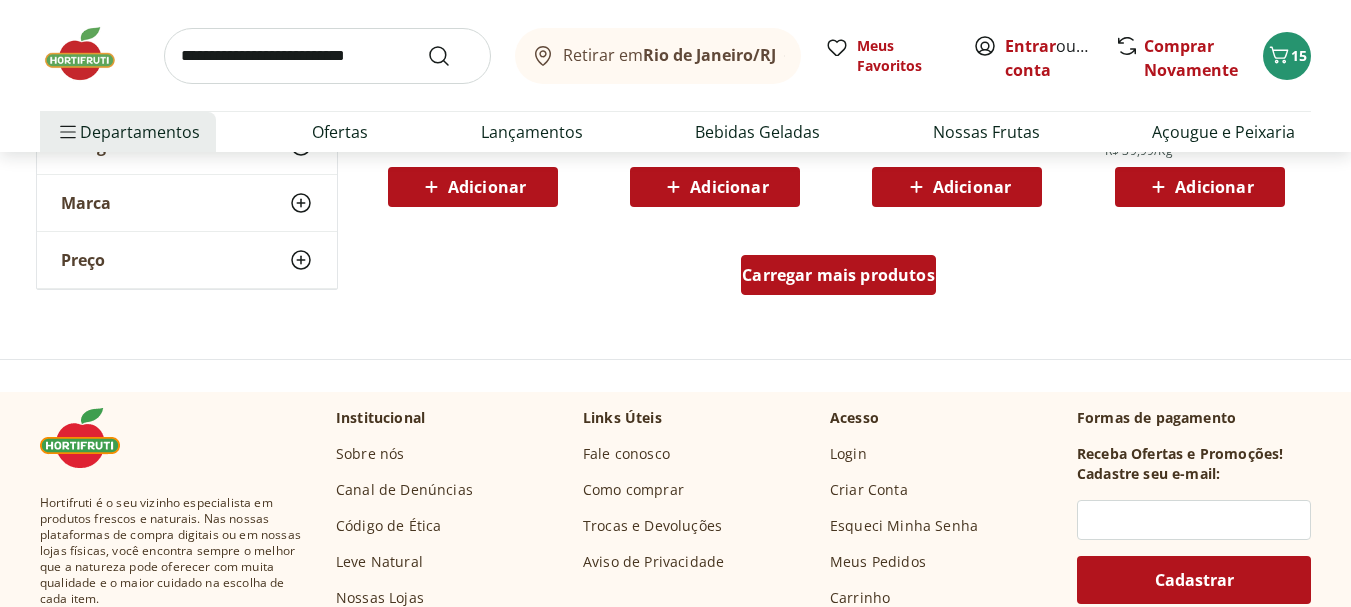 click on "Carregar mais produtos" at bounding box center (838, 275) 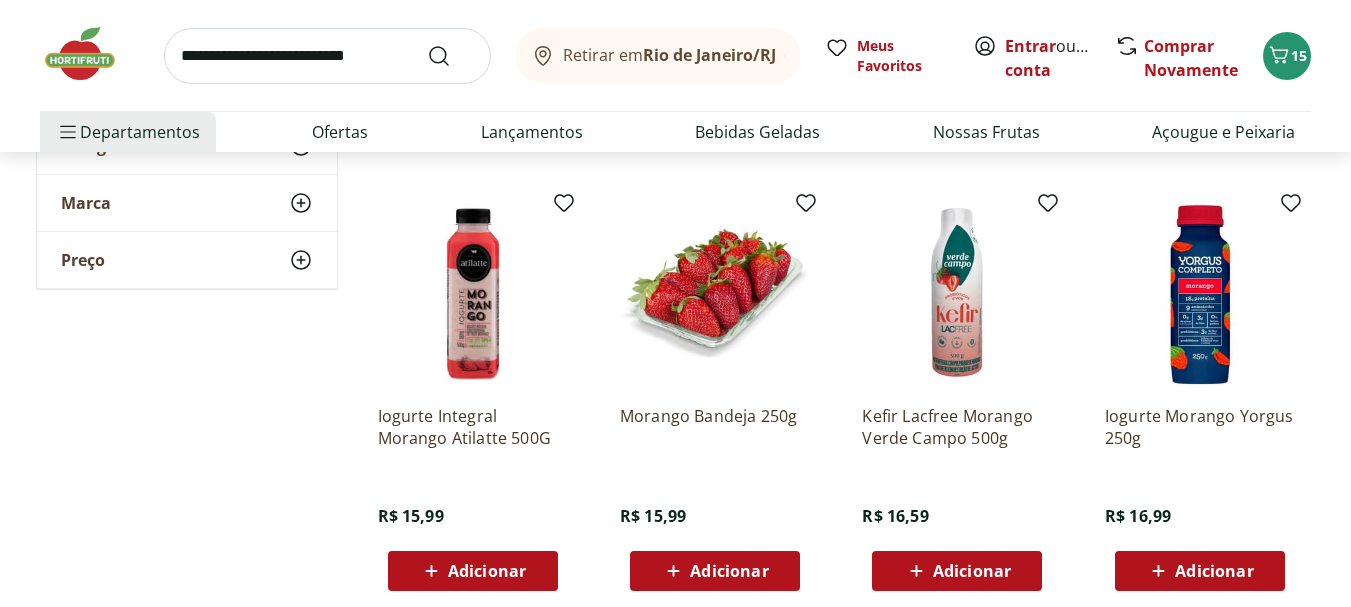 scroll, scrollTop: 6400, scrollLeft: 0, axis: vertical 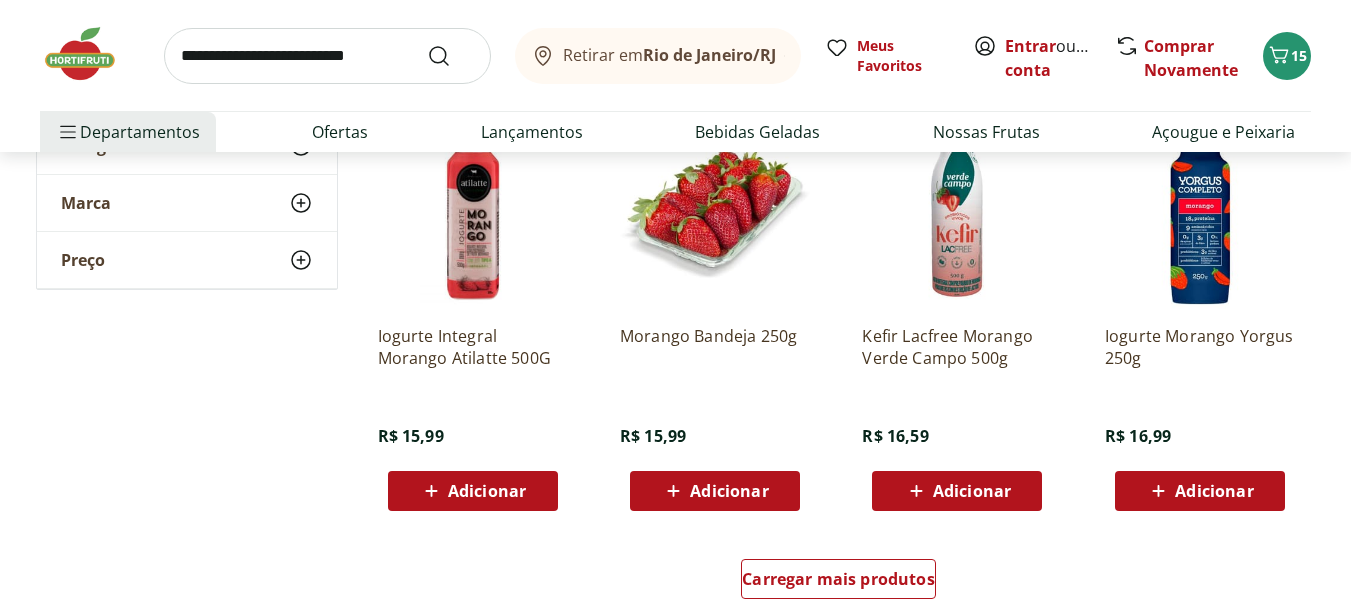 click on "Adicionar" at bounding box center [729, 491] 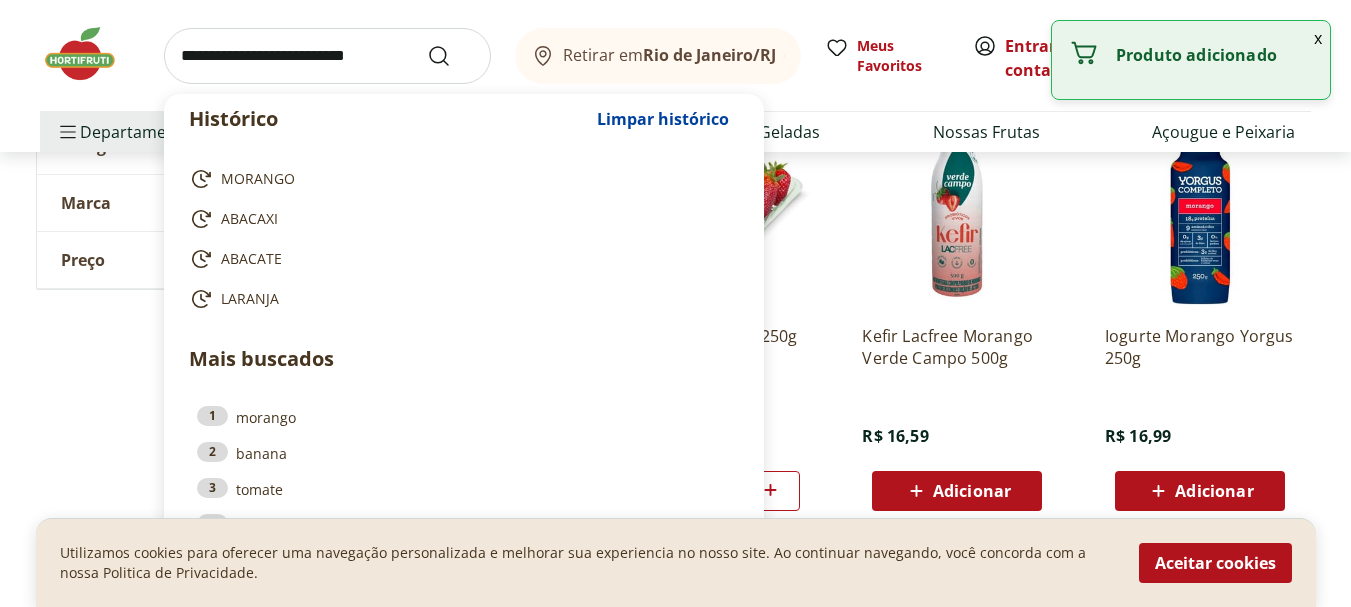click at bounding box center (327, 56) 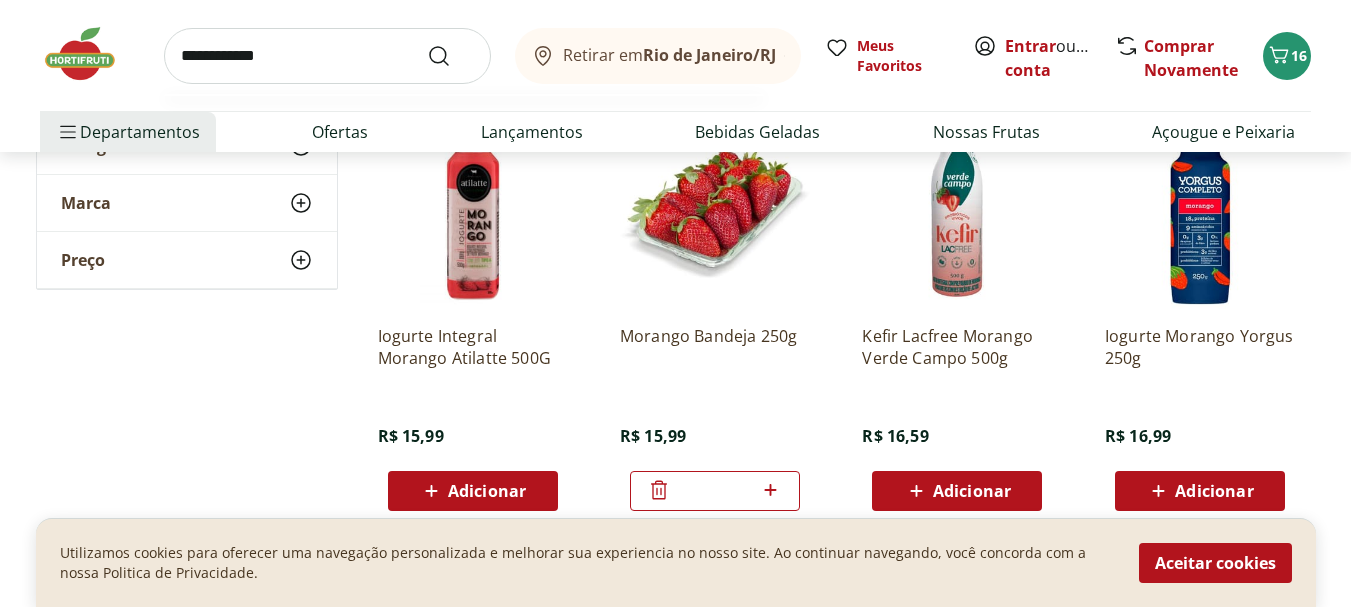 type on "**********" 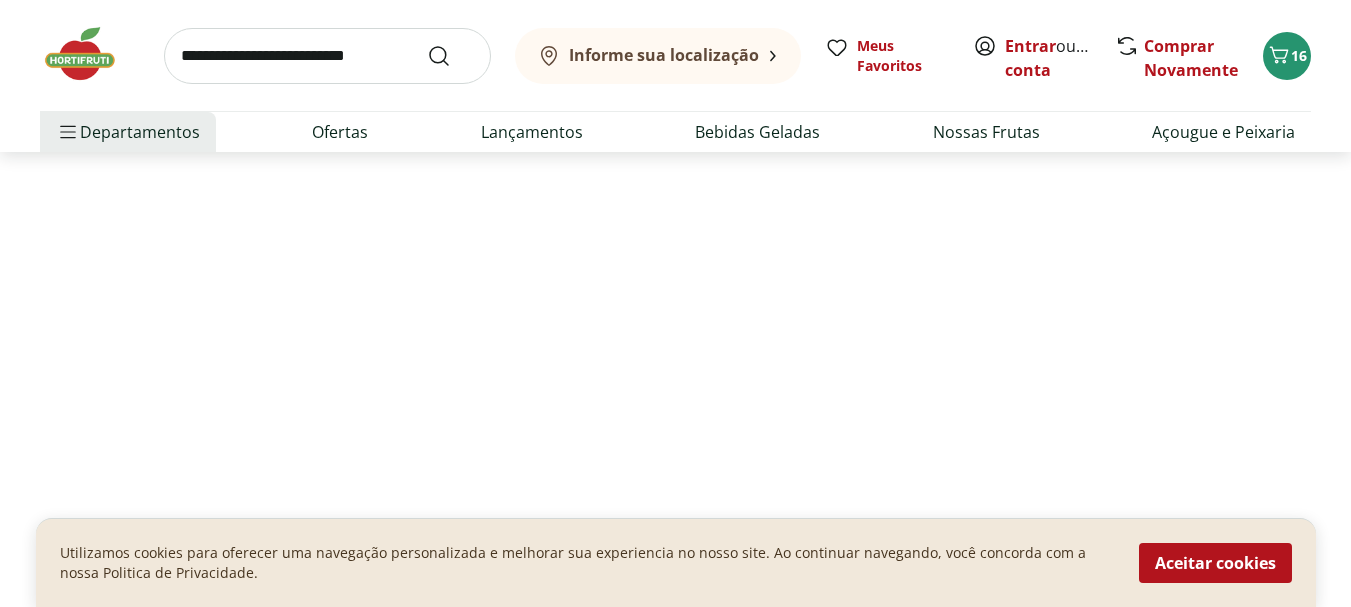 scroll, scrollTop: 0, scrollLeft: 0, axis: both 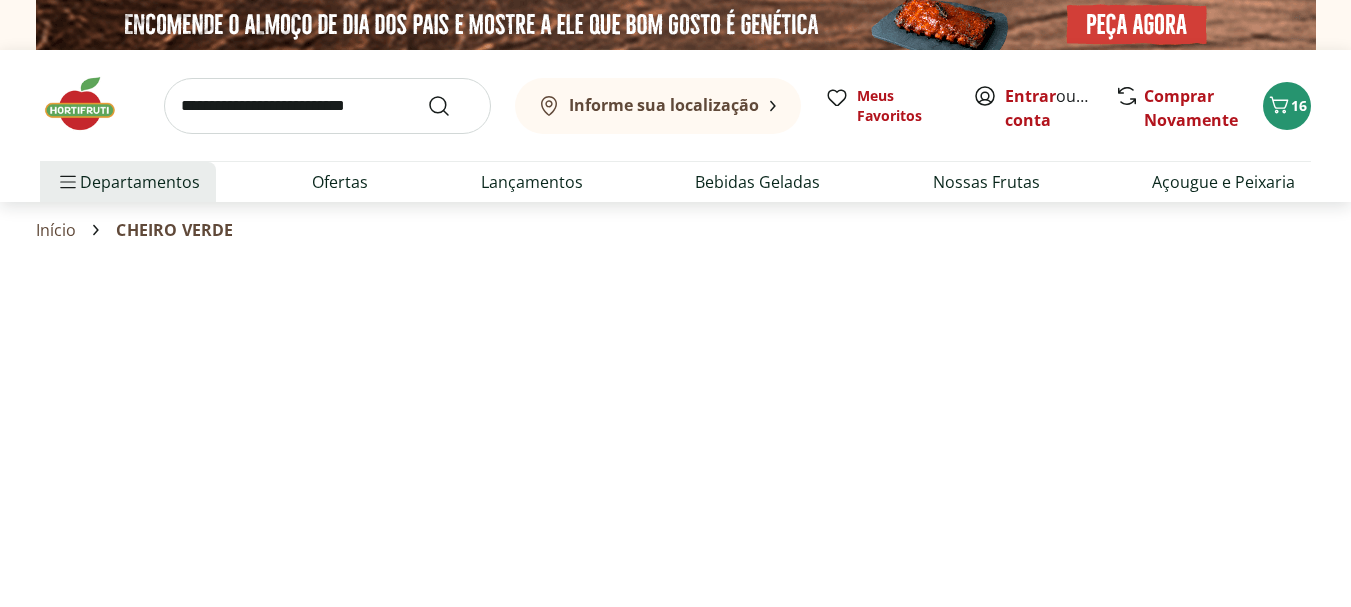 select on "**********" 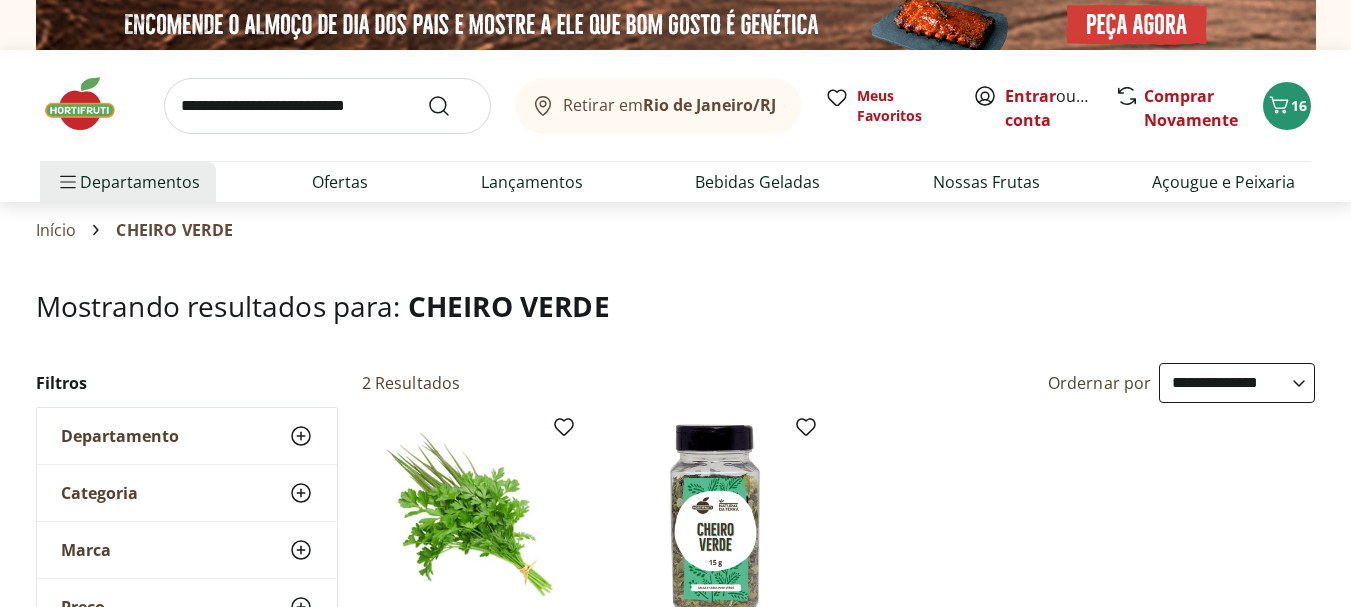 scroll, scrollTop: 300, scrollLeft: 0, axis: vertical 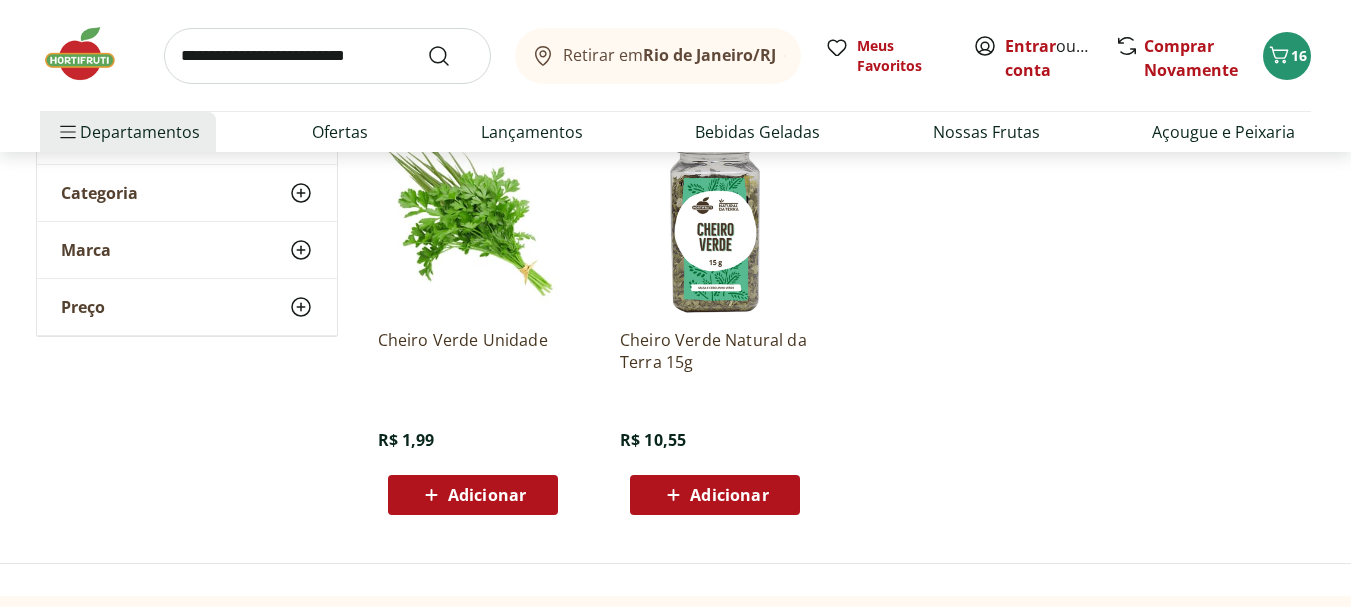 click on "Adicionar" at bounding box center (487, 495) 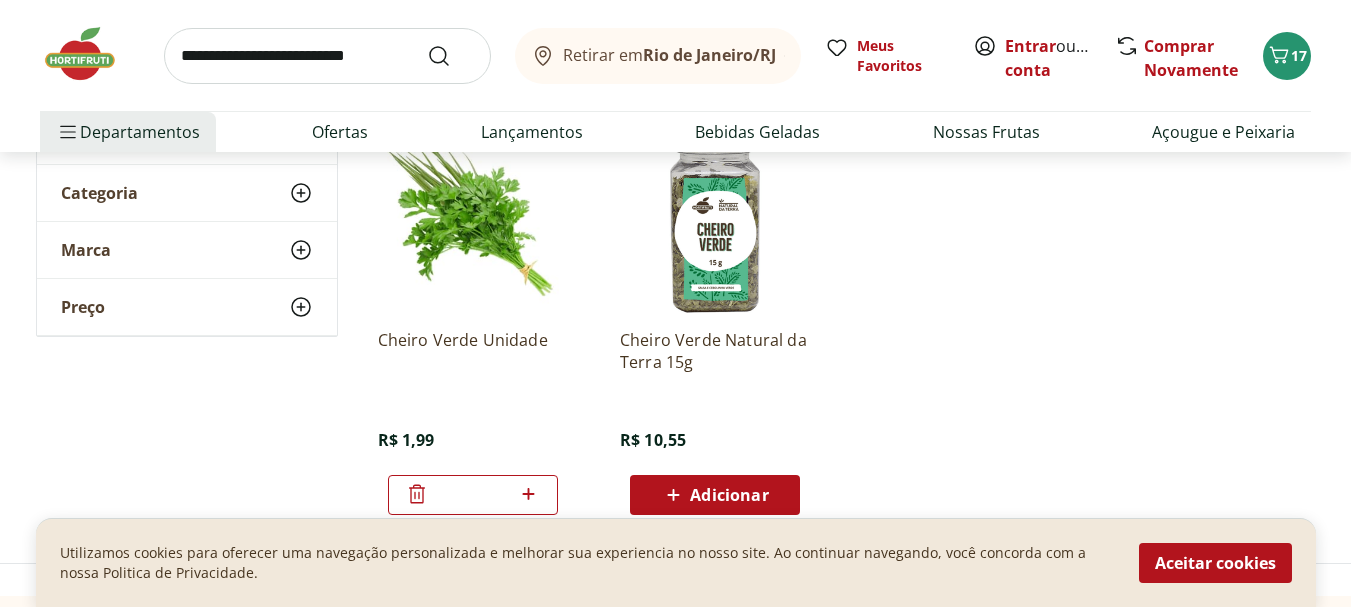 click 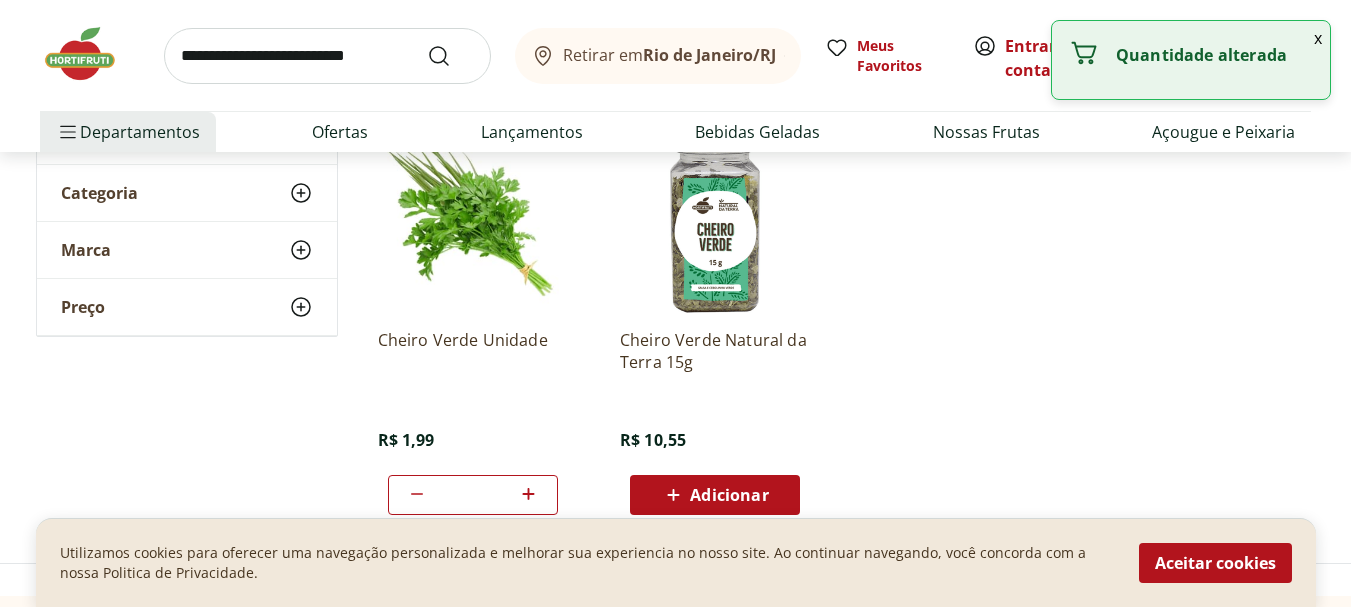 scroll, scrollTop: 0, scrollLeft: 0, axis: both 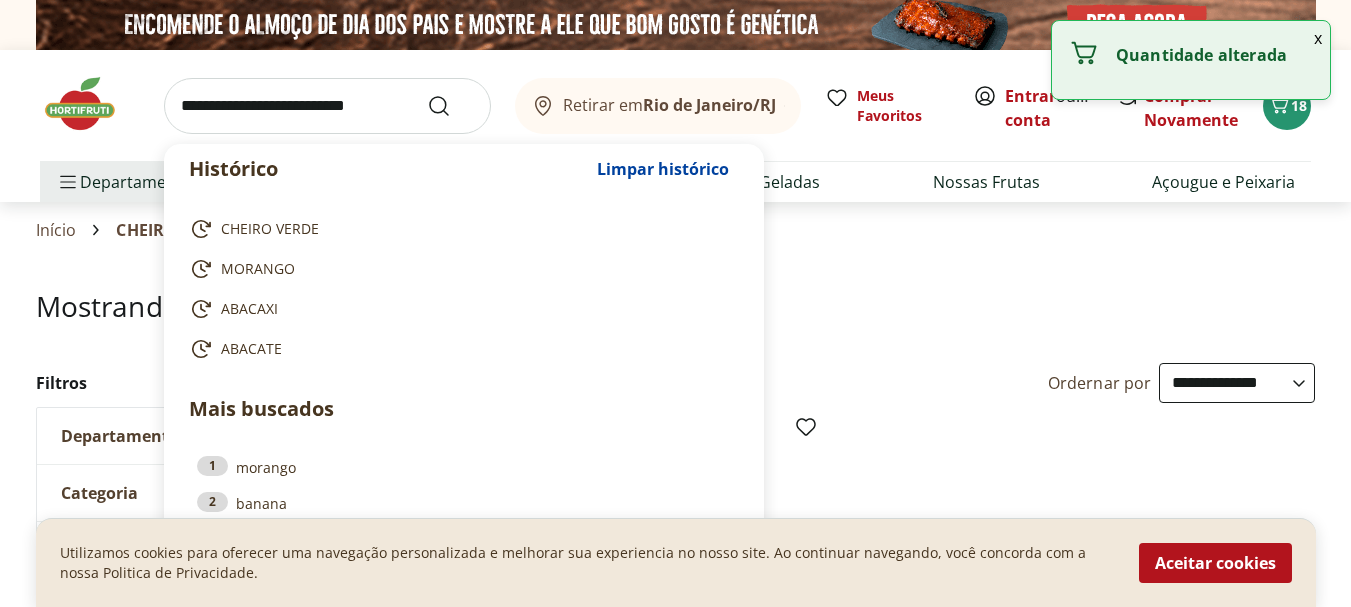click at bounding box center (327, 106) 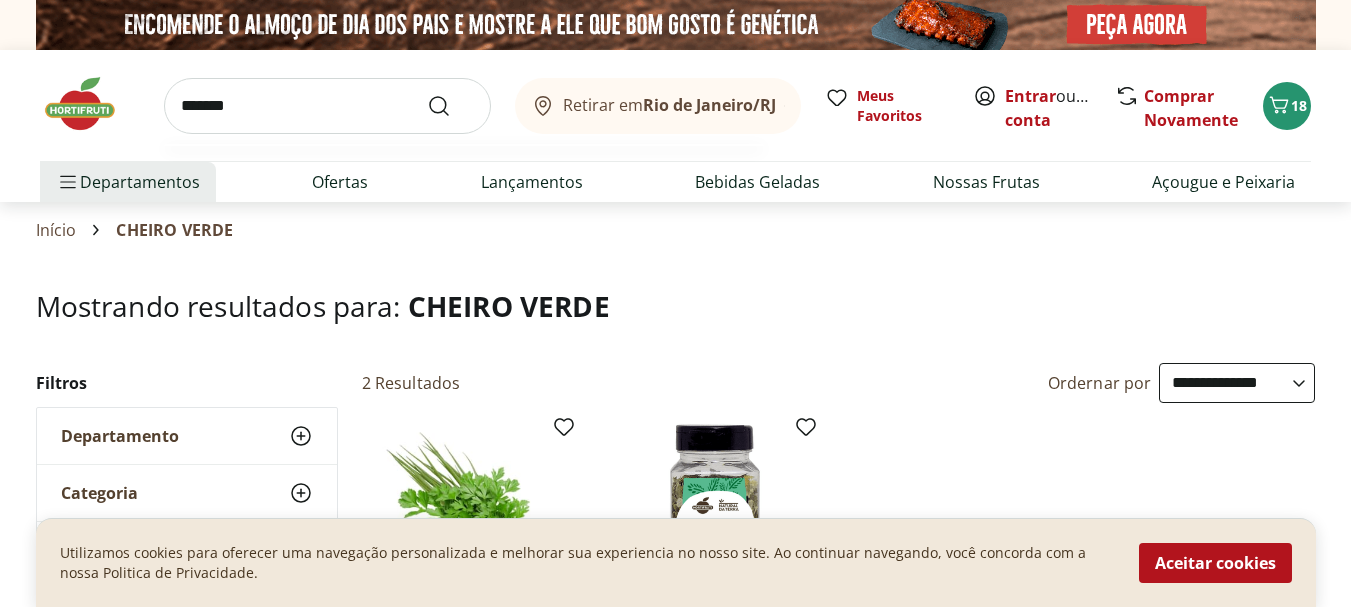 type on "*******" 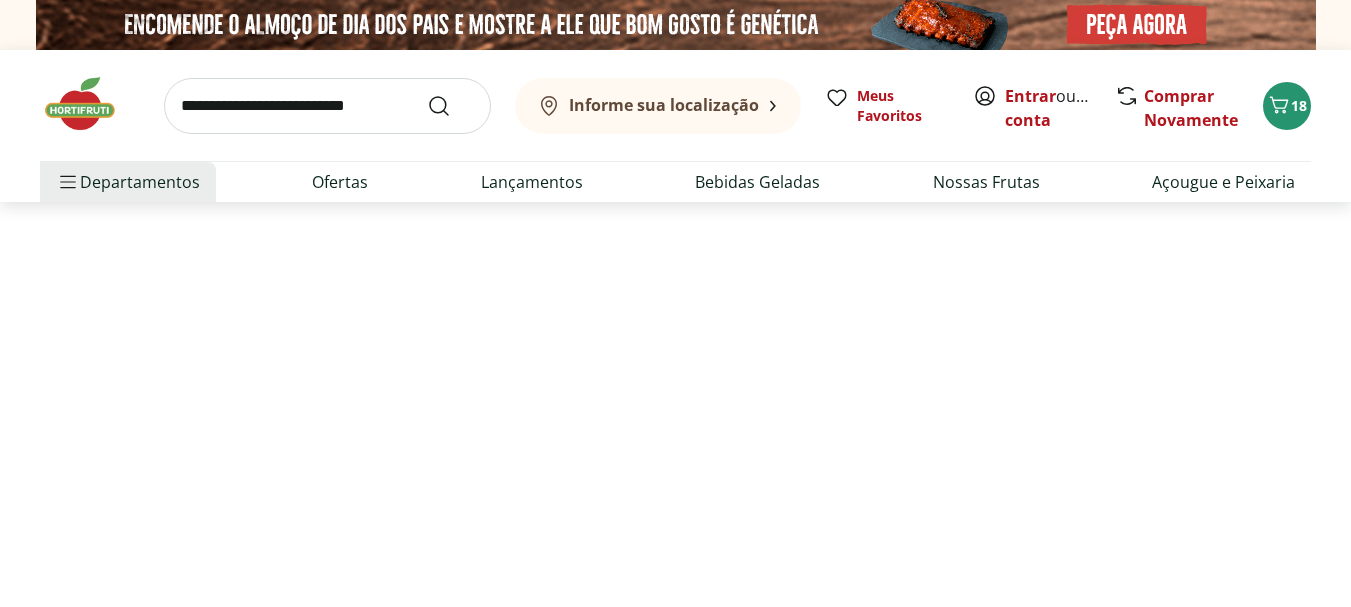 select on "**********" 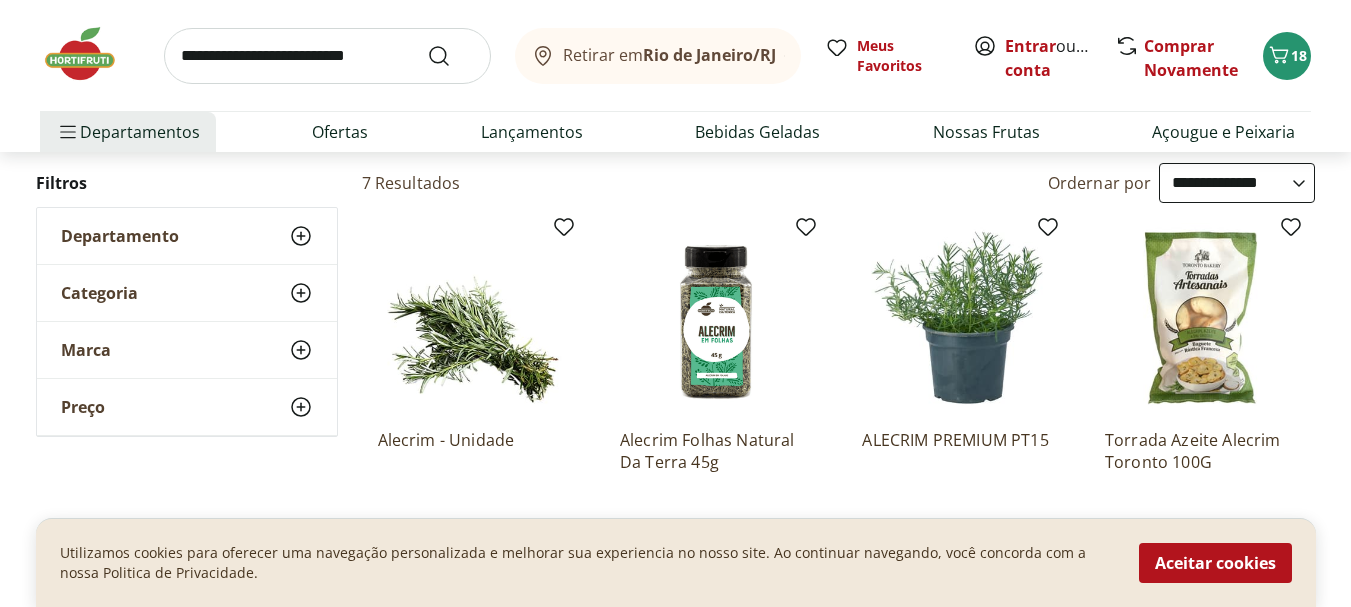 scroll, scrollTop: 400, scrollLeft: 0, axis: vertical 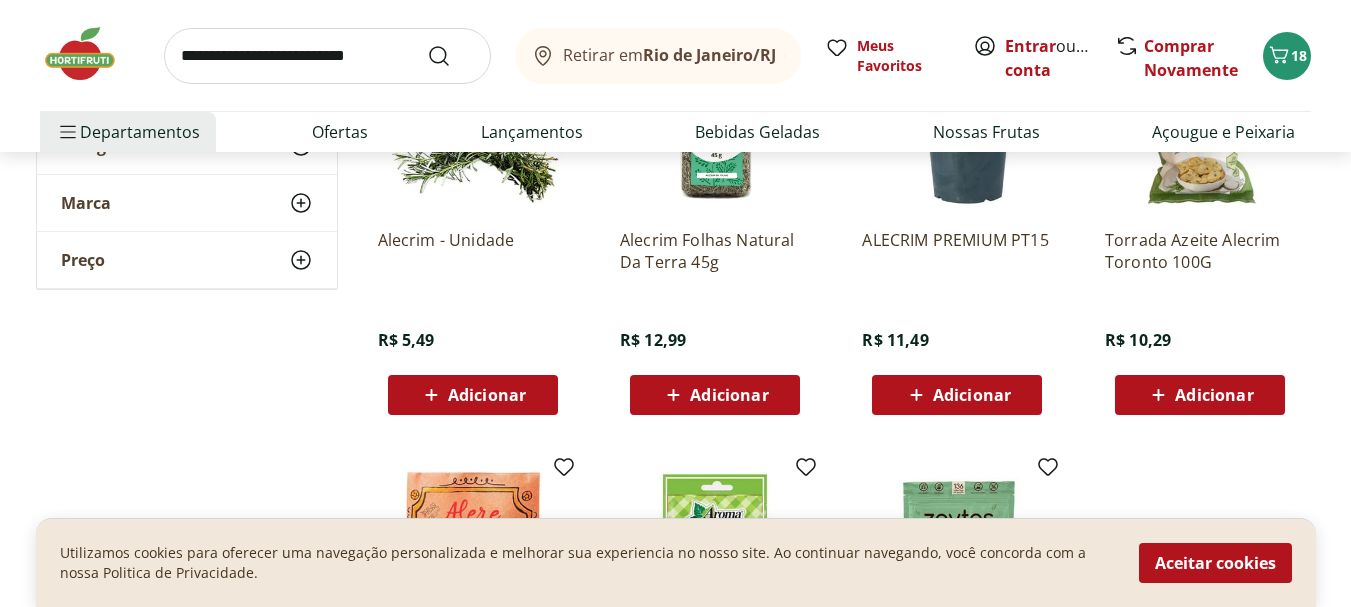 click on "Adicionar" at bounding box center (487, 395) 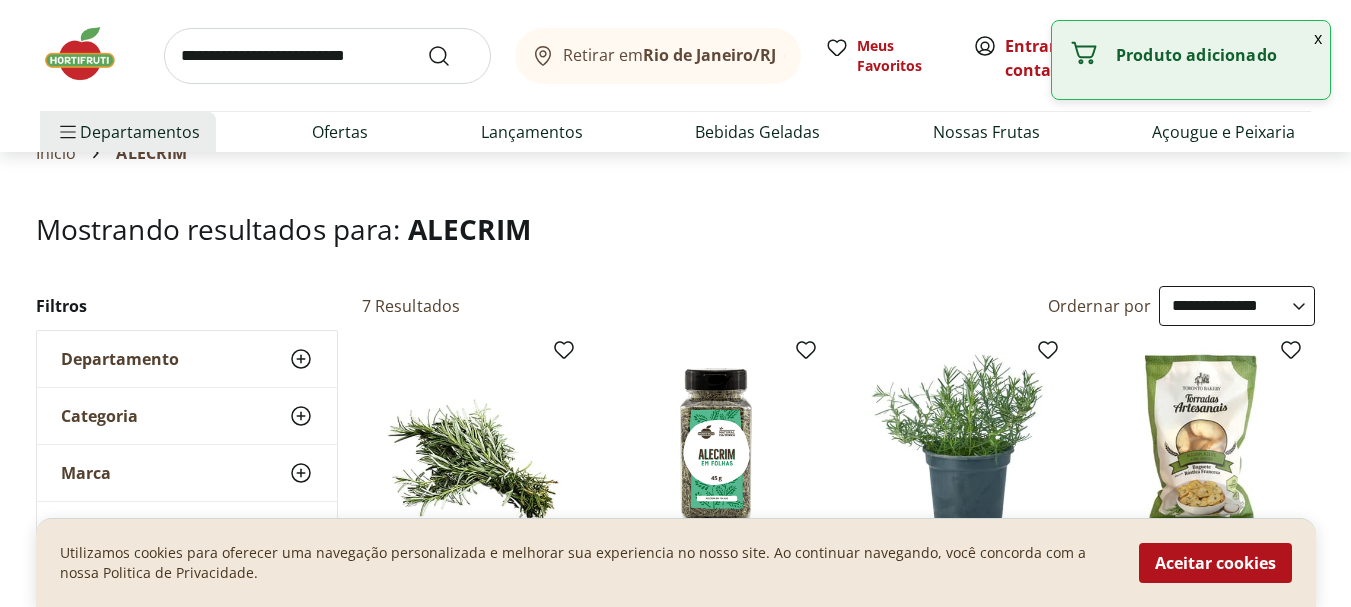 scroll, scrollTop: 0, scrollLeft: 0, axis: both 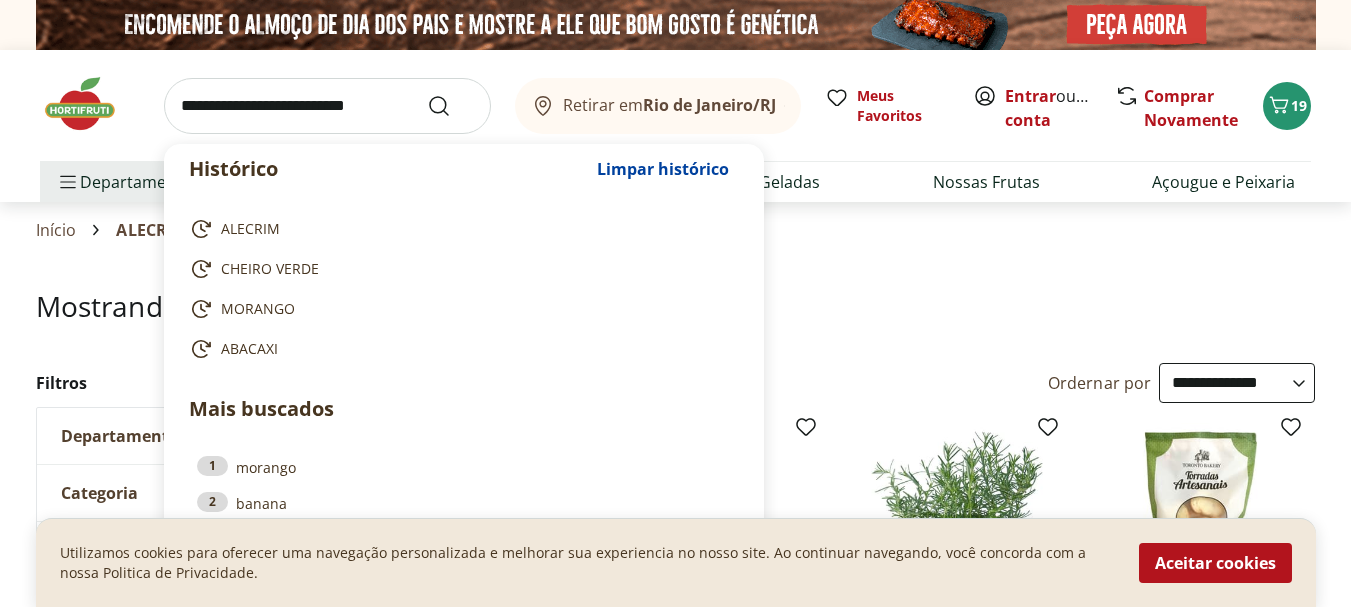click at bounding box center (327, 106) 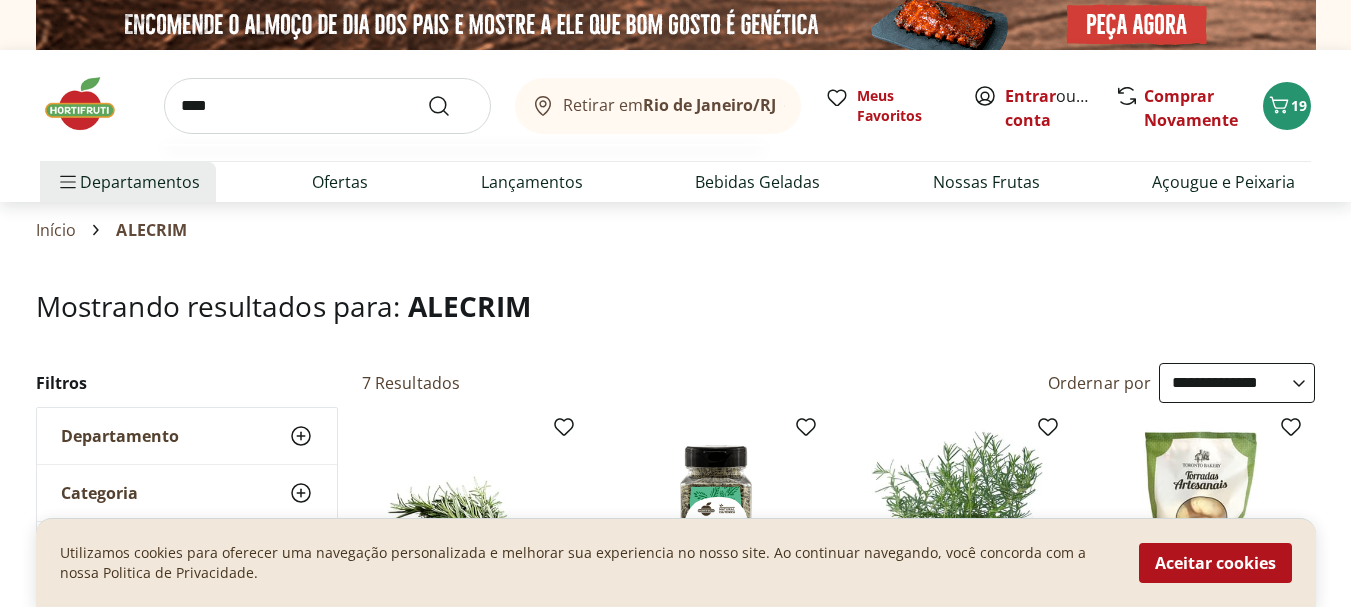 type on "****" 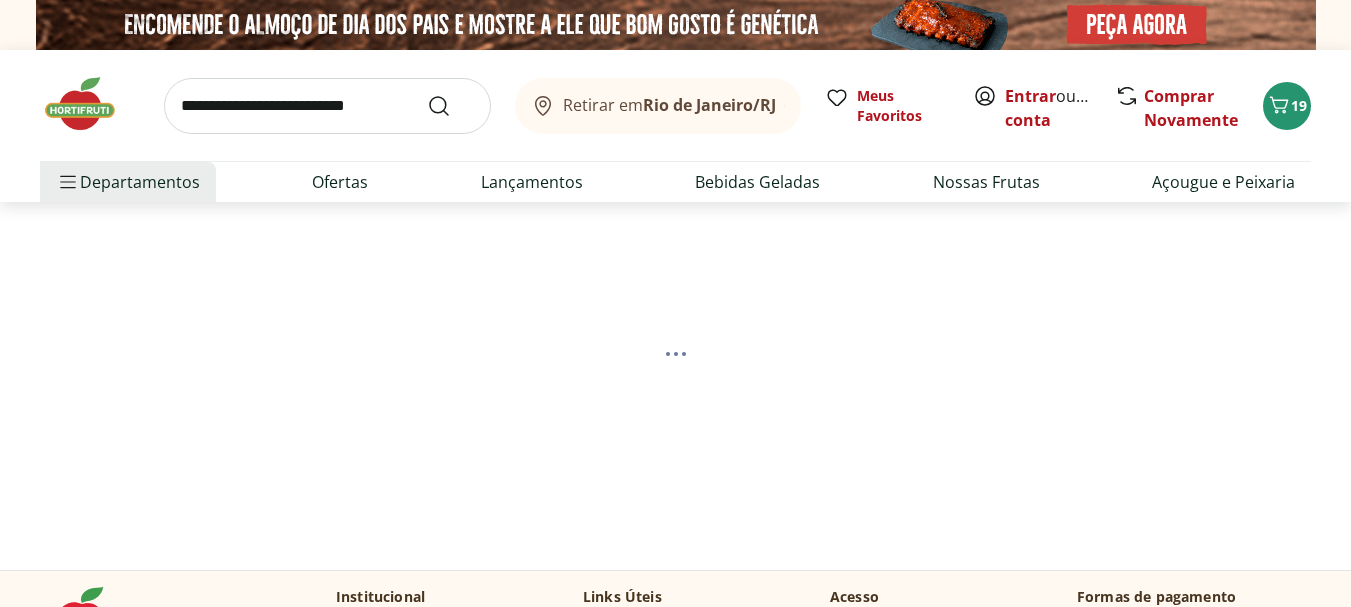 select on "**********" 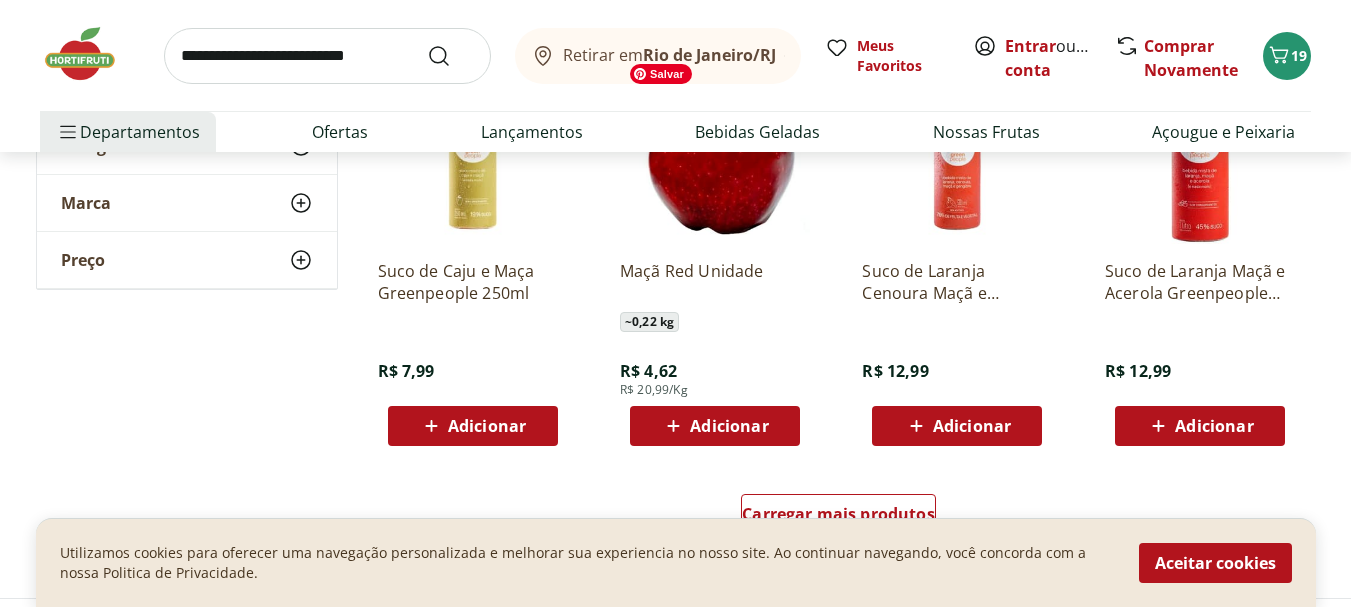scroll, scrollTop: 1300, scrollLeft: 0, axis: vertical 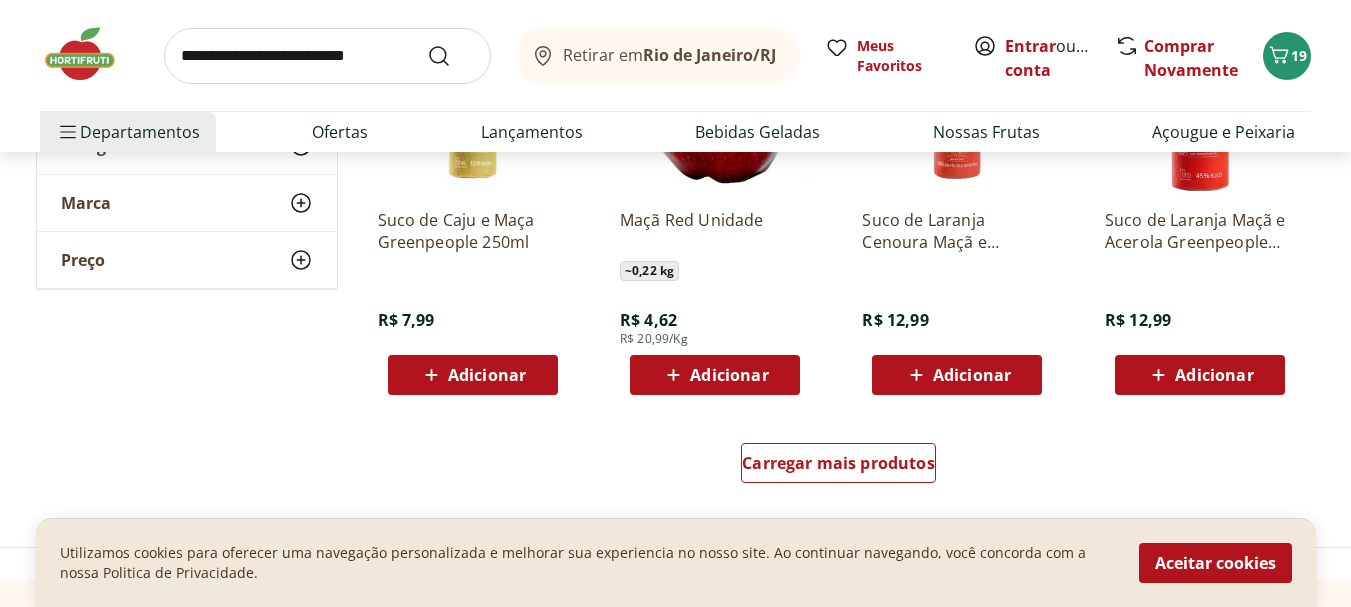 click on "Adicionar" at bounding box center [729, 375] 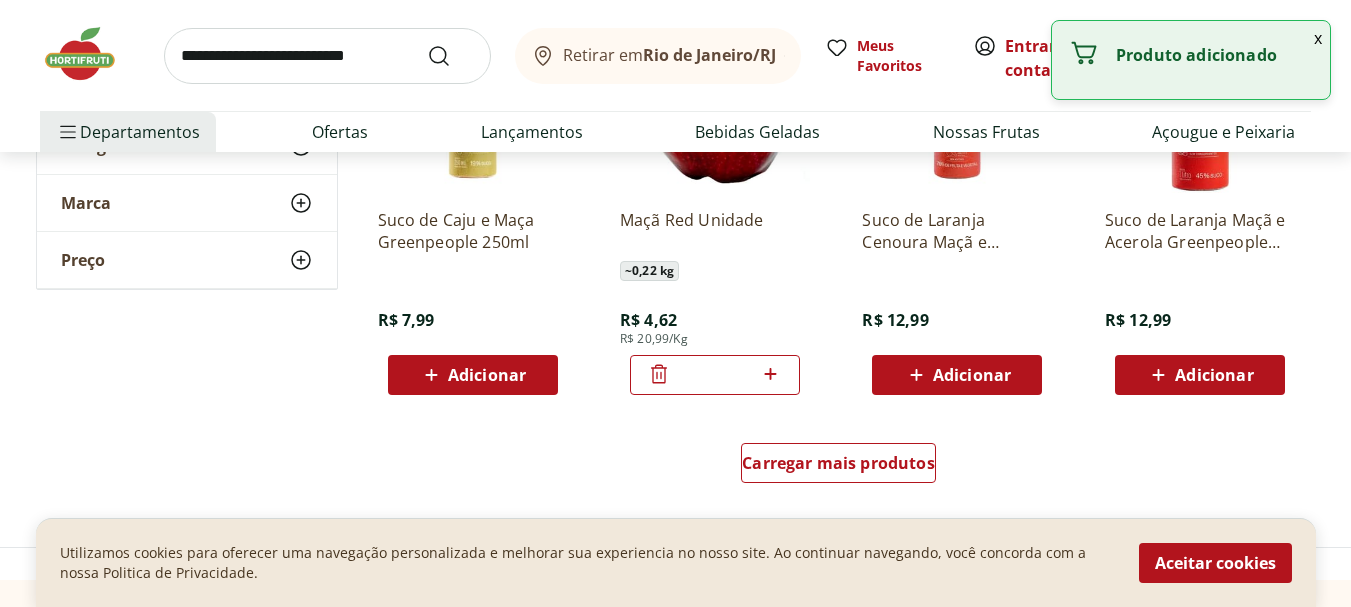 click 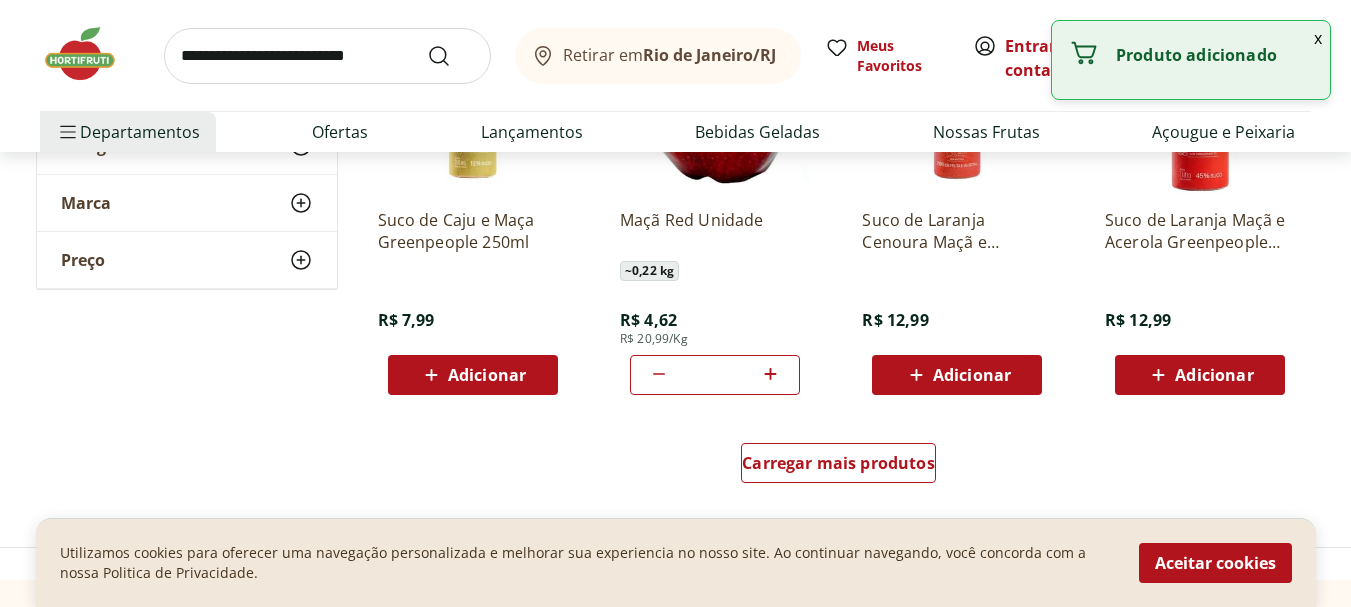 type on "*" 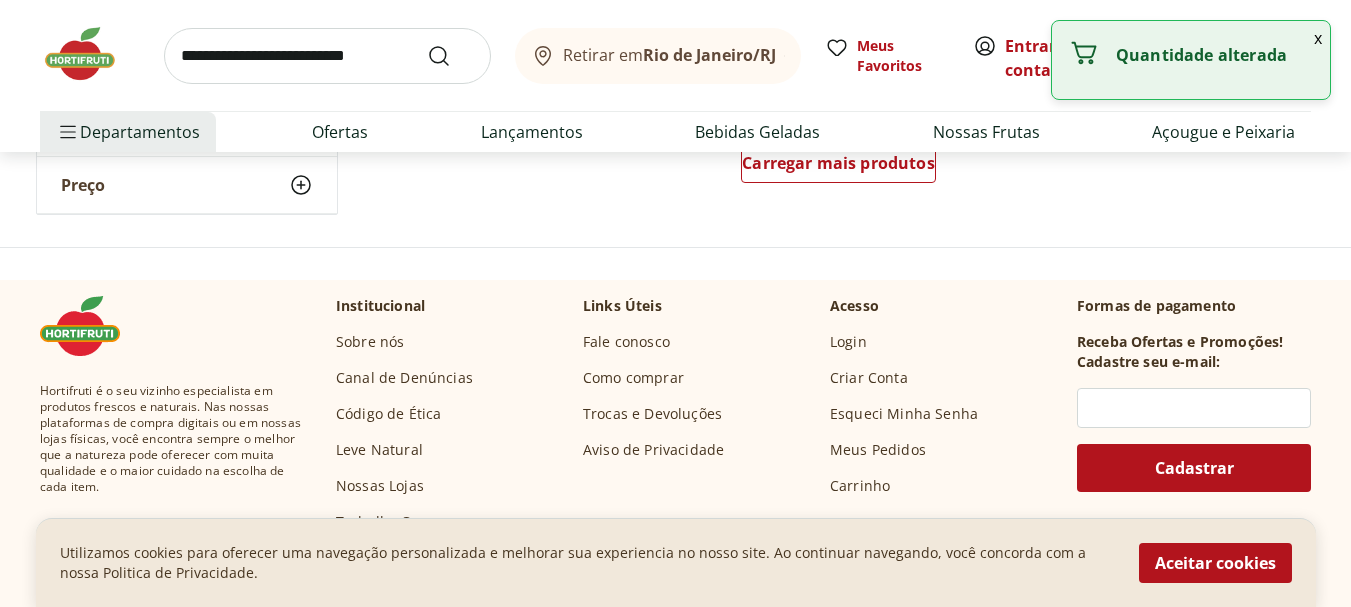 scroll, scrollTop: 1100, scrollLeft: 0, axis: vertical 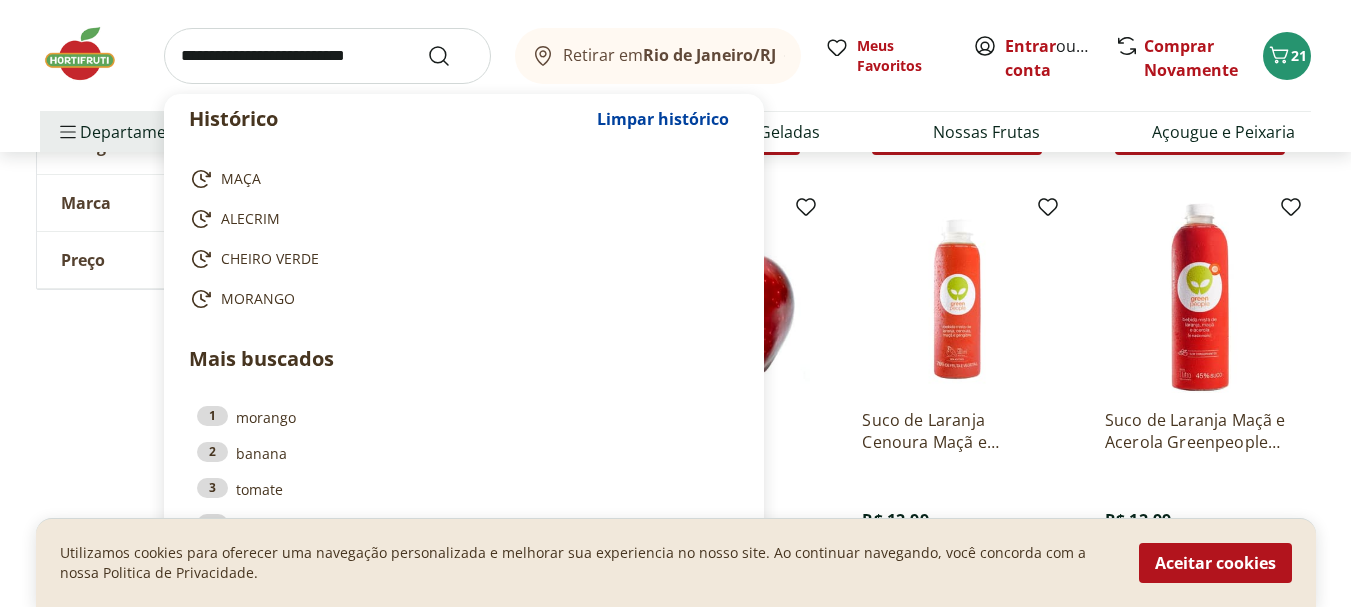 click at bounding box center [327, 56] 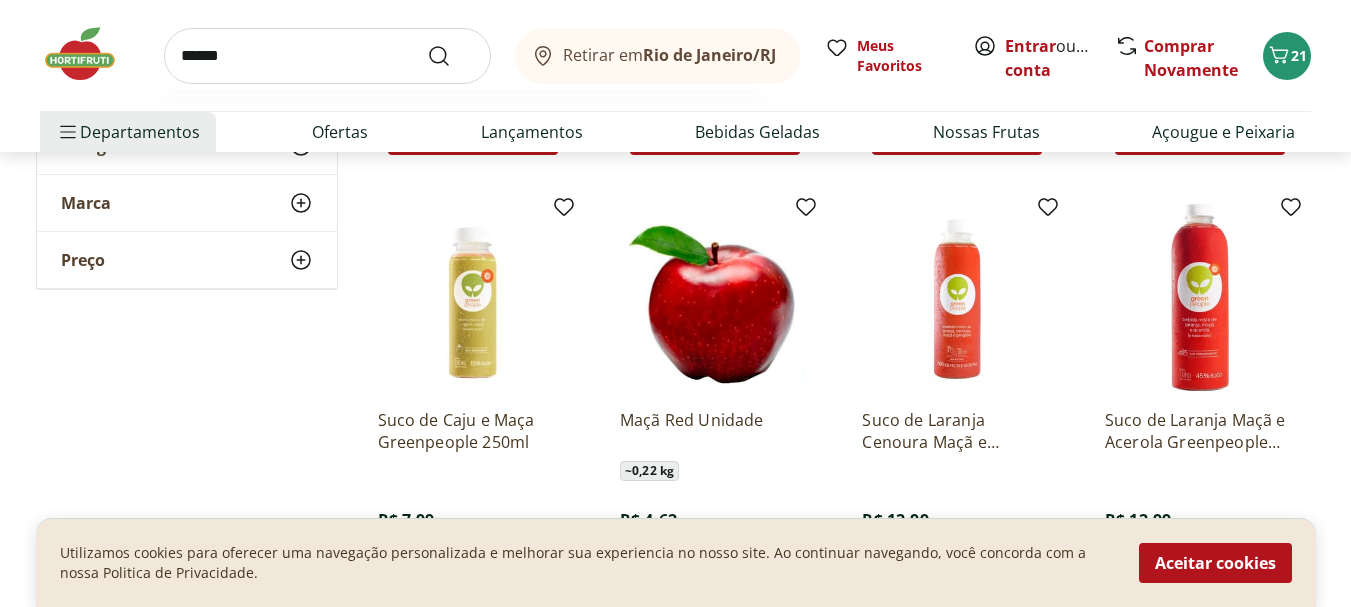 type on "******" 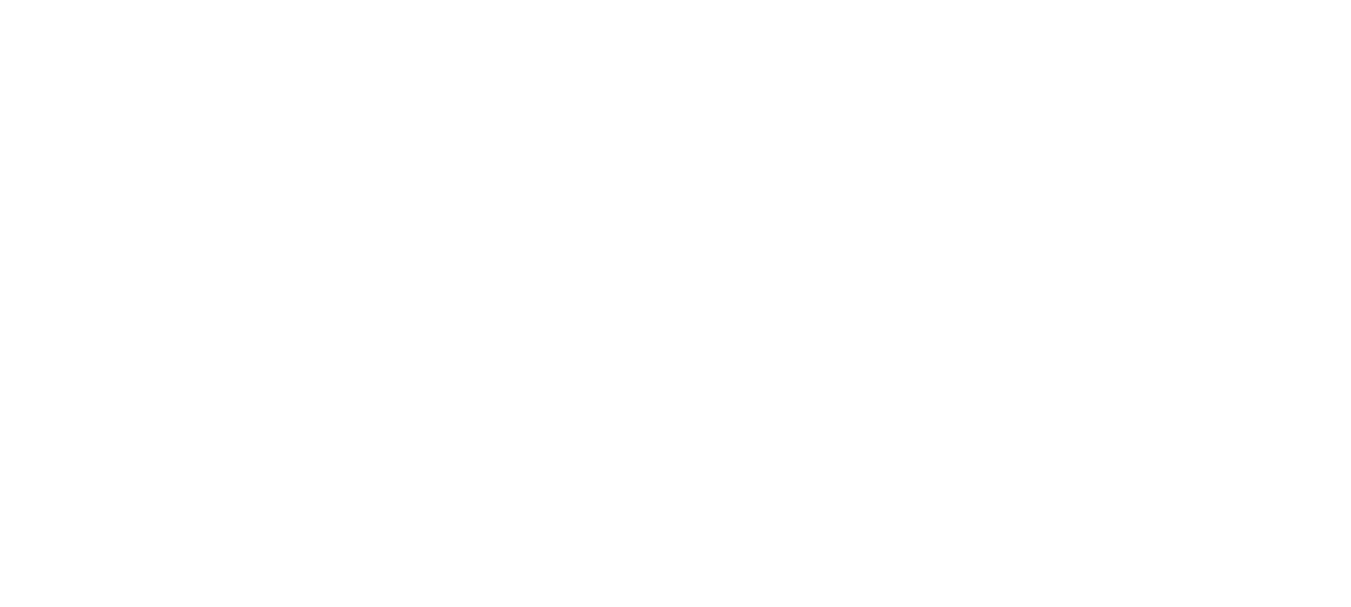 scroll, scrollTop: 0, scrollLeft: 0, axis: both 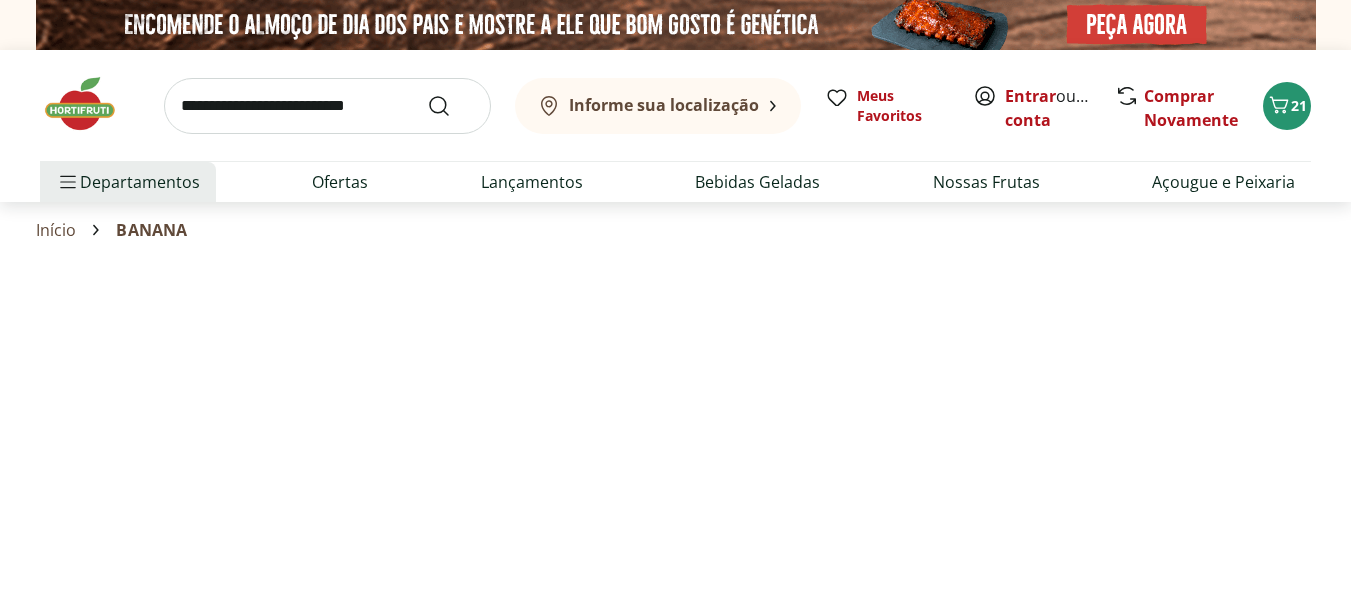 select on "**********" 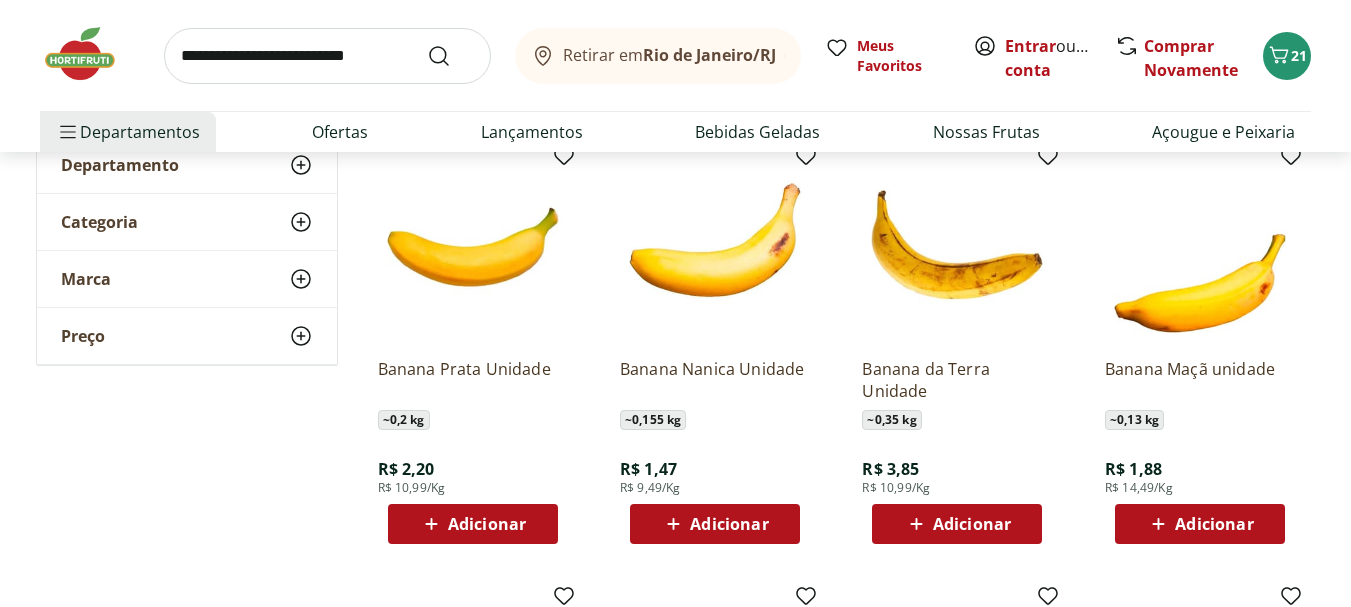 scroll, scrollTop: 300, scrollLeft: 0, axis: vertical 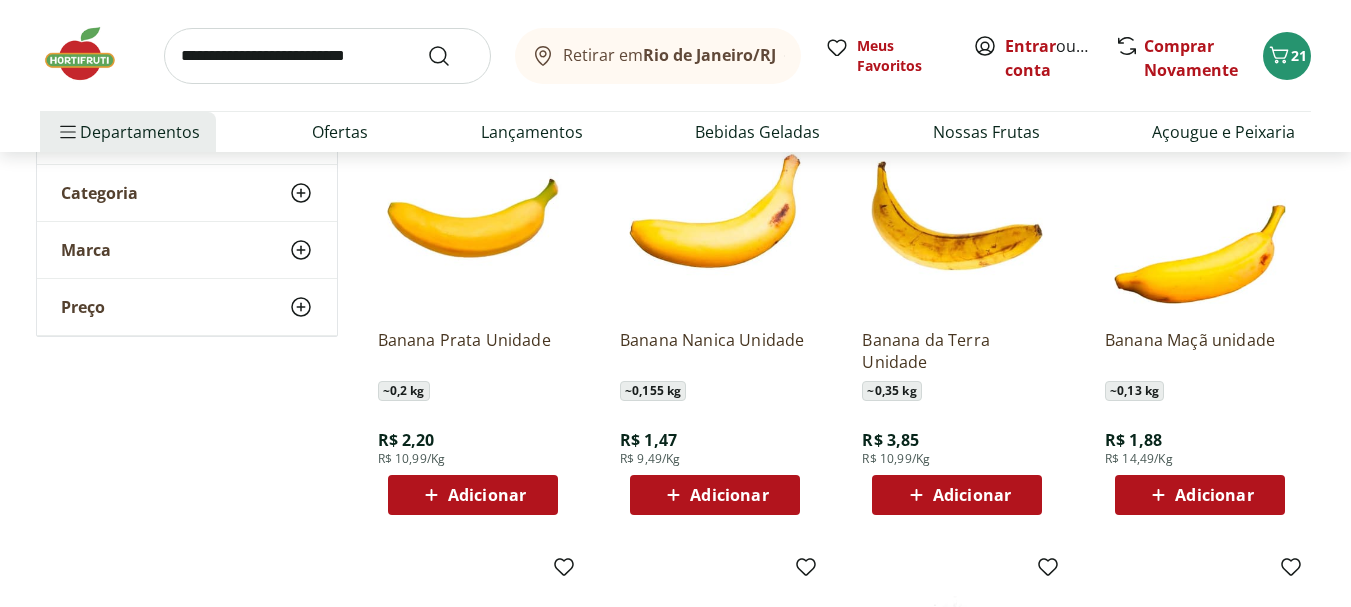 click on "Adicionar" at bounding box center [487, 495] 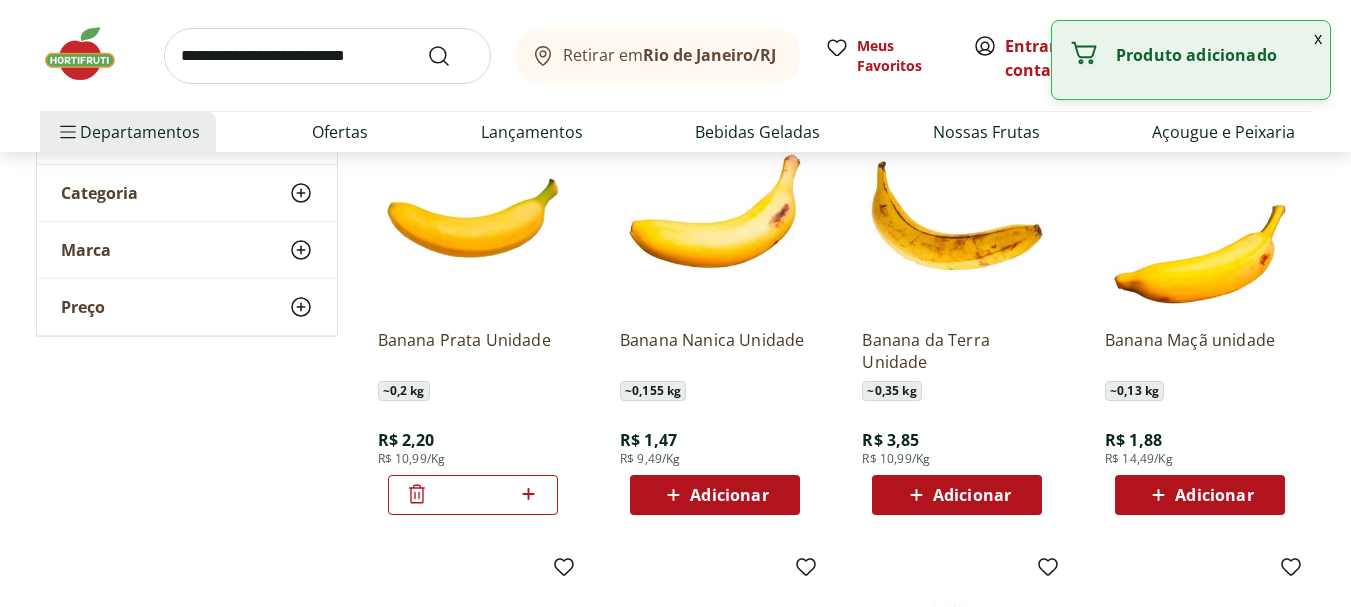 click 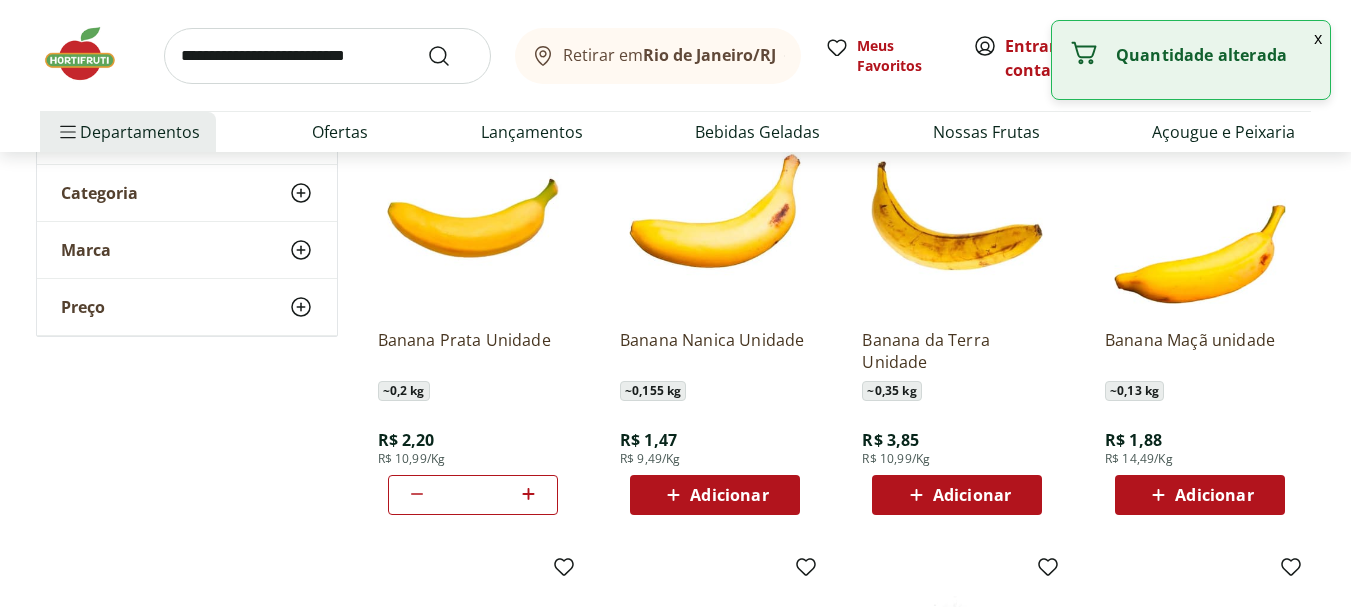 click 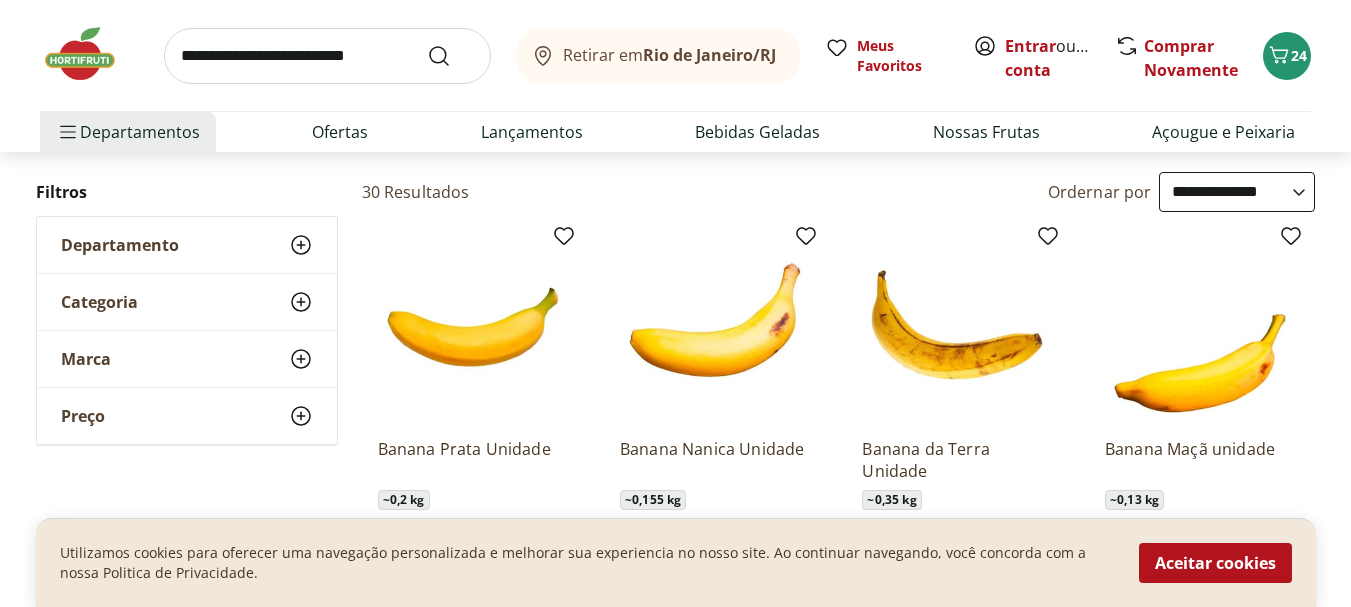 scroll, scrollTop: 0, scrollLeft: 0, axis: both 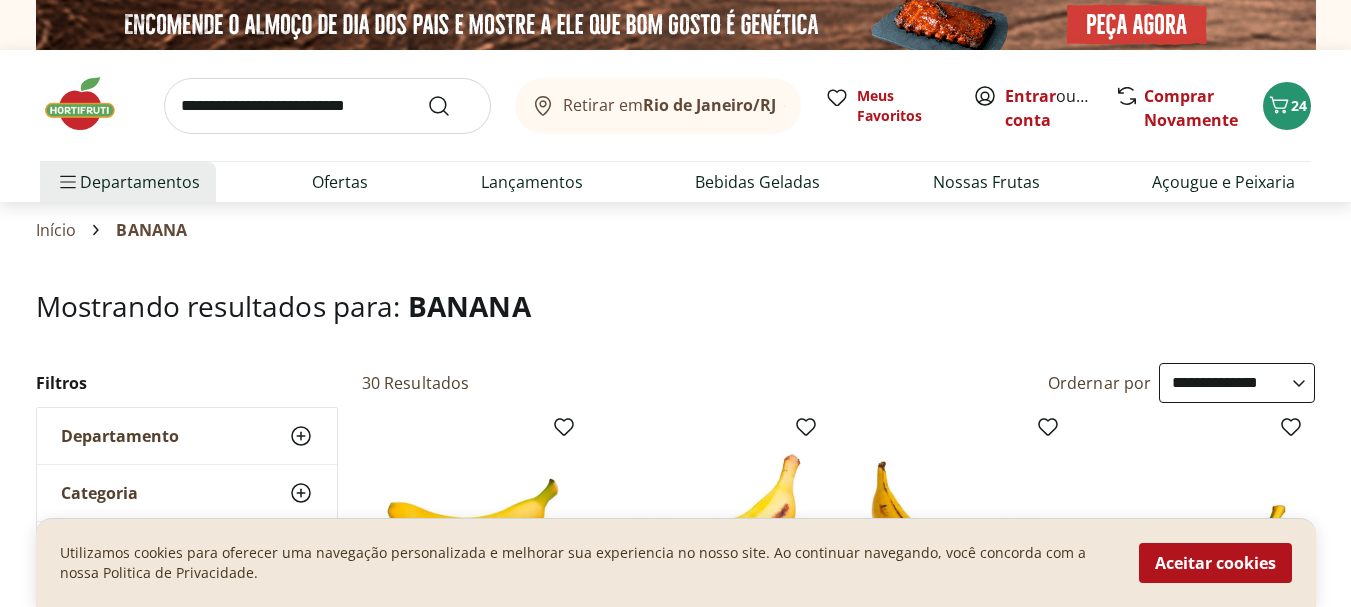 click at bounding box center [327, 106] 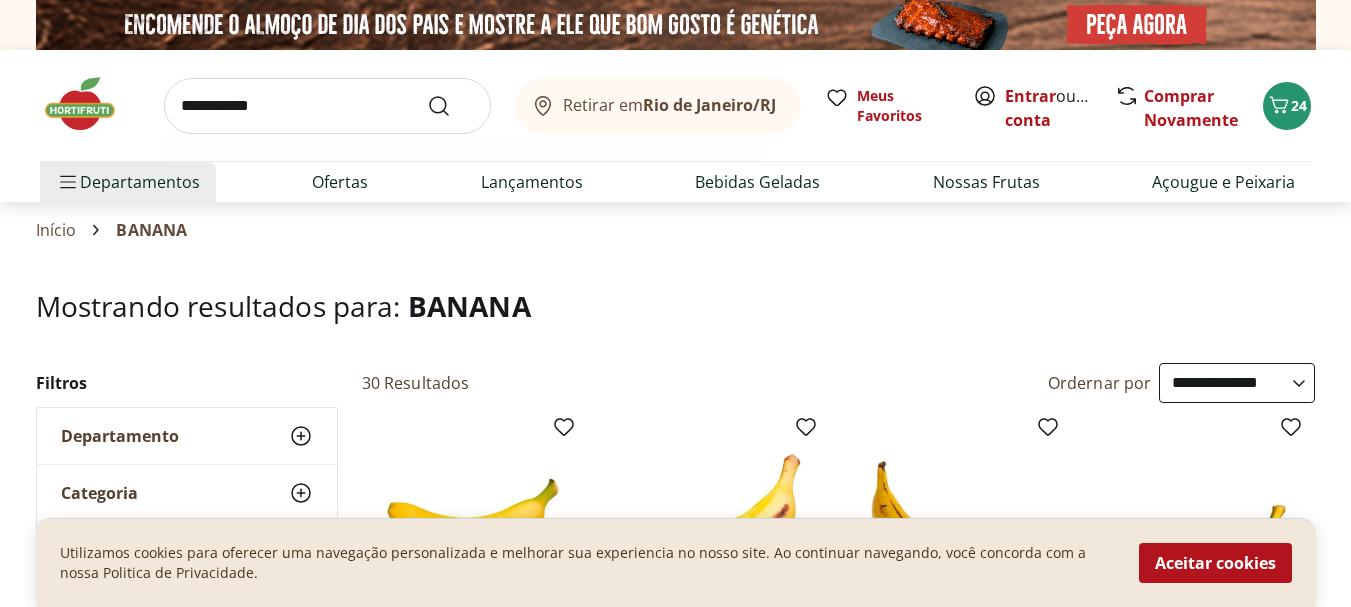 type on "**********" 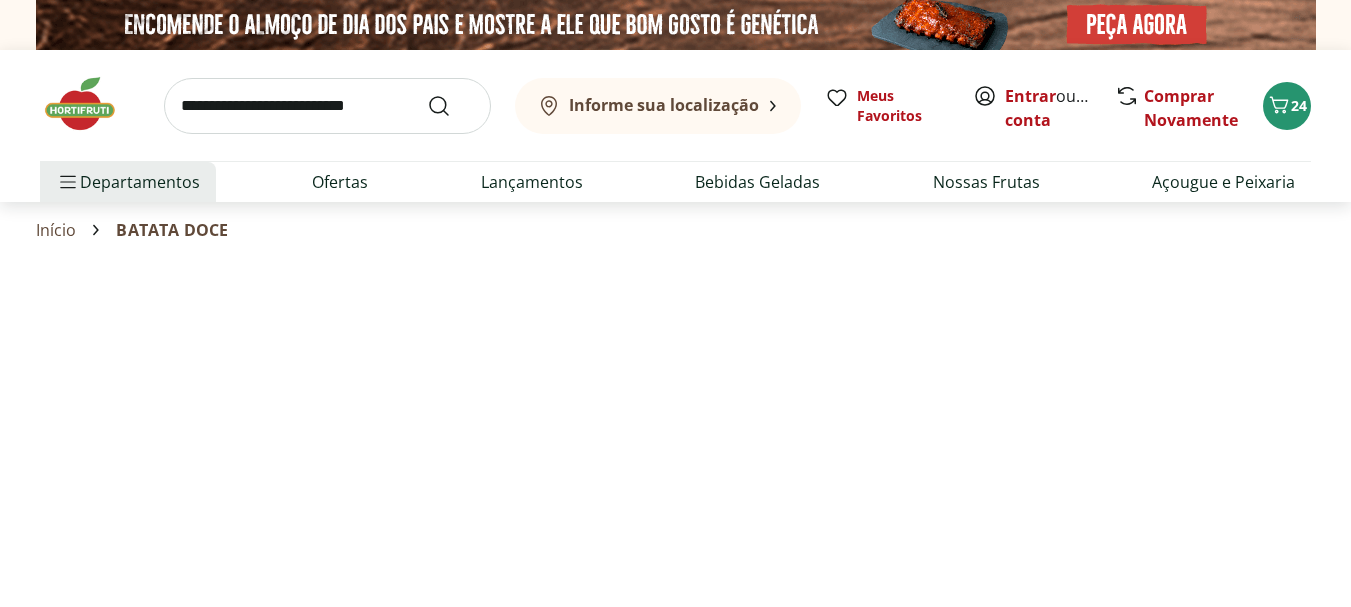 scroll, scrollTop: 300, scrollLeft: 0, axis: vertical 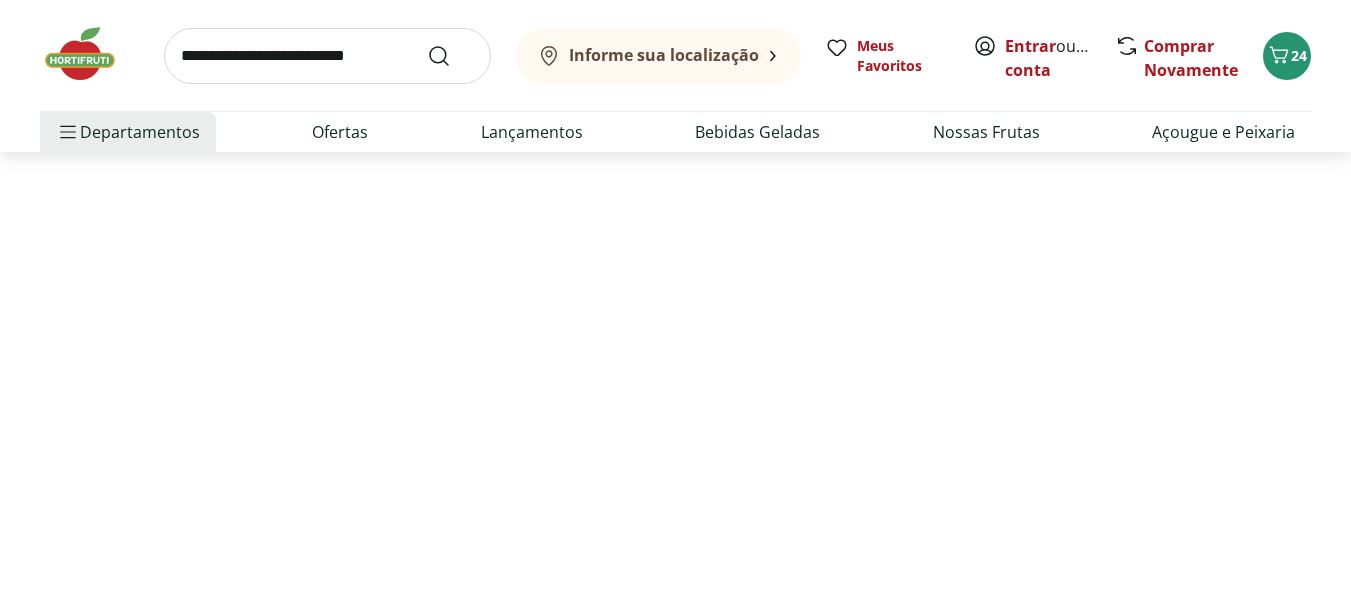 select on "**********" 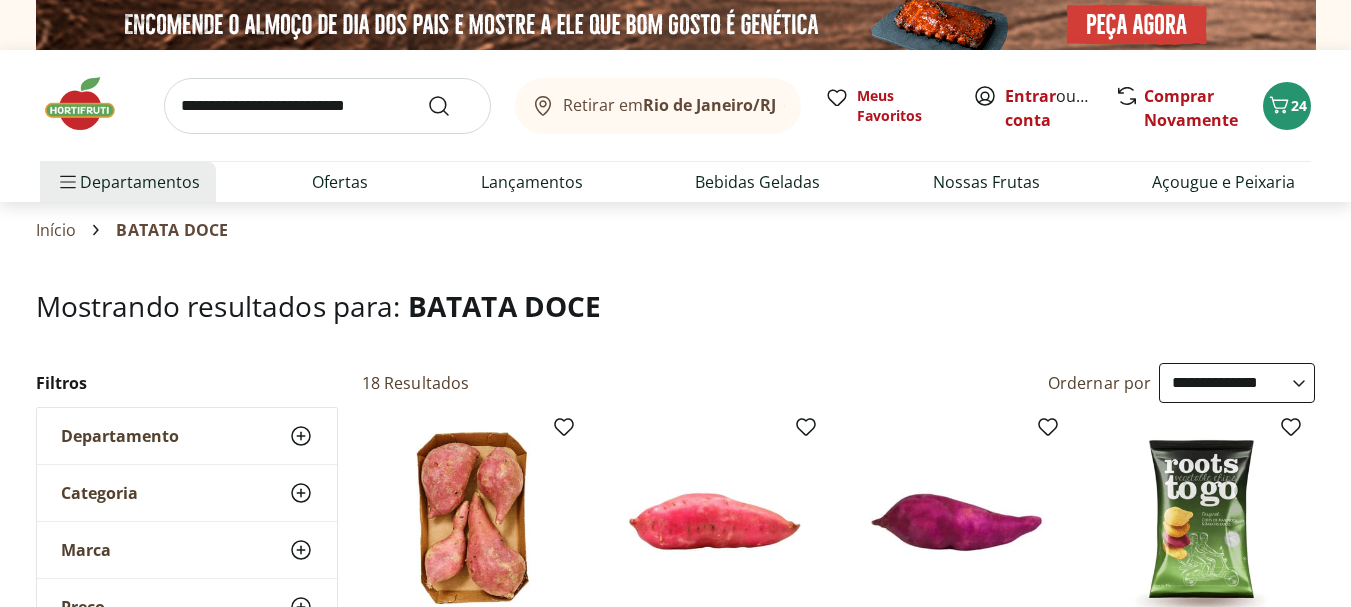 select on "**********" 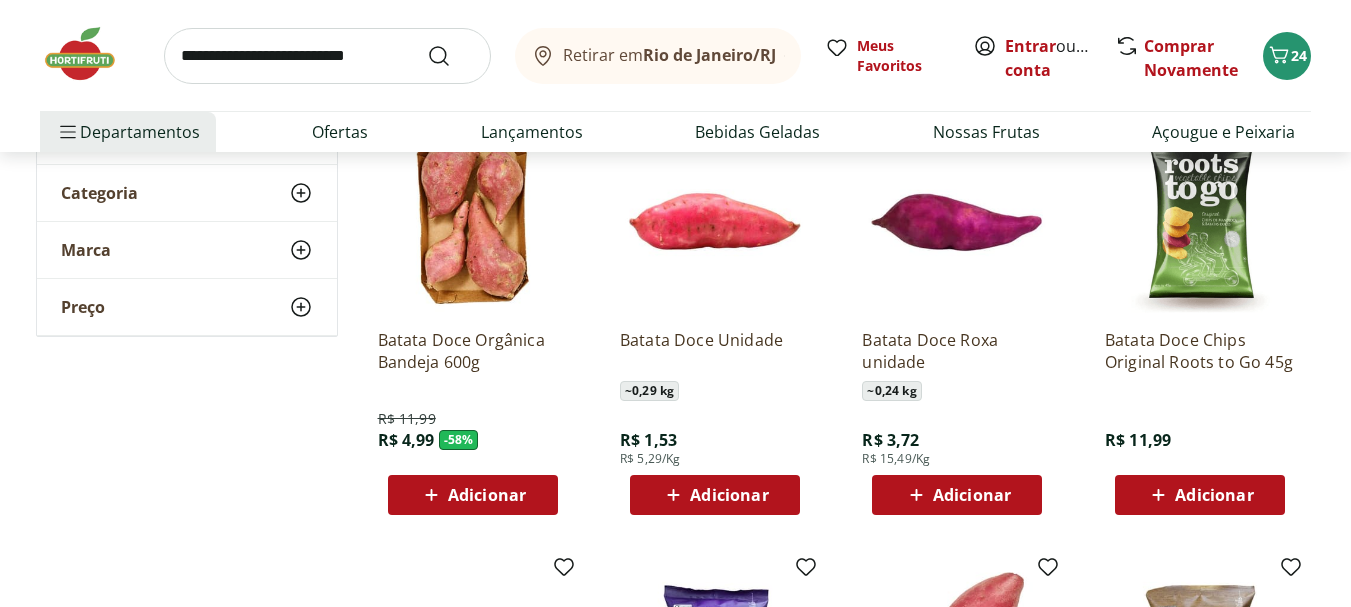 scroll, scrollTop: 0, scrollLeft: 0, axis: both 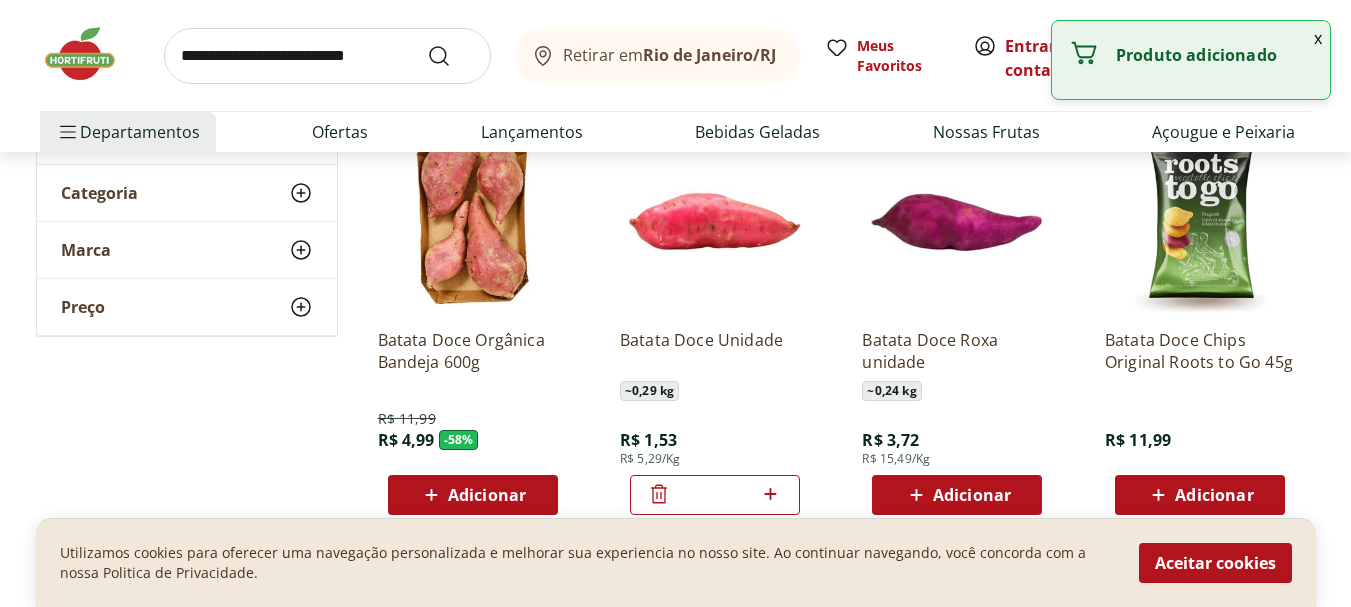 click 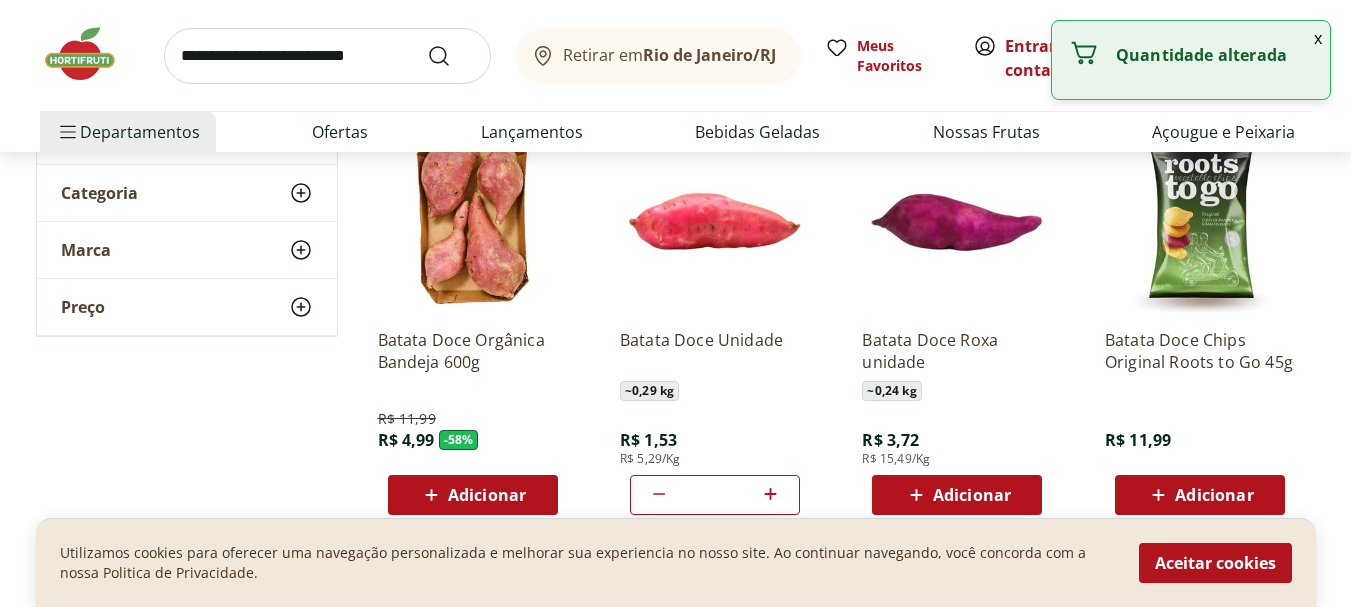 click 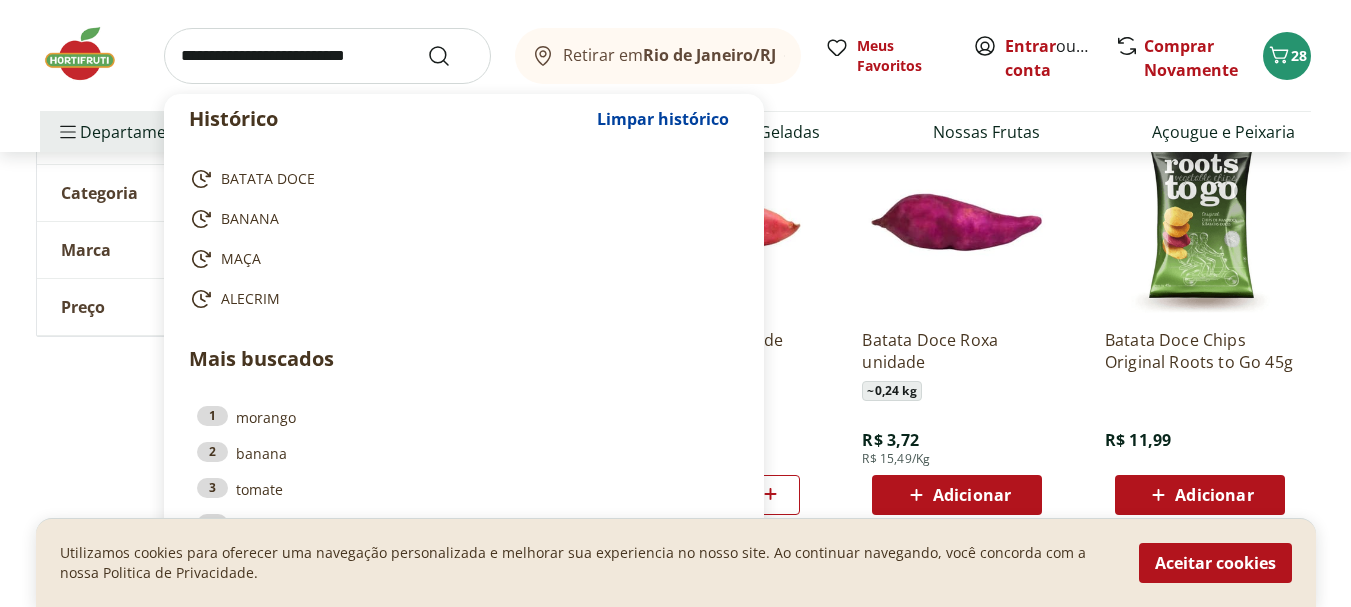 click at bounding box center [327, 56] 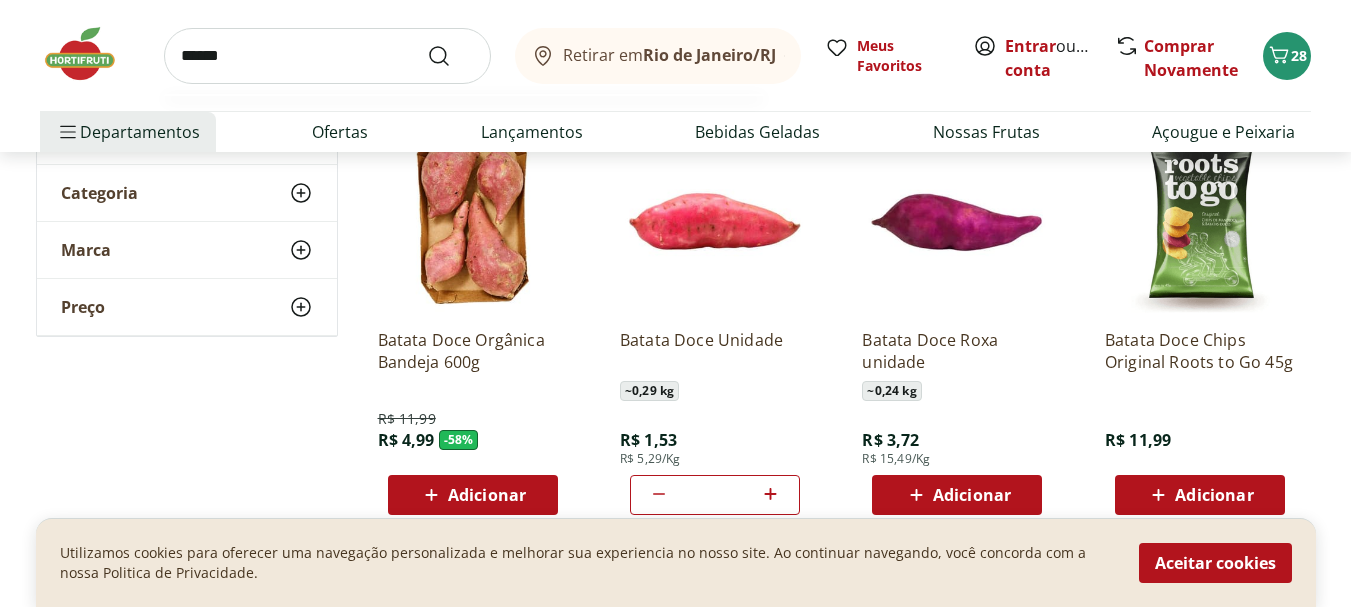 type on "******" 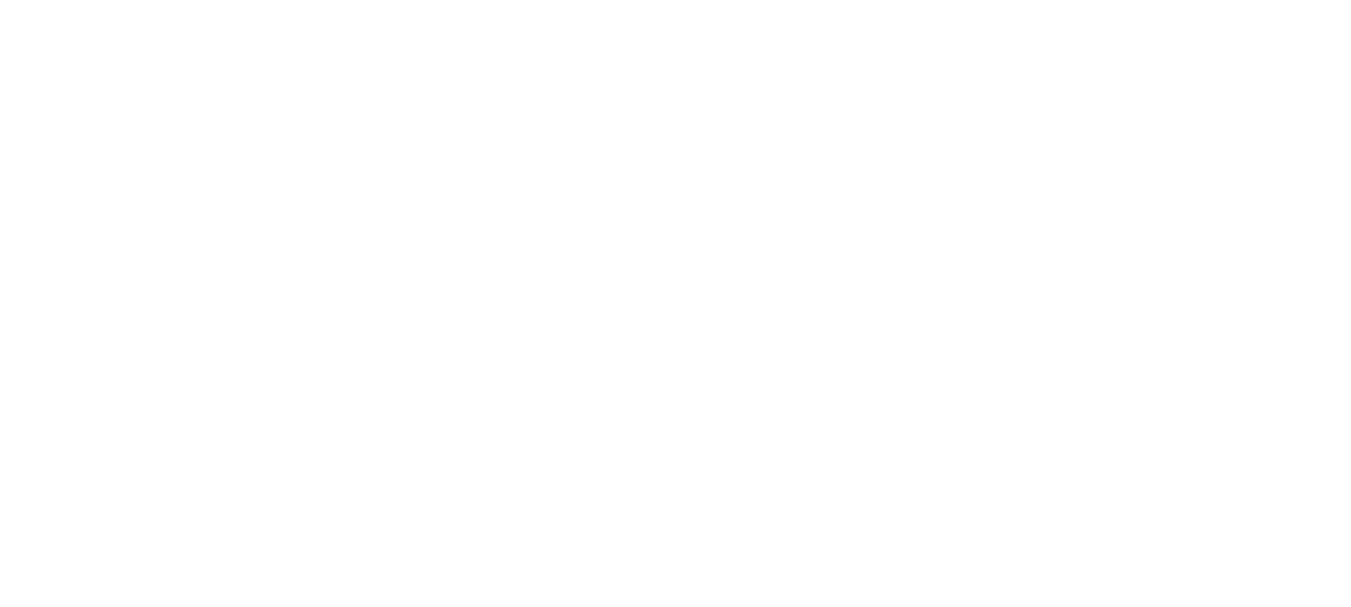 scroll, scrollTop: 0, scrollLeft: 0, axis: both 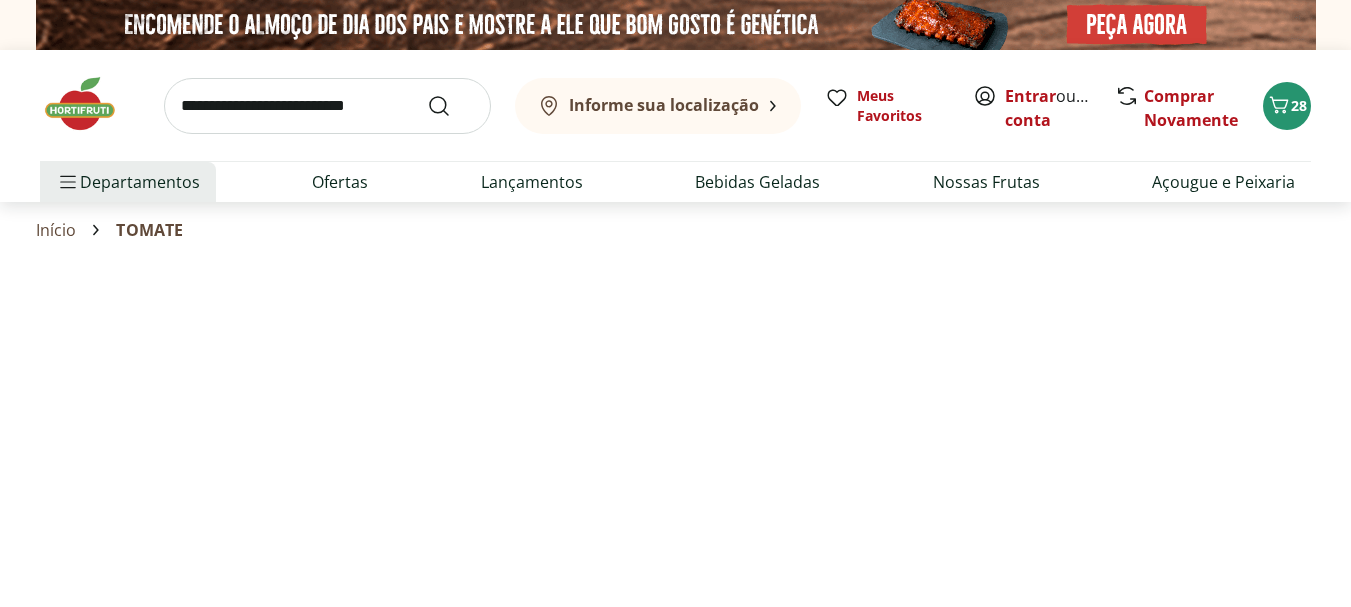 select on "**********" 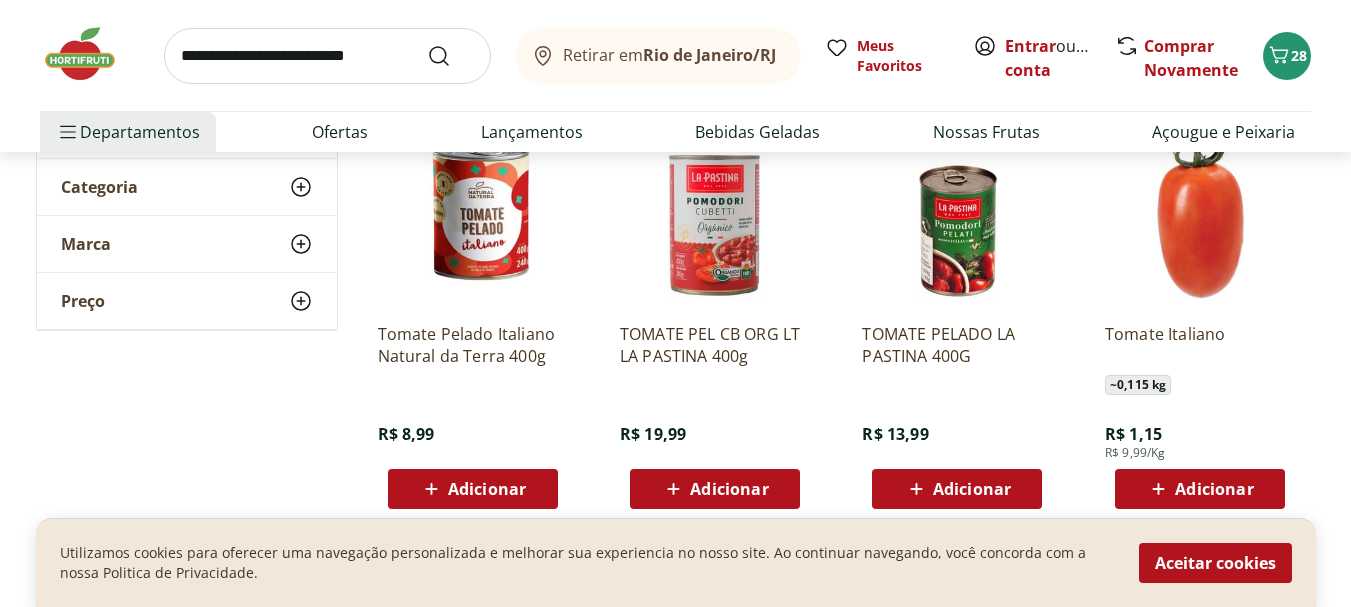 scroll, scrollTop: 300, scrollLeft: 0, axis: vertical 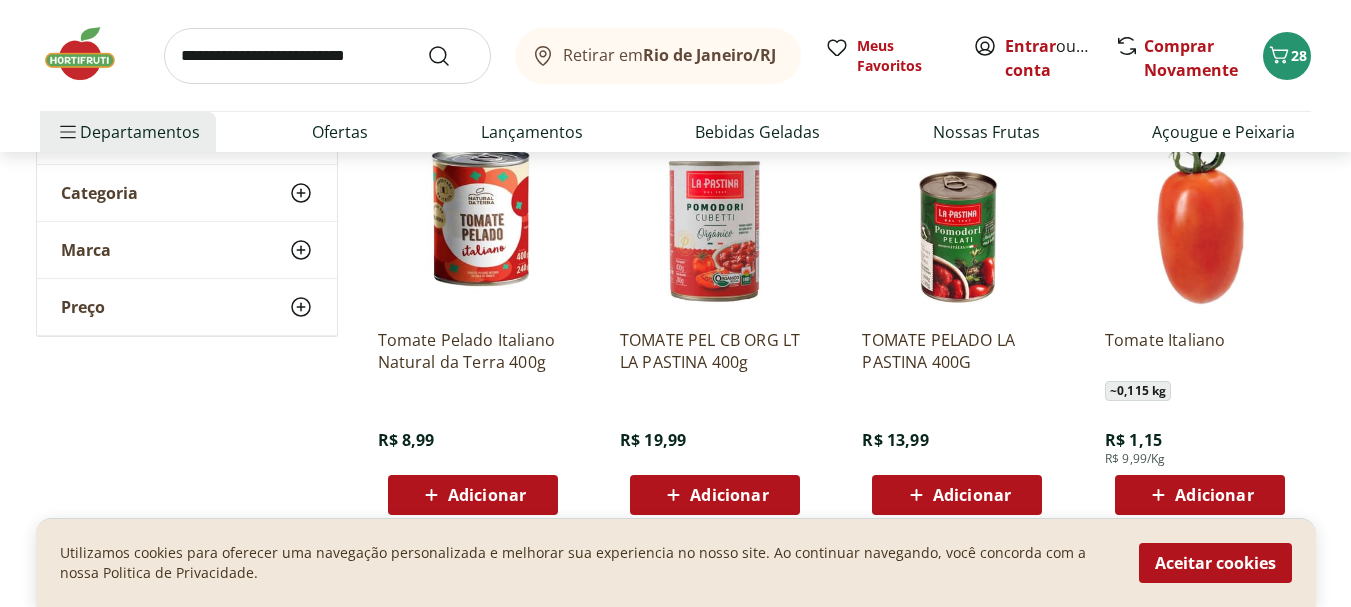 click on "Adicionar" at bounding box center (1214, 495) 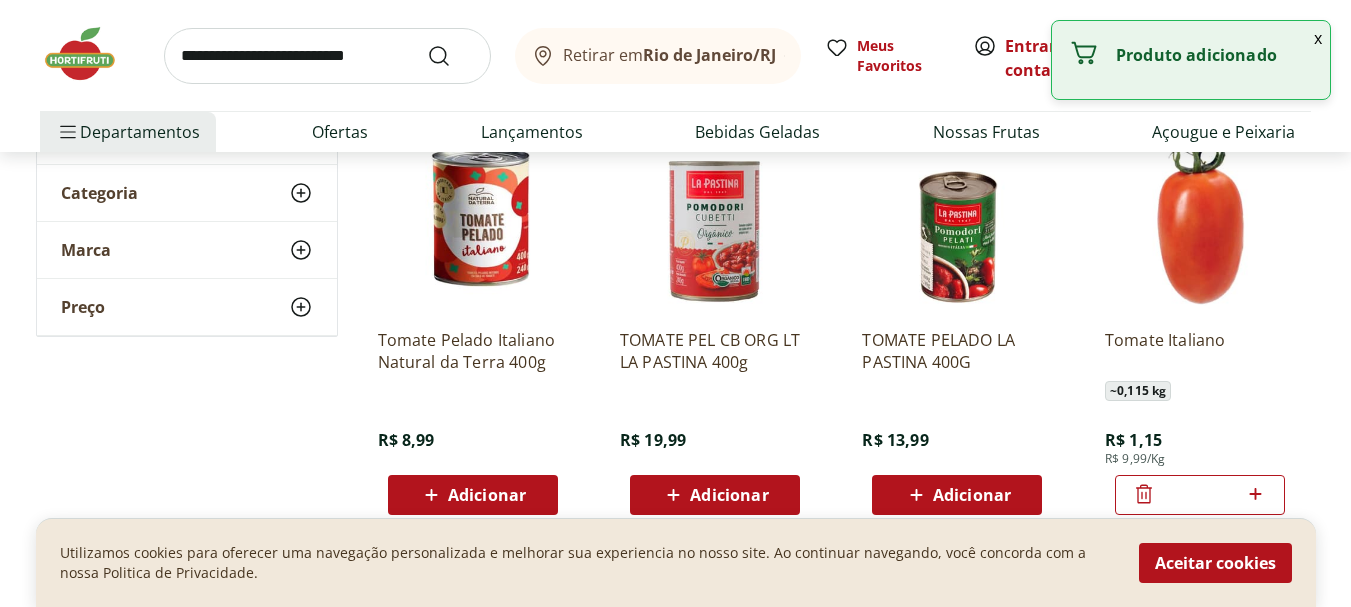 click 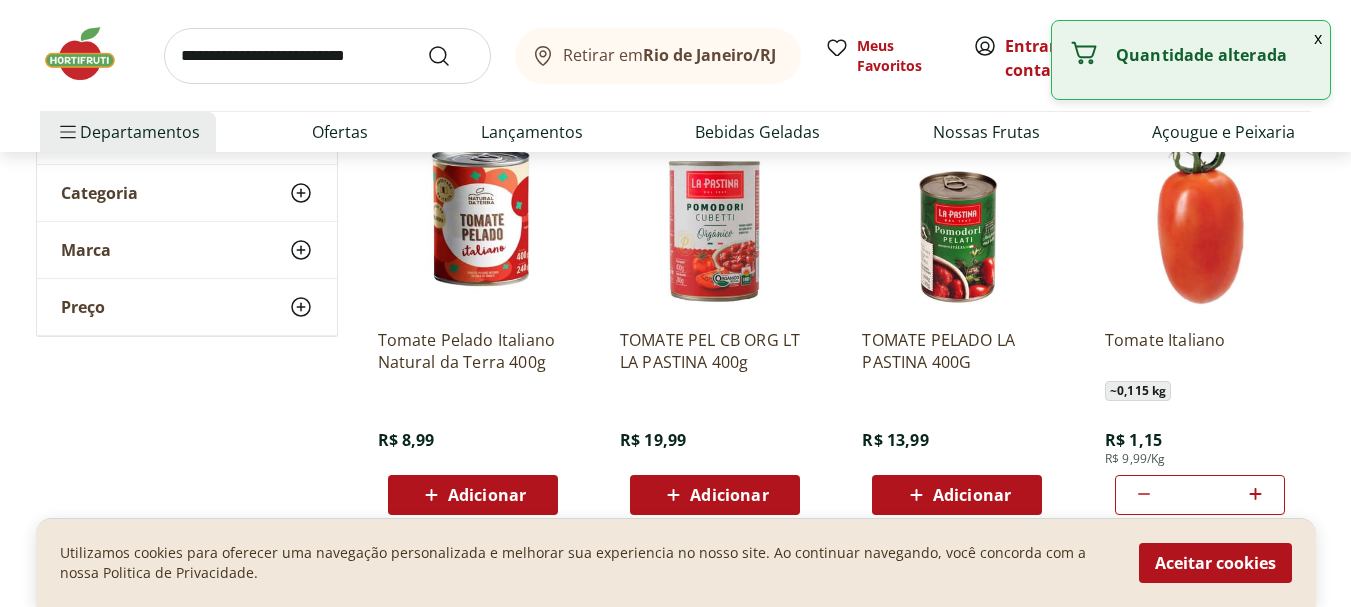 click 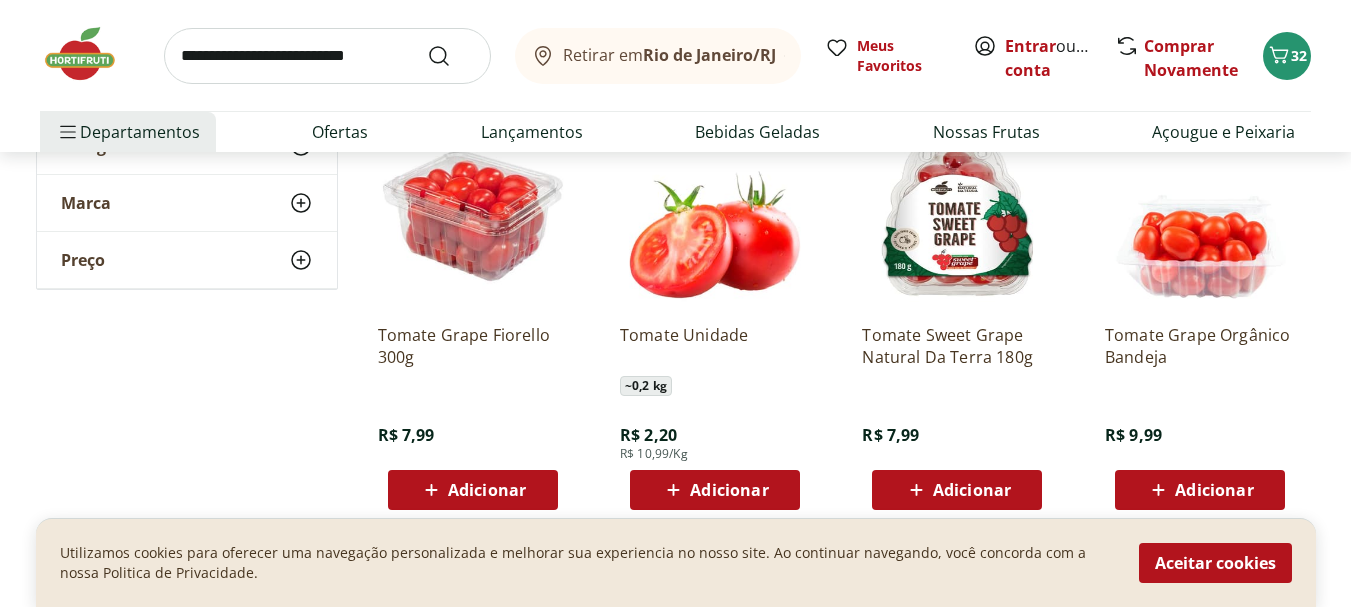 scroll, scrollTop: 200, scrollLeft: 0, axis: vertical 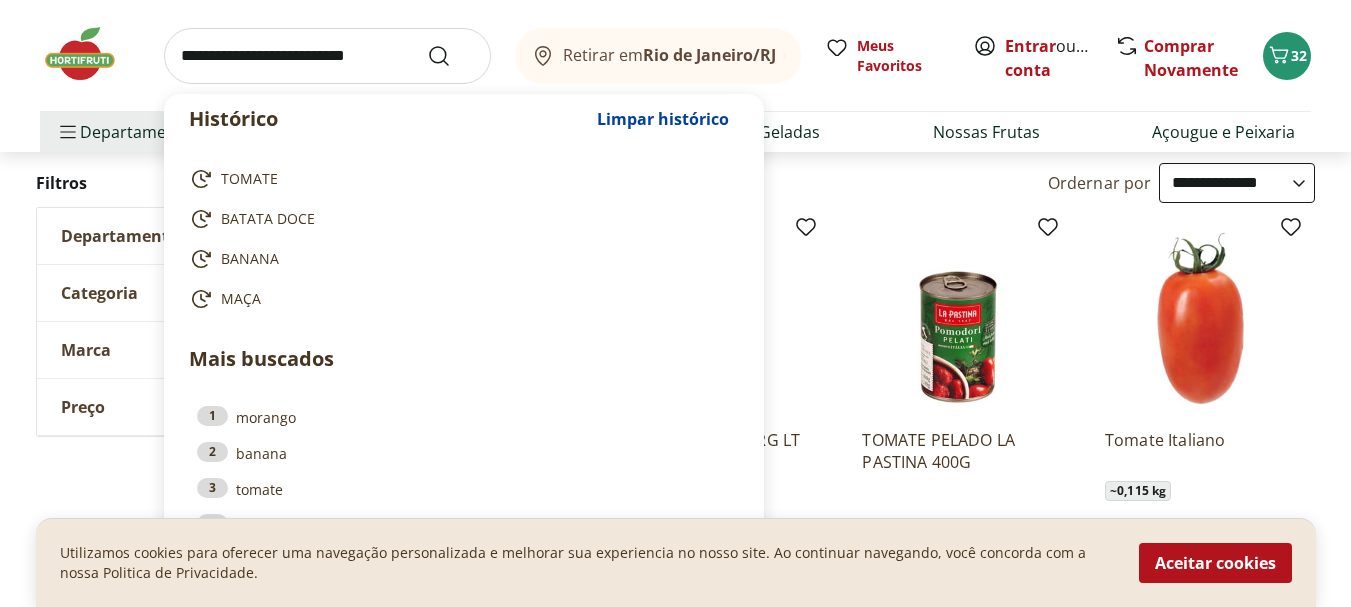 click at bounding box center [327, 56] 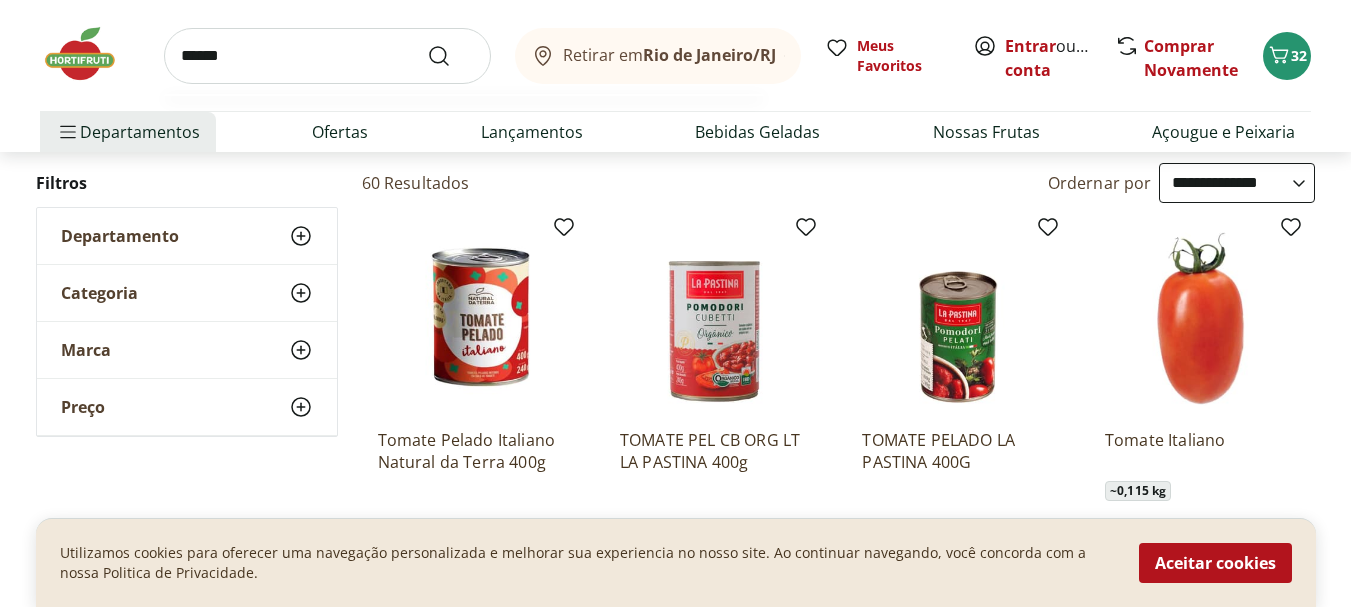 type on "******" 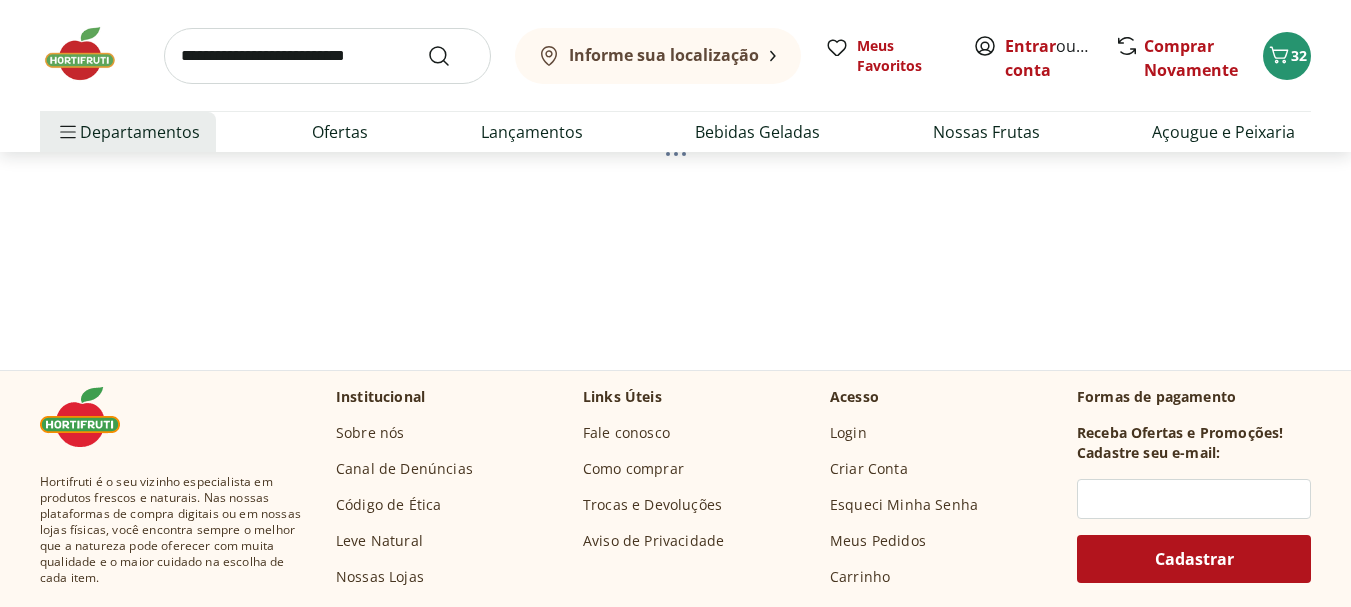 scroll, scrollTop: 0, scrollLeft: 0, axis: both 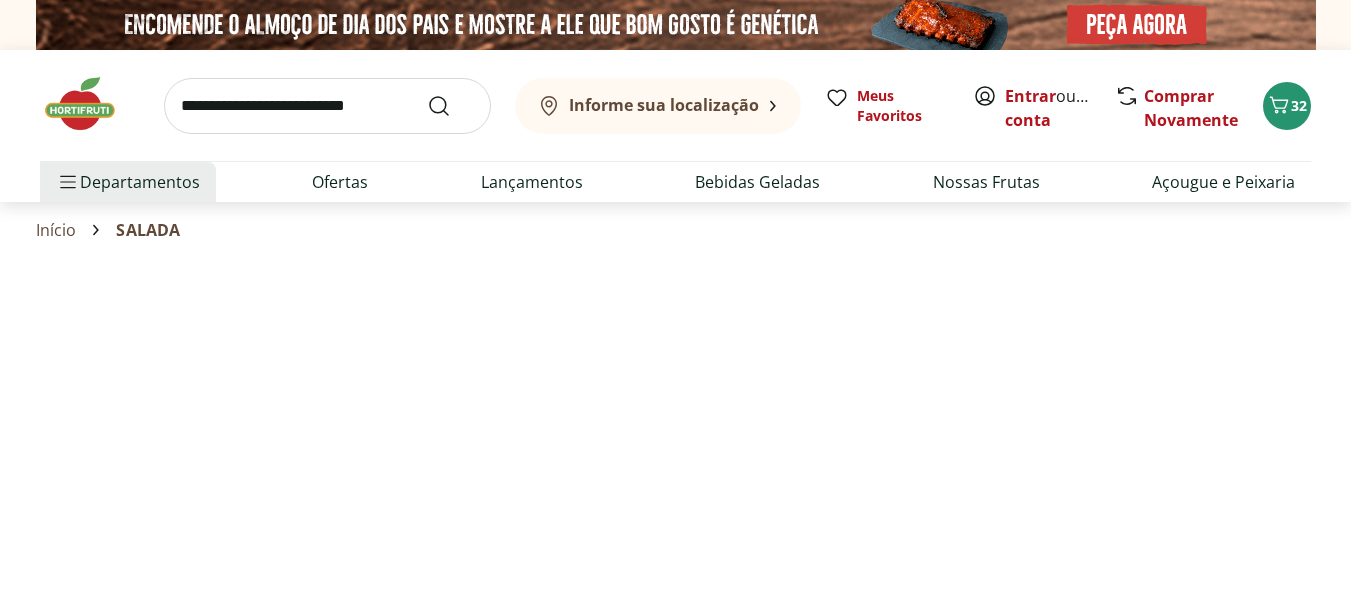 select on "**********" 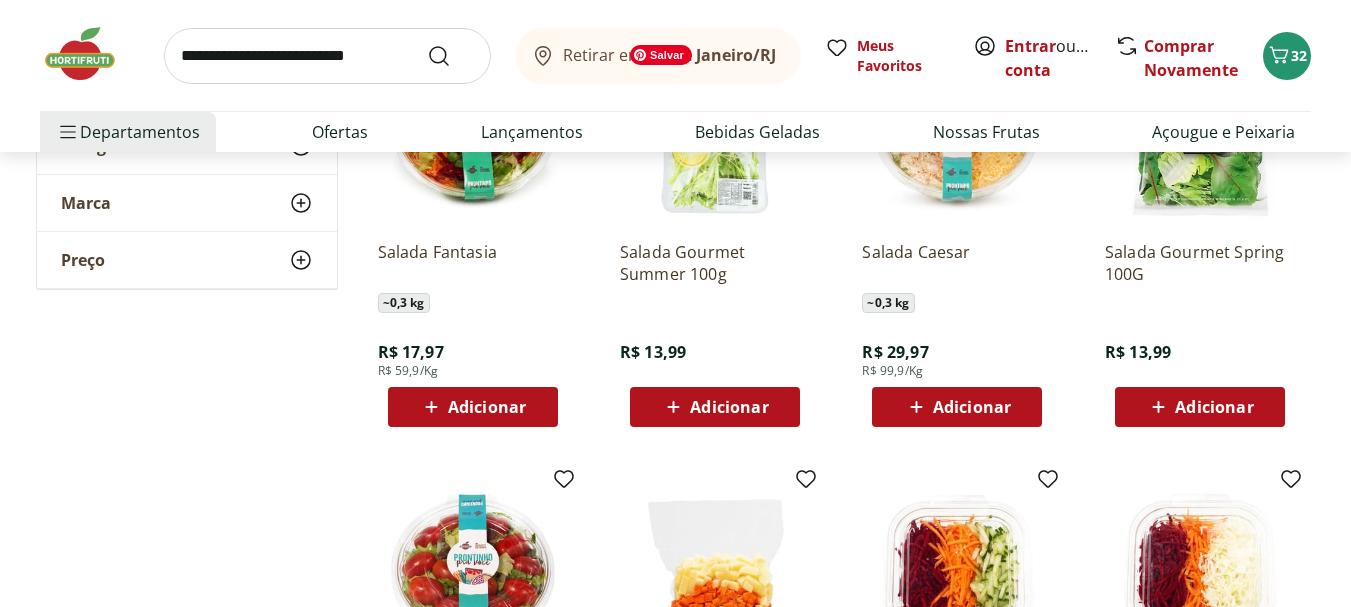 scroll, scrollTop: 400, scrollLeft: 0, axis: vertical 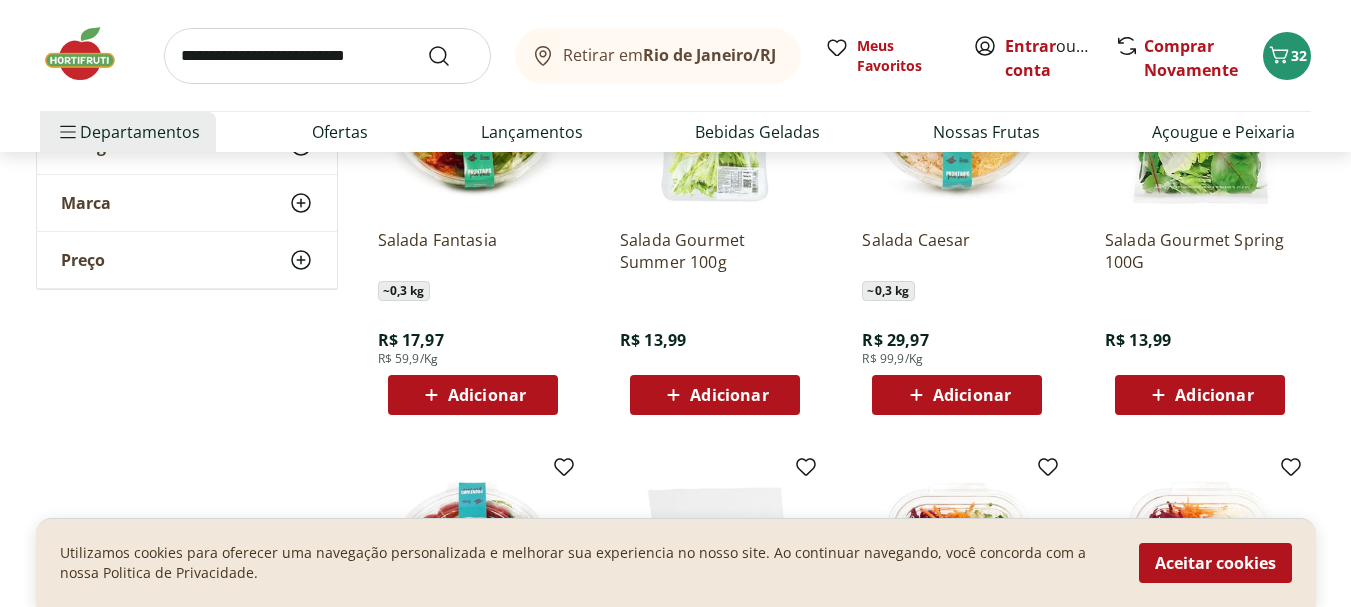 click on "Adicionar" at bounding box center (729, 395) 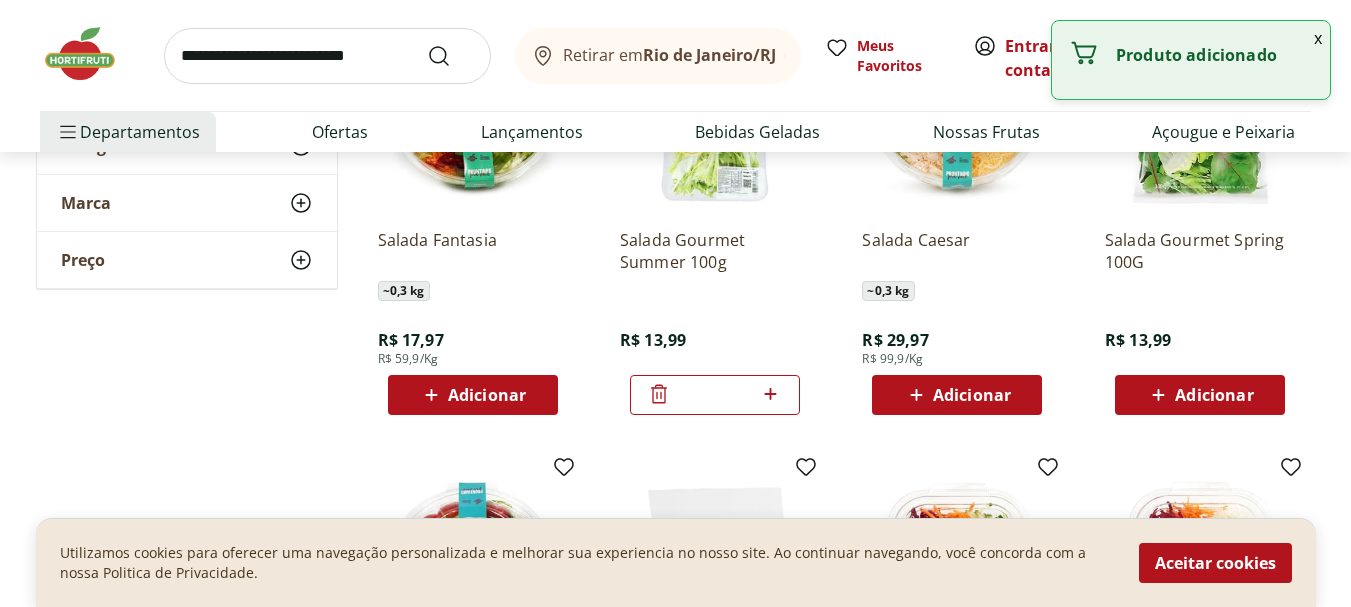 click on "Adicionar" at bounding box center (1199, 395) 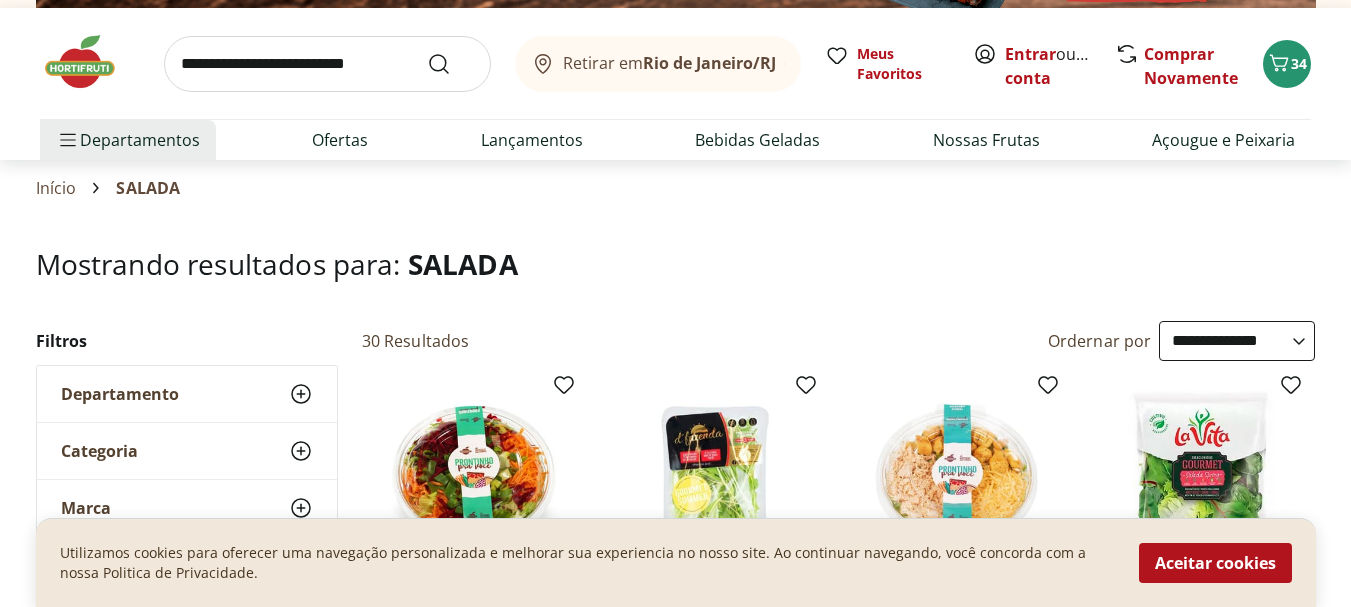 scroll, scrollTop: 0, scrollLeft: 0, axis: both 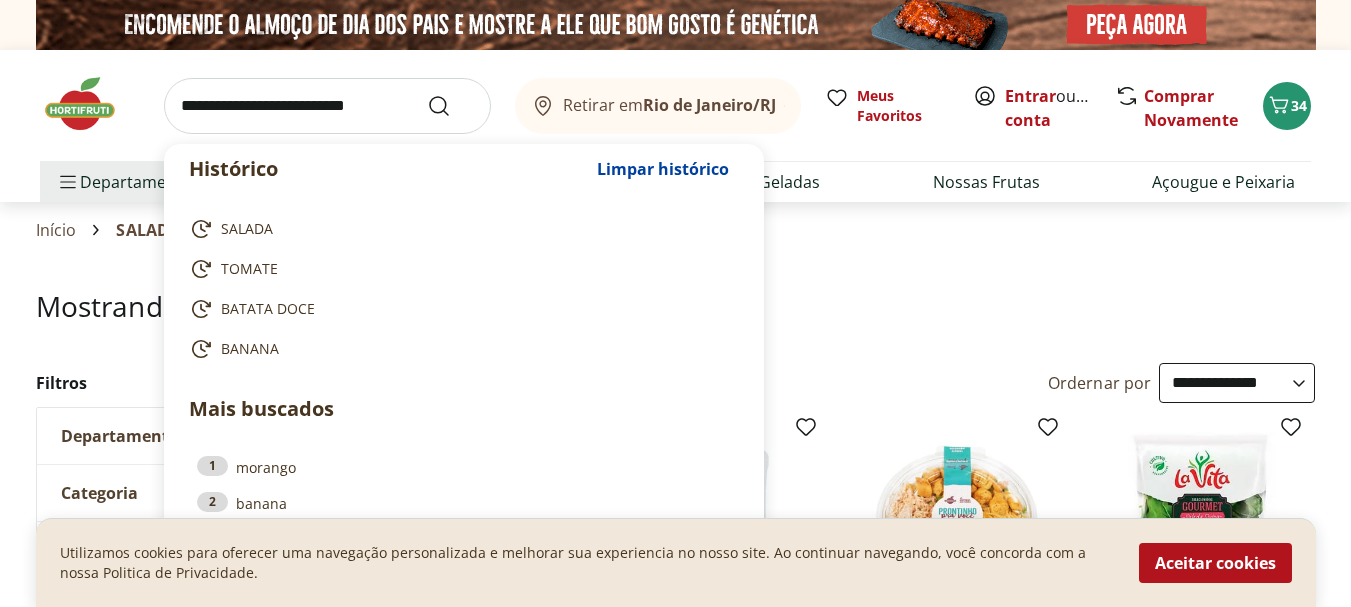 click at bounding box center [327, 106] 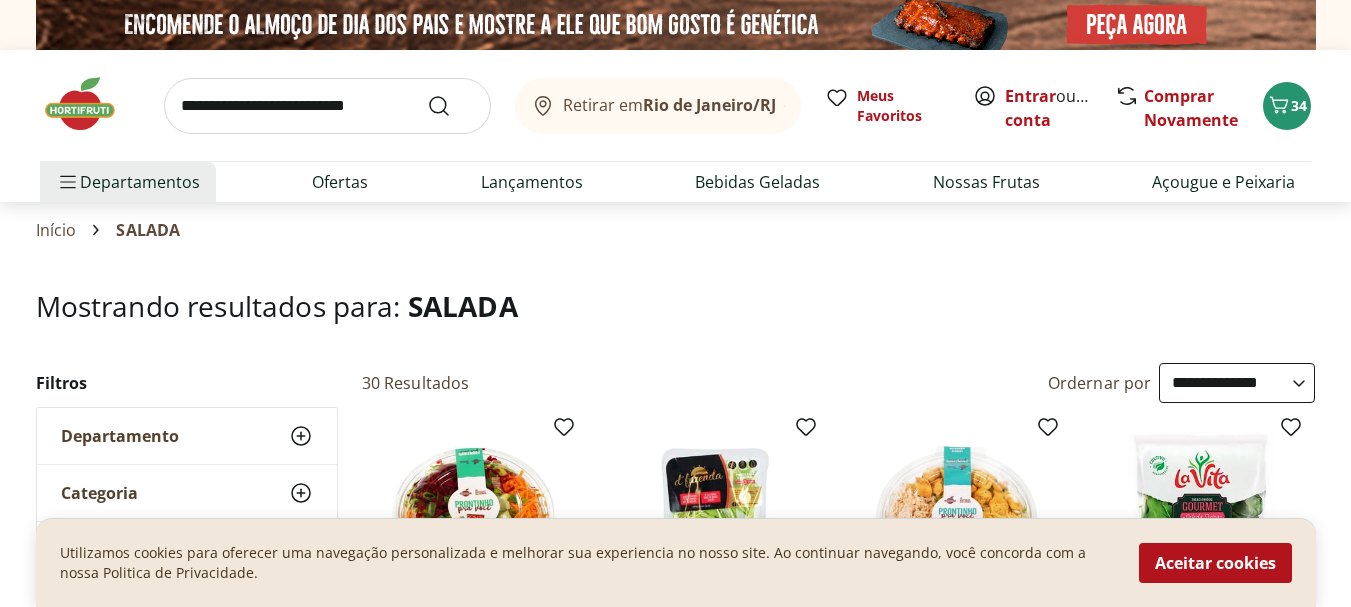 click on "Retirar em  Rio de Janeiro/RJ Meus Favoritos Entrar  ou  Criar conta Comprar Novamente 34  Departamentos Nossa Marca Nossa Marca Ver tudo do departamento Açougue & Peixaria Congelados e Refrigerados Frutas, Legumes e Verduras Orgânicos Mercearia Sorvetes Hortifruti Hortifruti Ver tudo do departamento Cogumelos Frutas Legumes Ovos Temperos Frescos Verduras Orgânicos Orgânicos Ver tudo do departamento Bebidas Orgânicas Frutas Orgânicas Legumes Orgânicos Ovos Orgânicos Perecíveis Orgânicos Verduras Orgânicas Temperos Frescos Açougue e Peixaria Açougue e Peixaria Ver tudo do departamento Aves Bovinos Exóticos Frutos do Mar Linguiça e Salsicha Peixes Salgados e Defumados Suínos Prontinhos Prontinhos Ver tudo do departamento Frutas Cortadinhas Pré Preparados Prontos para Consumo Saladas Sucos e Água de Coco Padaria Padaria Ver tudo do departamento Bolos e Mini Bolos Doces Pão Padaria Própria Salgados Torradas Bebidas Bebidas Ver tudo do departamento Água Água de Coco Cerveja Destilados Vinhos" at bounding box center [675, 126] 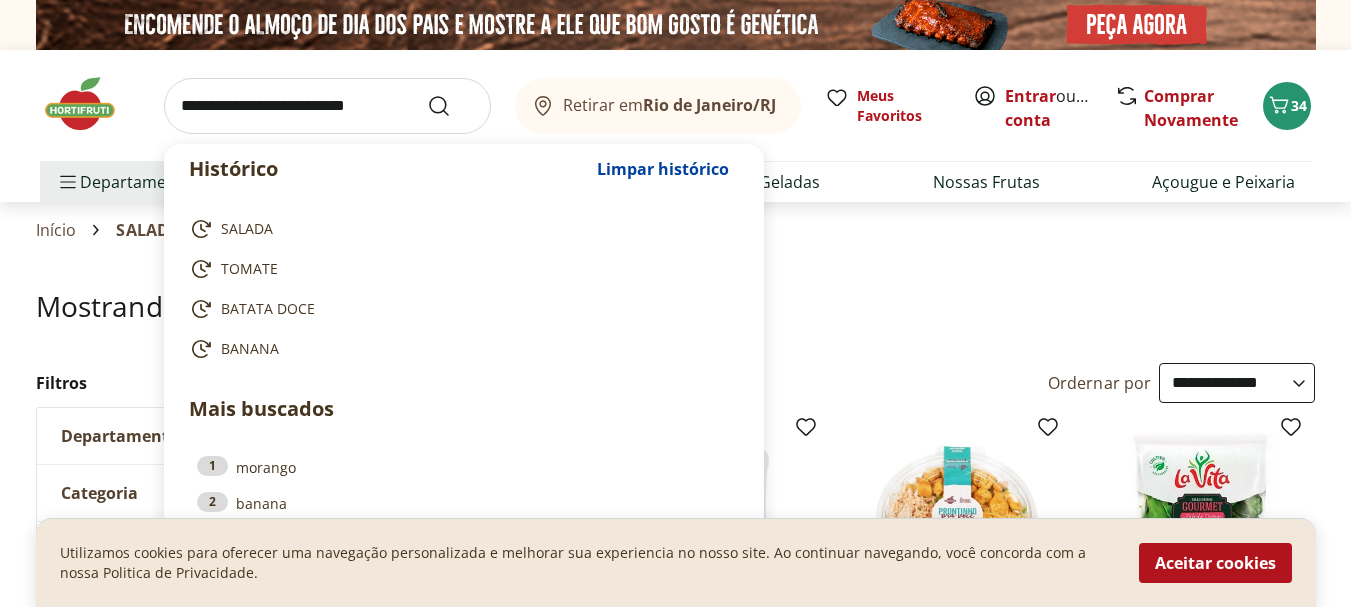 click at bounding box center [327, 106] 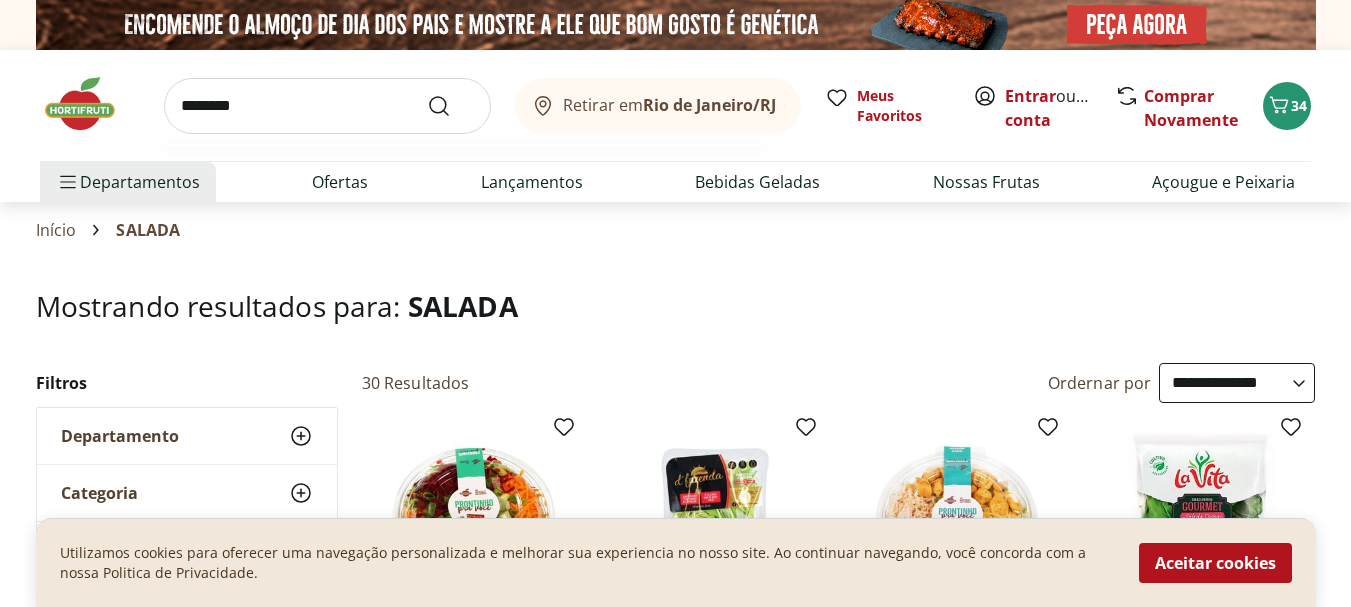 type on "********" 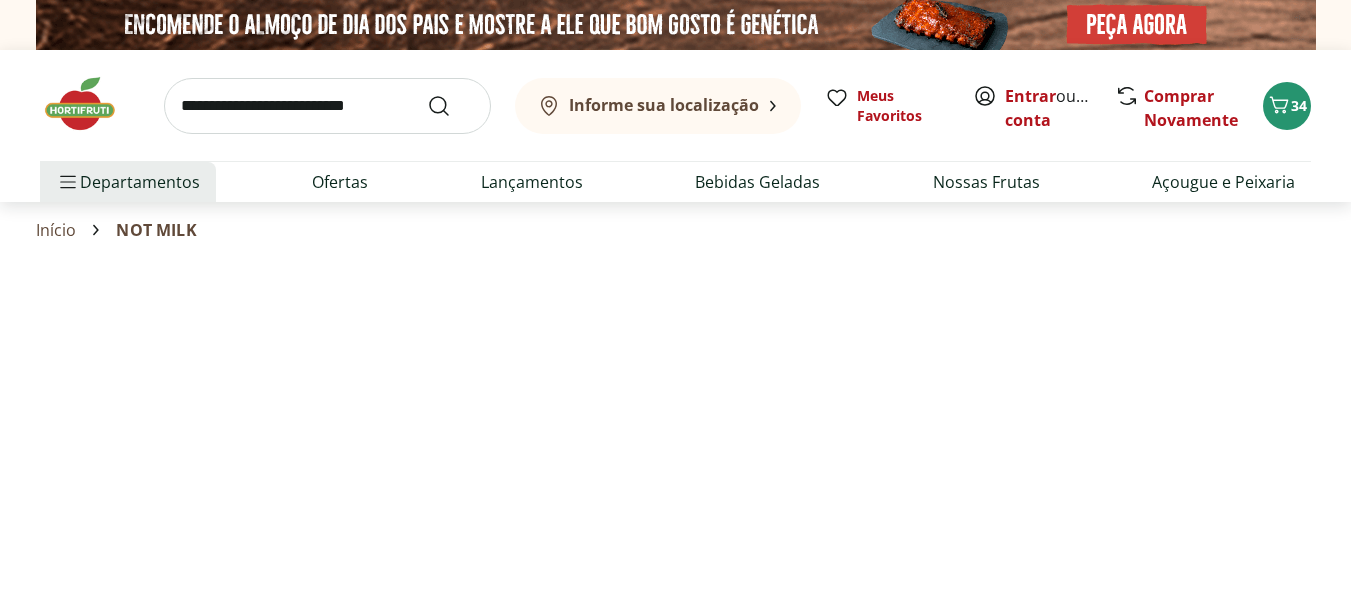 select on "**********" 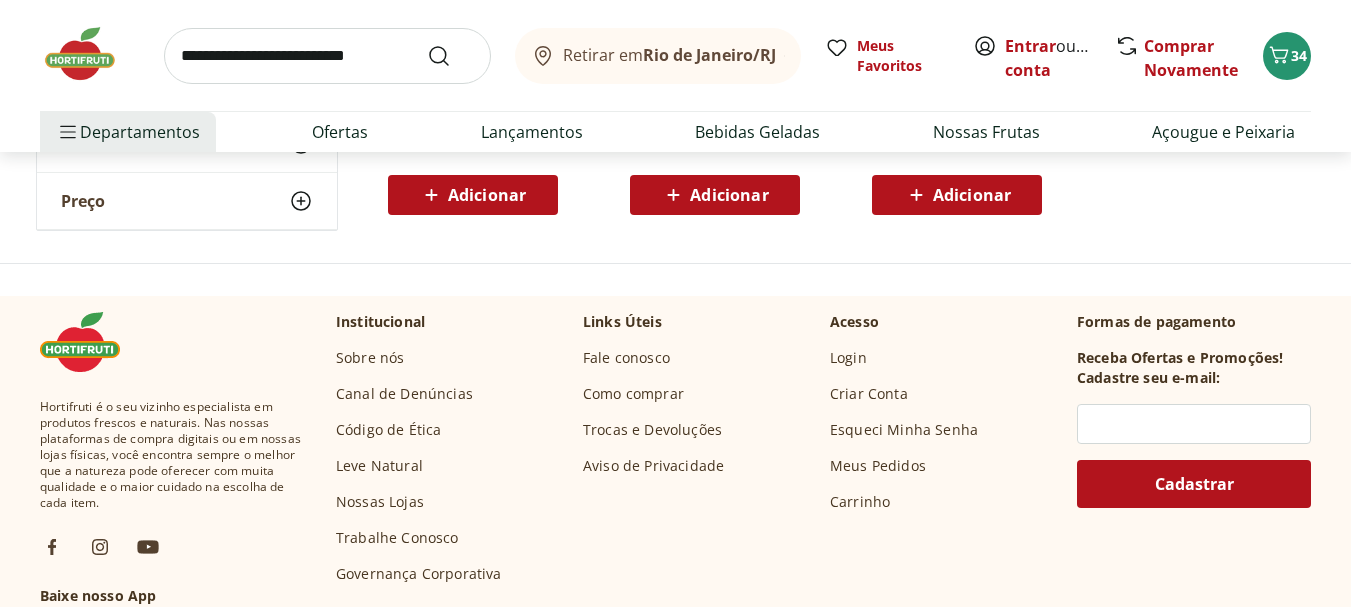 scroll, scrollTop: 100, scrollLeft: 0, axis: vertical 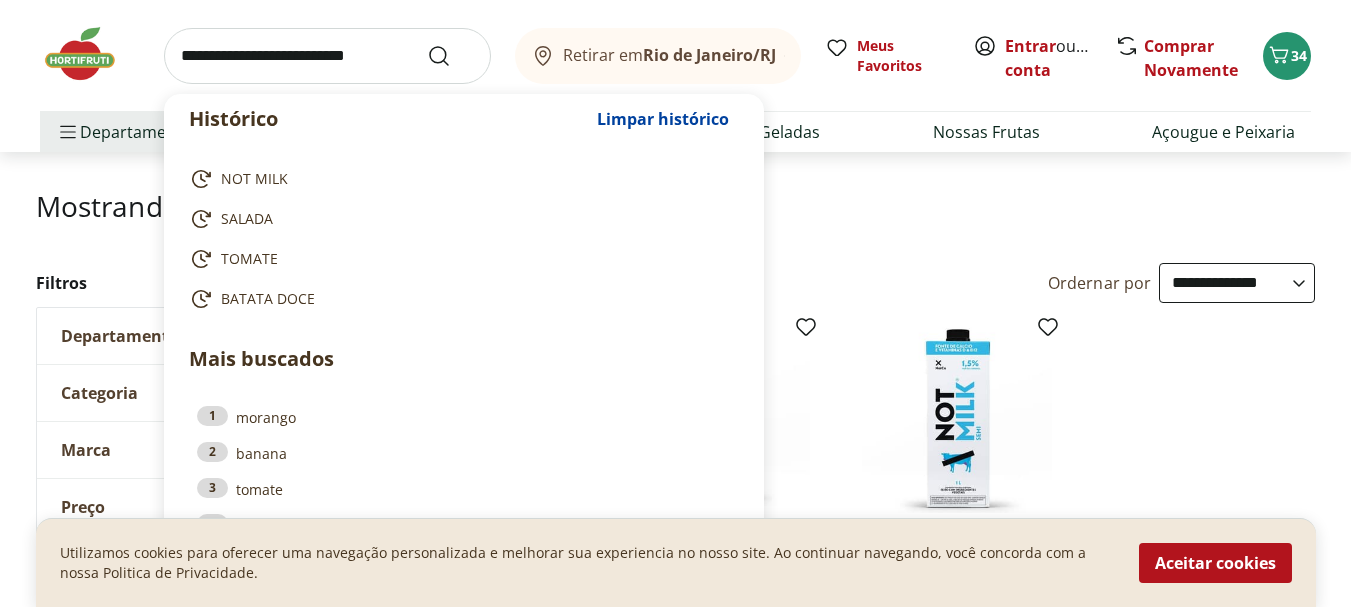 click at bounding box center [327, 56] 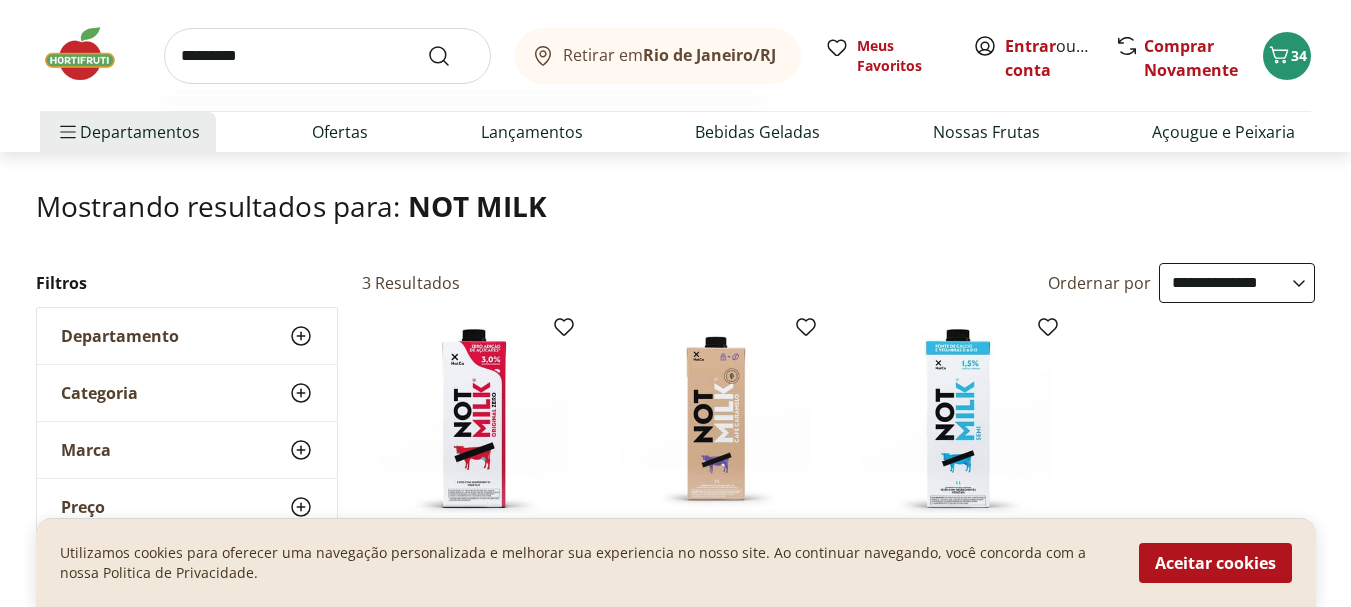 type on "*********" 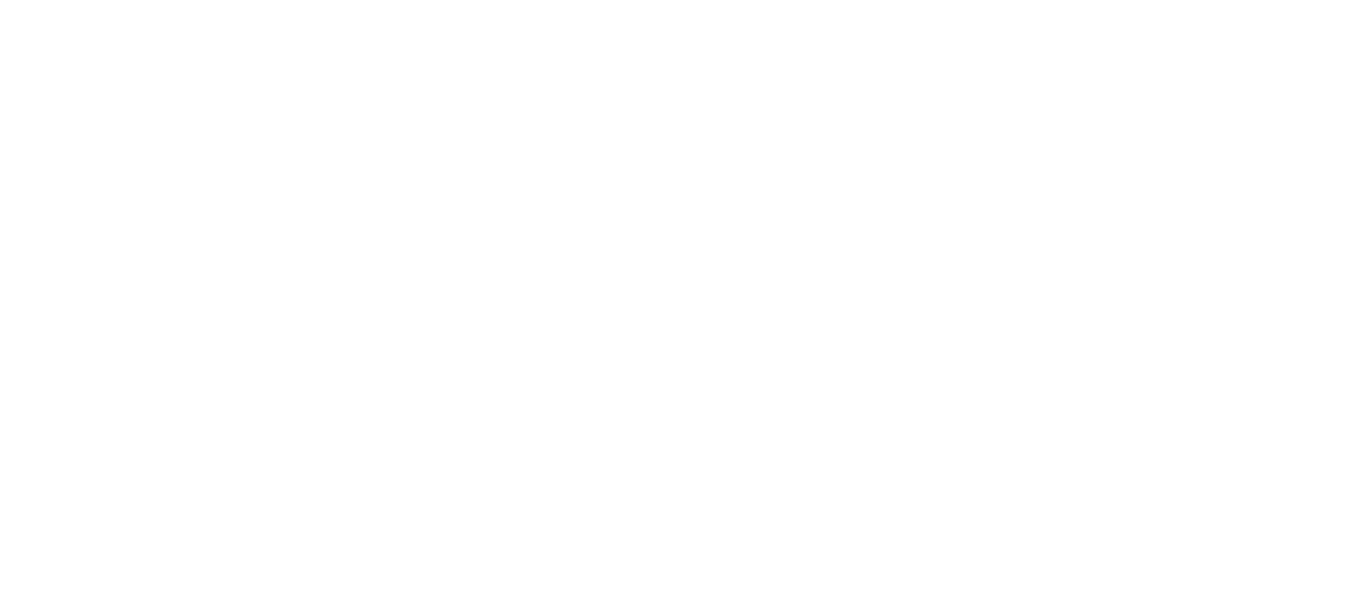 scroll, scrollTop: 0, scrollLeft: 0, axis: both 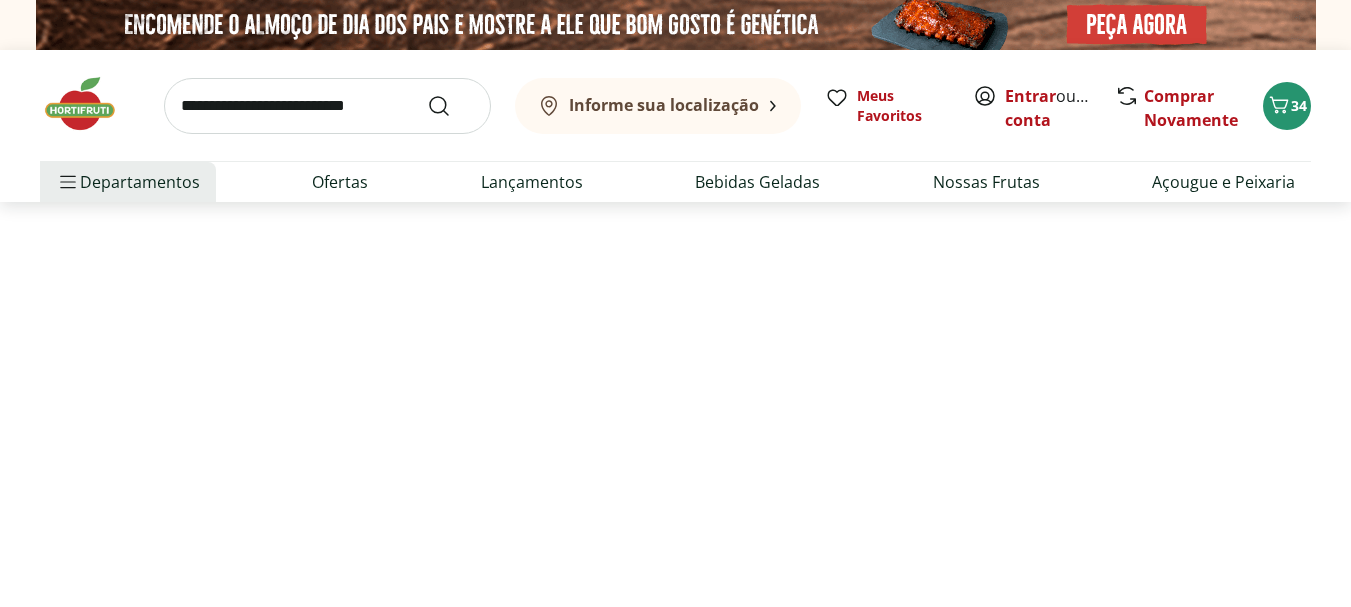 select on "**********" 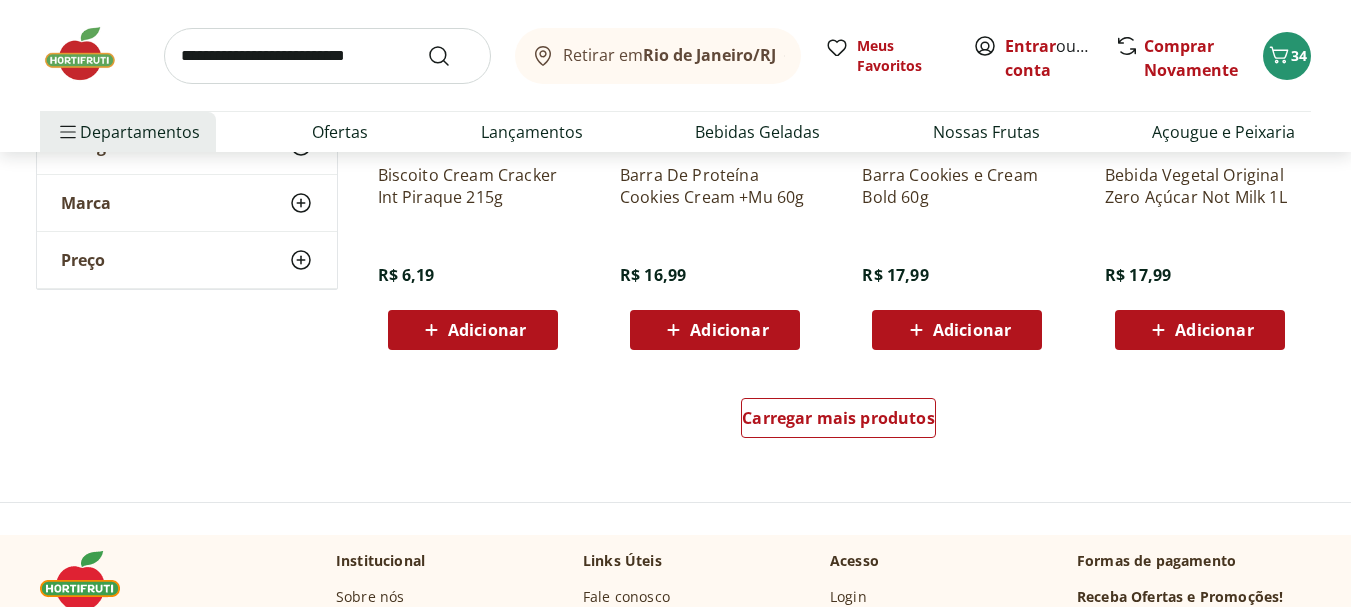 scroll, scrollTop: 1500, scrollLeft: 0, axis: vertical 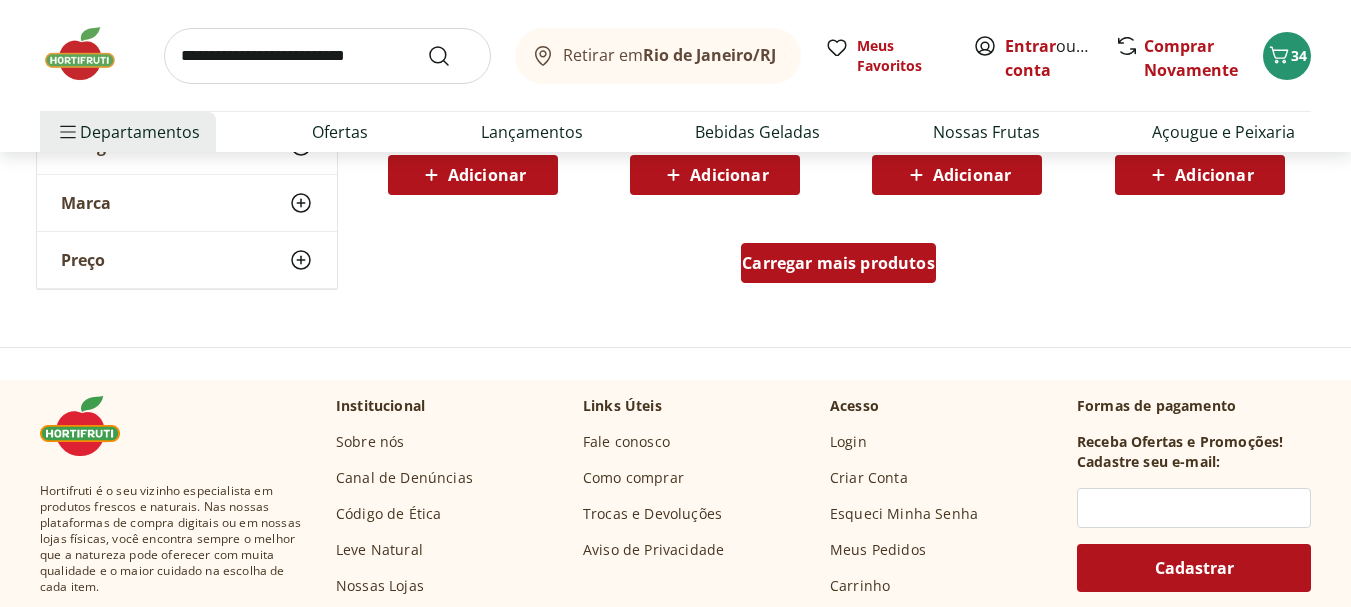 click on "Carregar mais produtos" at bounding box center [838, 263] 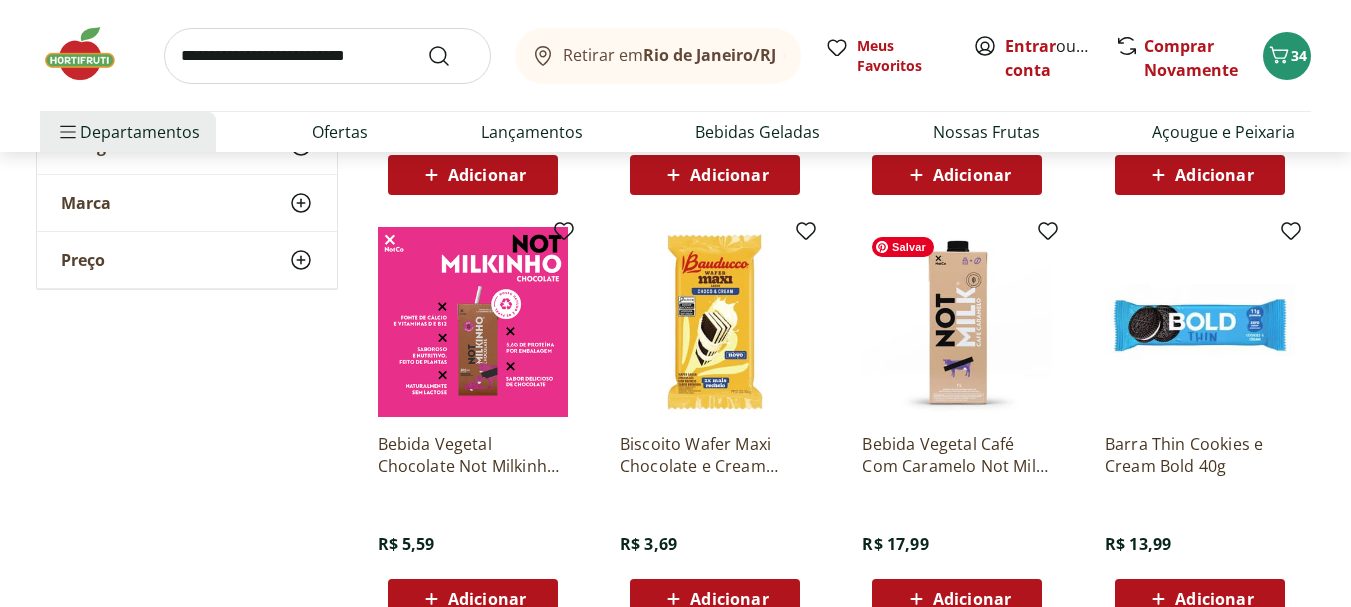 scroll, scrollTop: 1700, scrollLeft: 0, axis: vertical 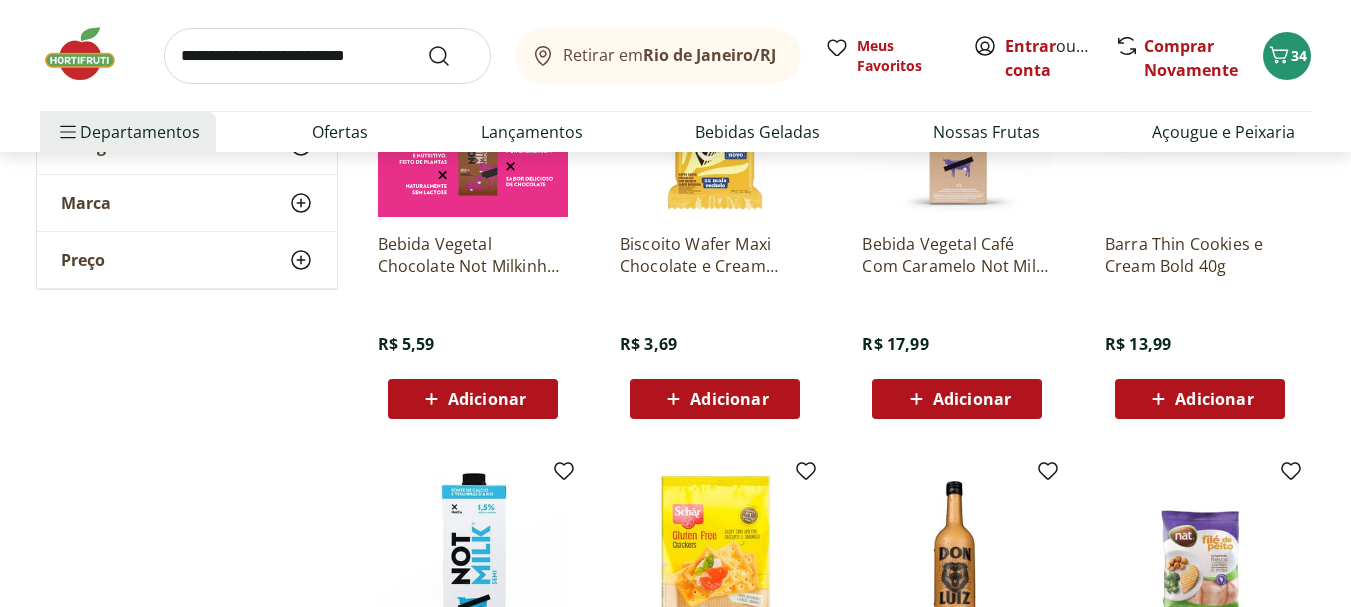 click on "Adicionar" at bounding box center (487, 399) 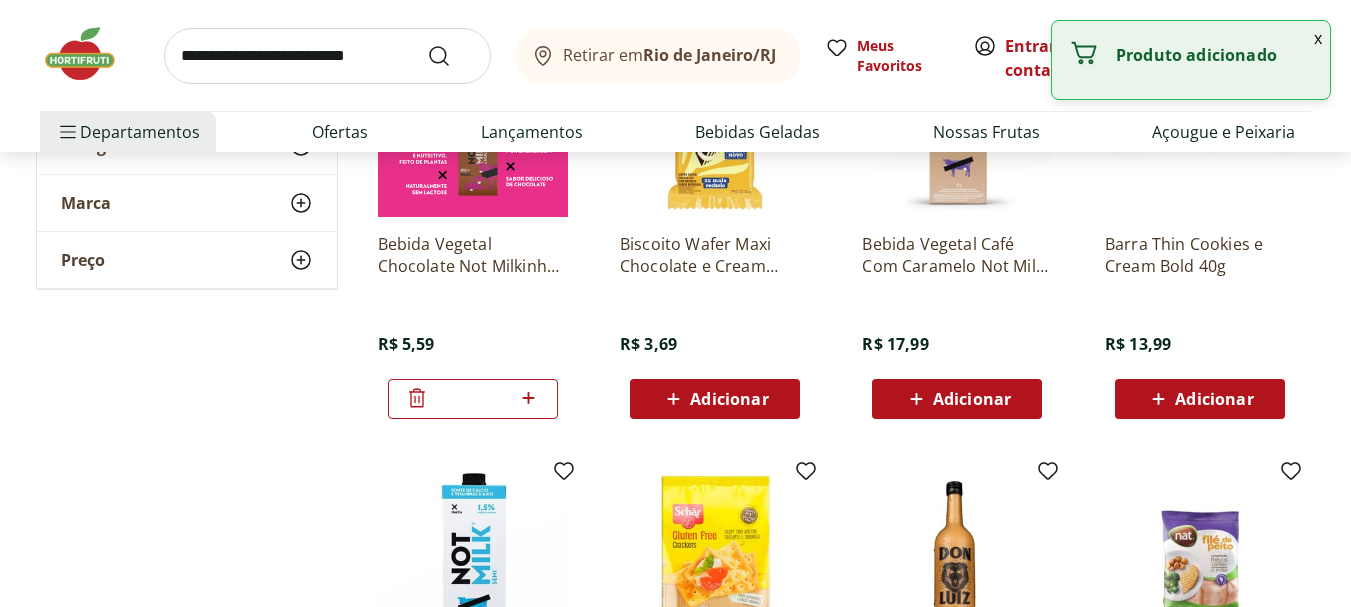 click 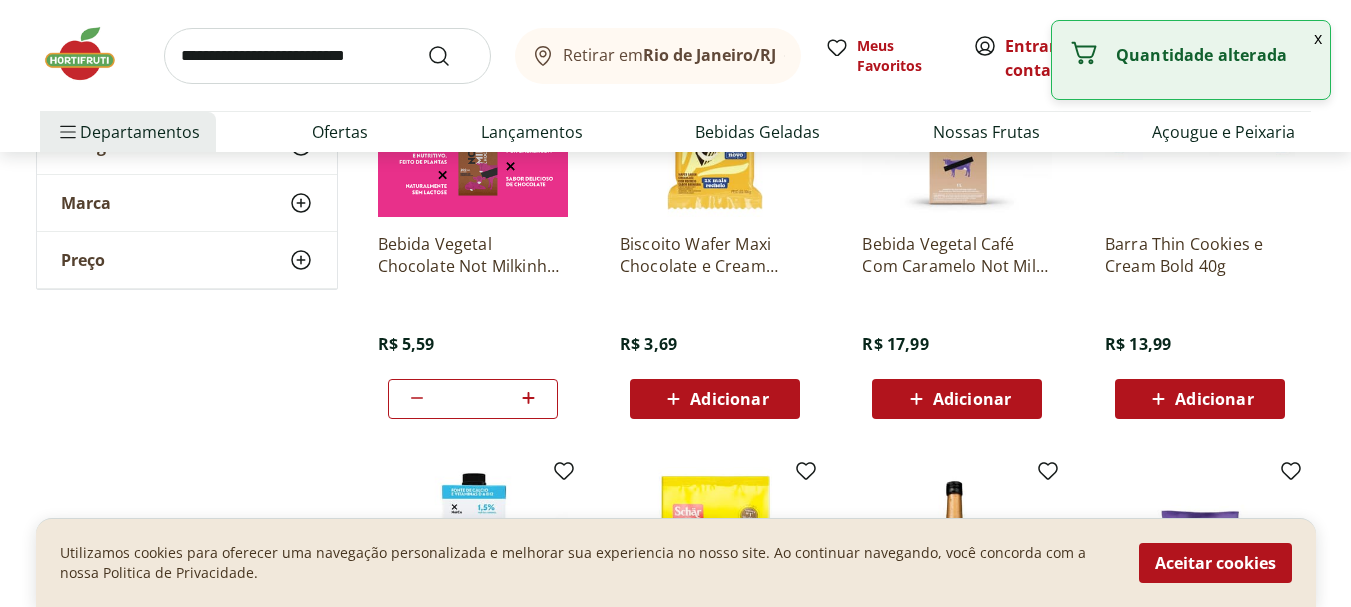 click 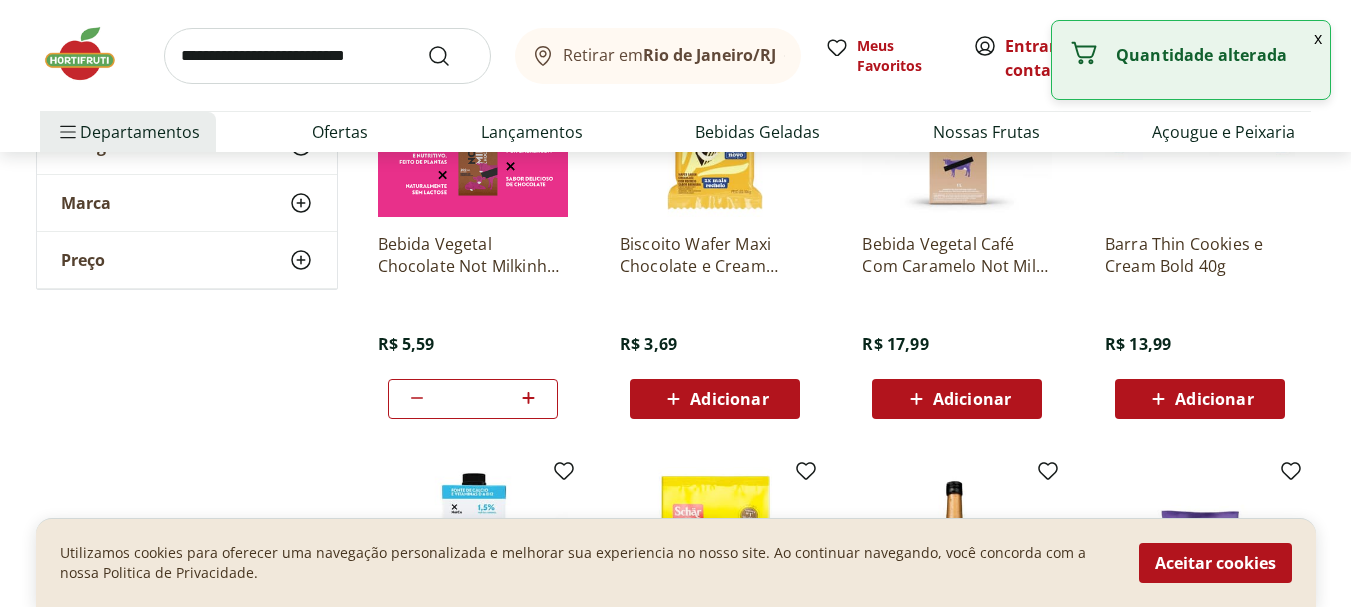 click 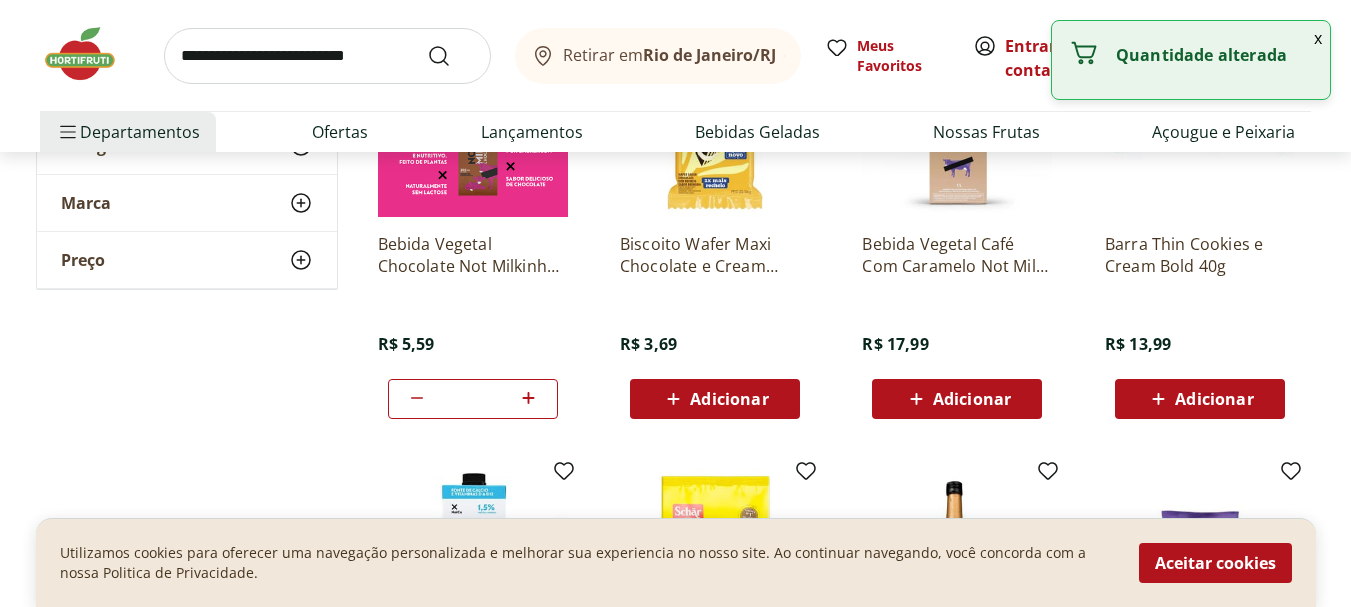 click 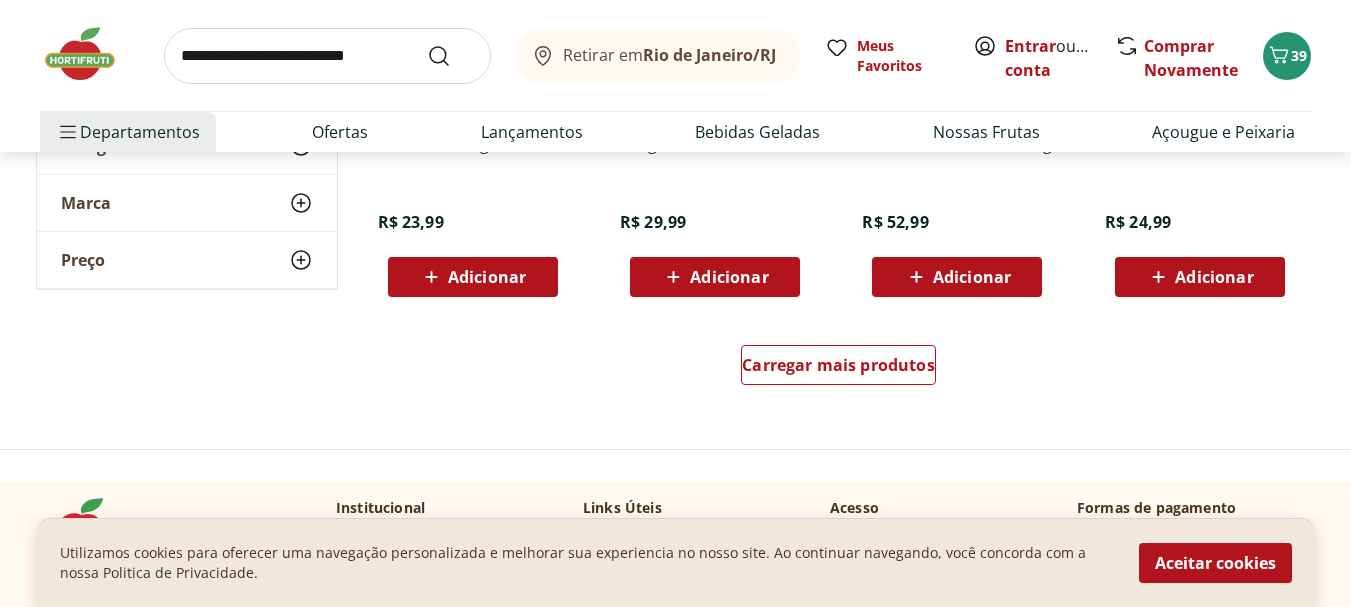 scroll, scrollTop: 2800, scrollLeft: 0, axis: vertical 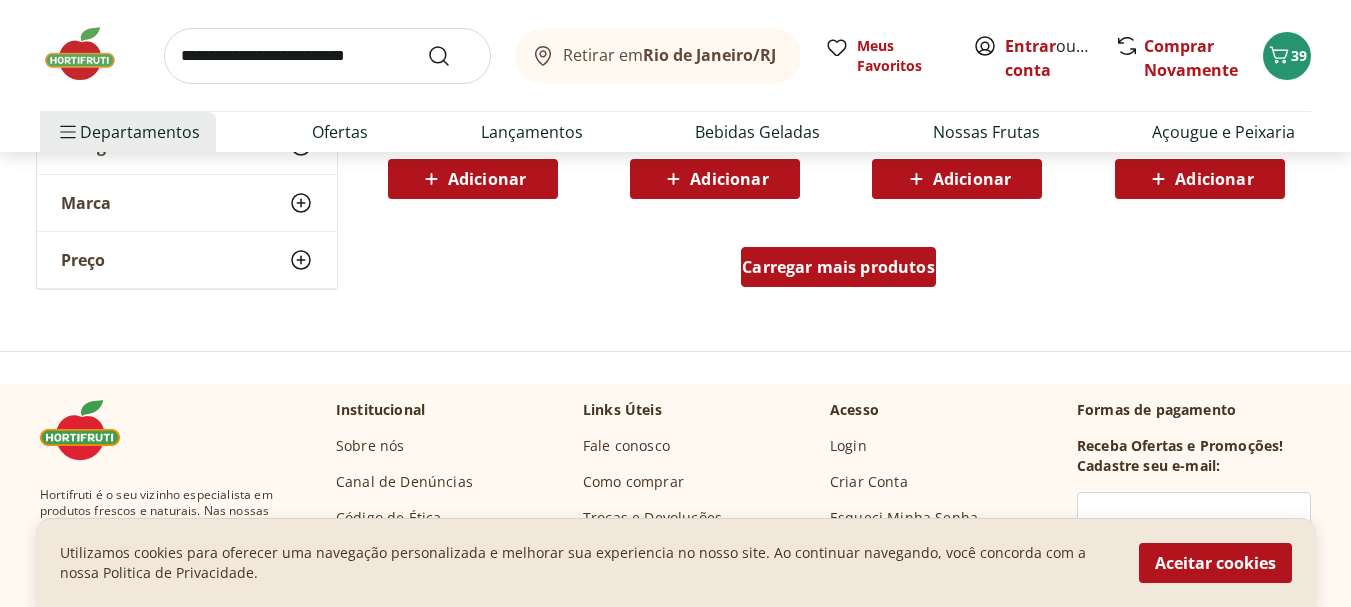 click on "Carregar mais produtos" at bounding box center [838, 267] 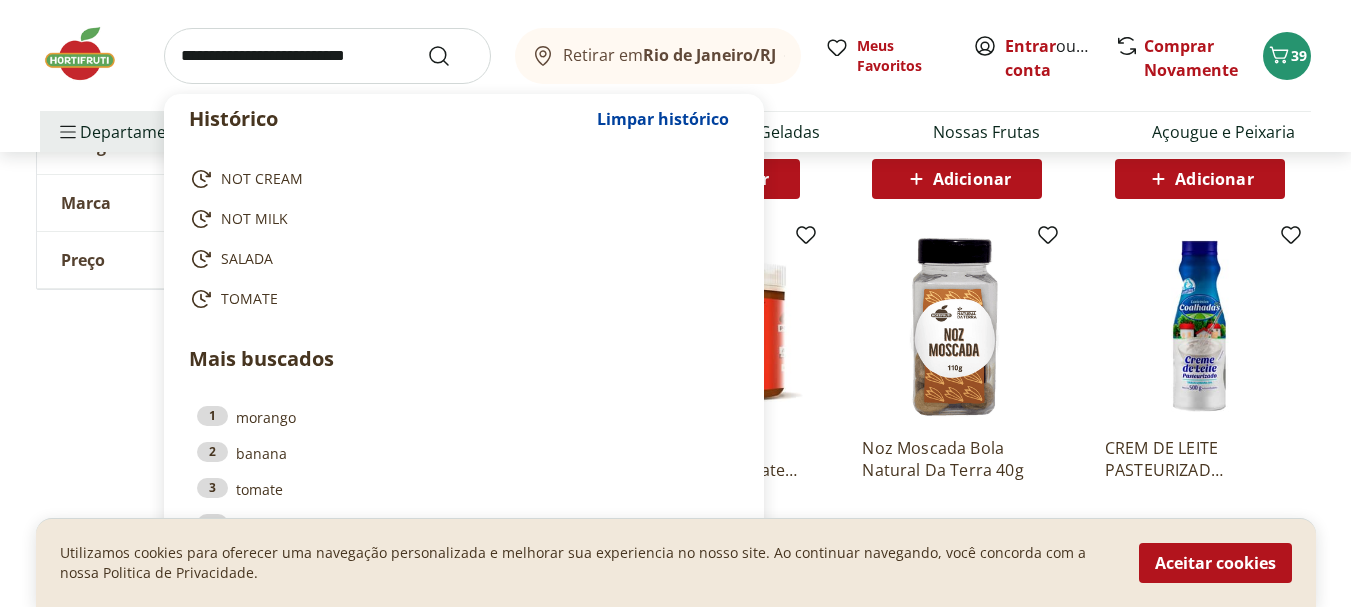 click at bounding box center (327, 56) 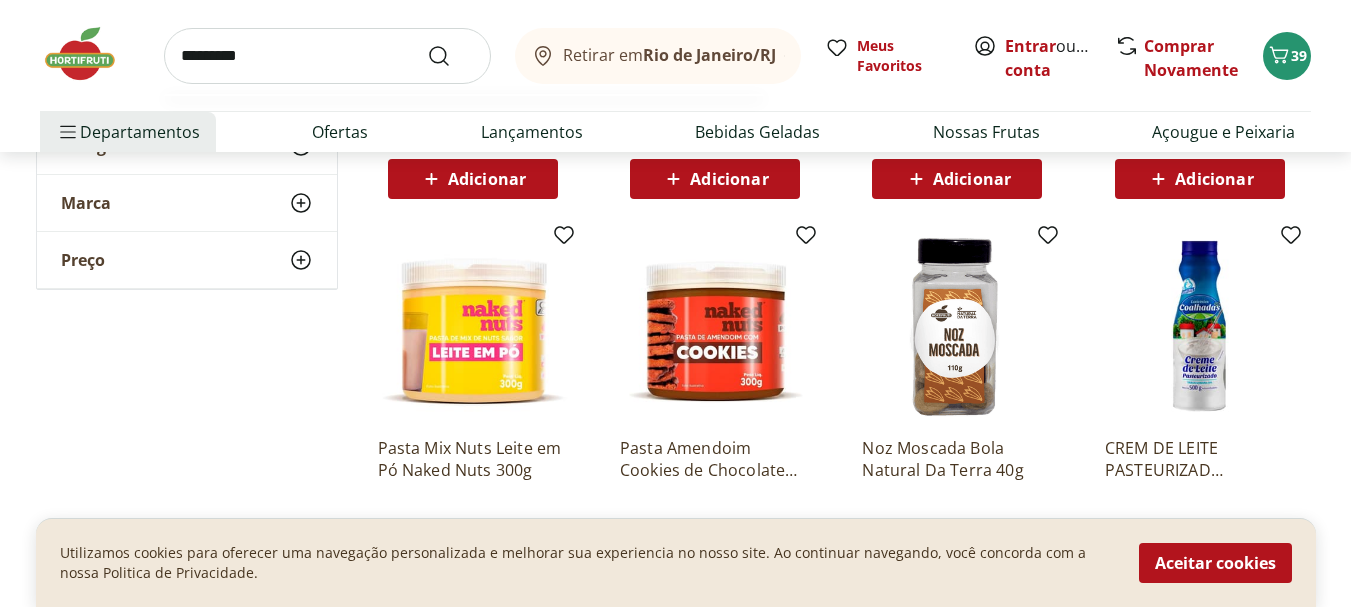 type on "*********" 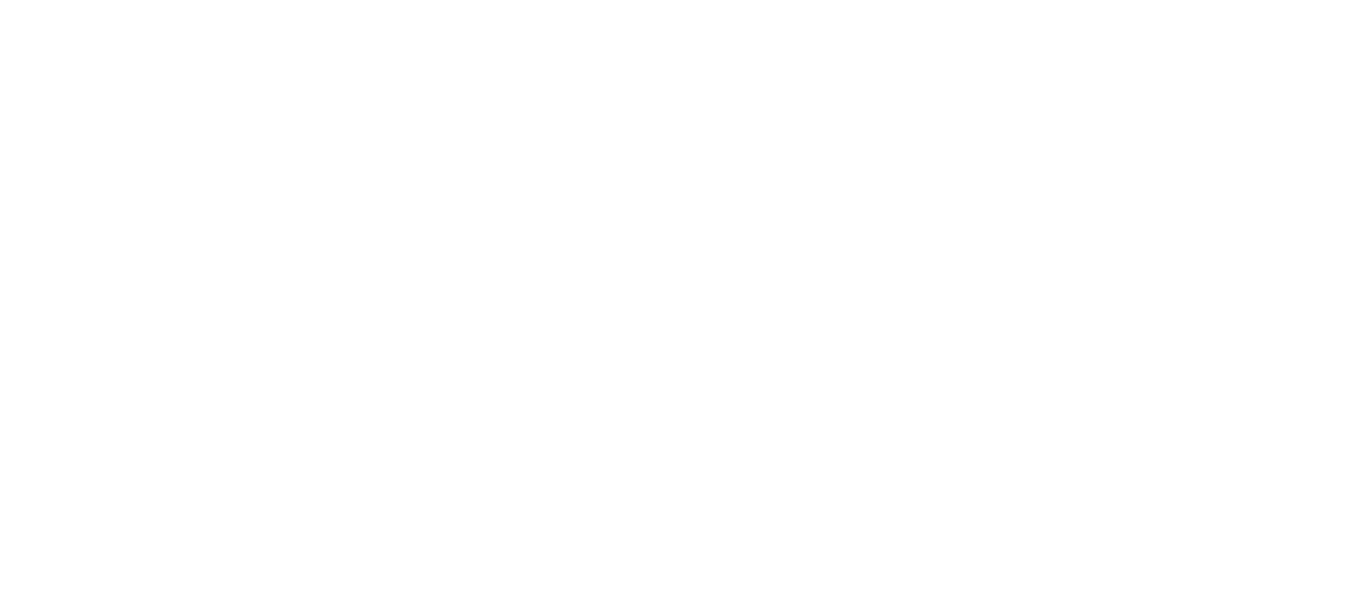scroll, scrollTop: 0, scrollLeft: 0, axis: both 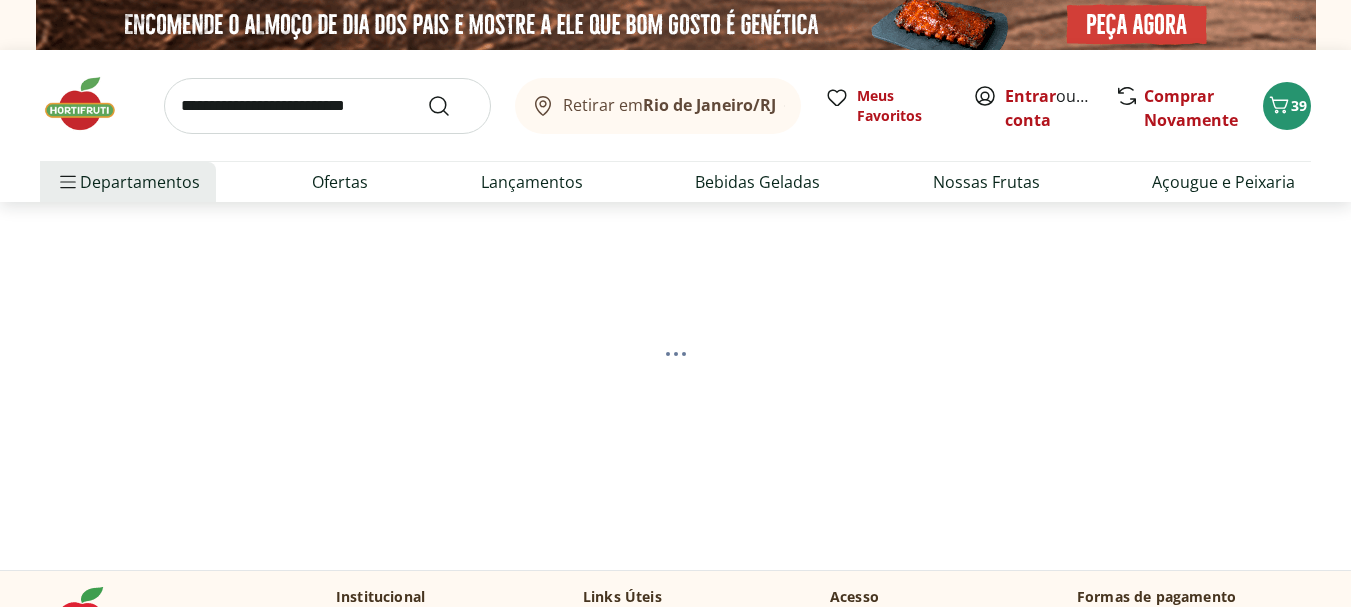 select on "**********" 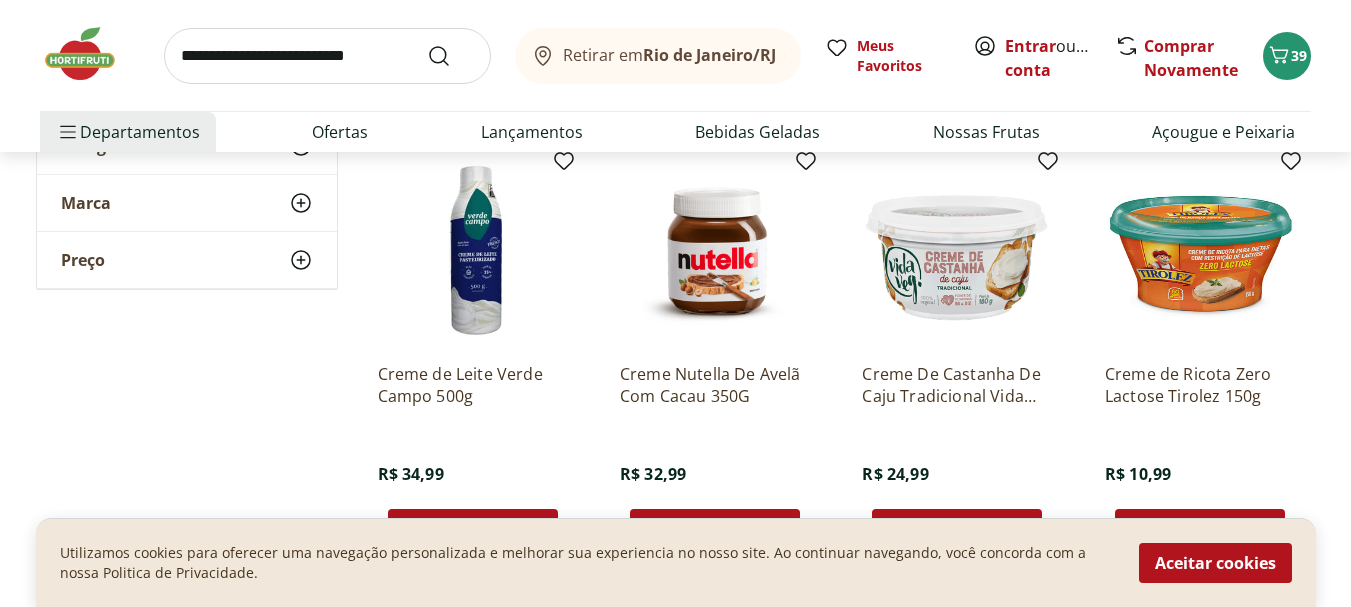 scroll, scrollTop: 1200, scrollLeft: 0, axis: vertical 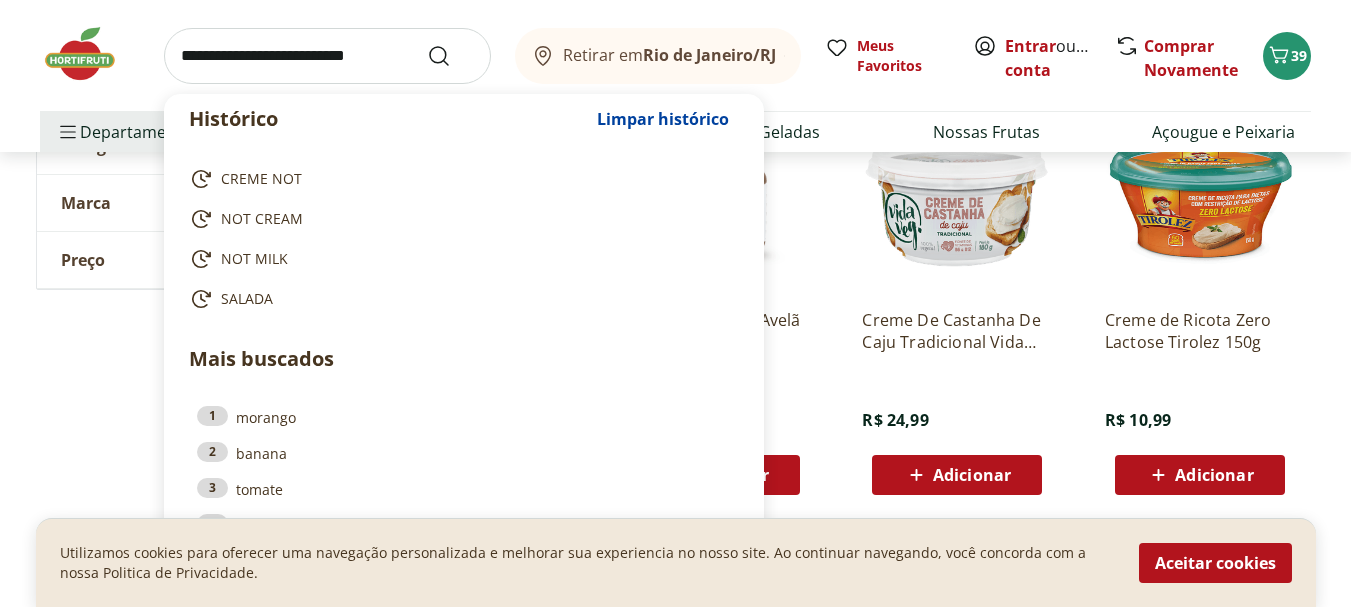 click at bounding box center [327, 56] 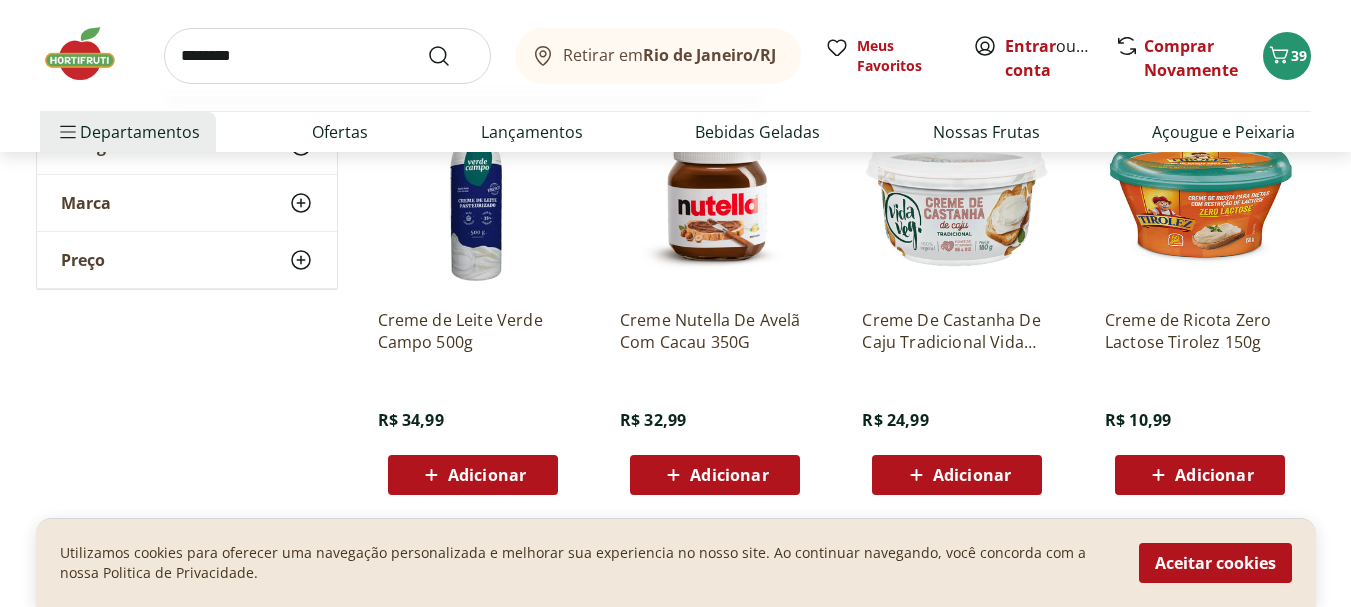 type on "********" 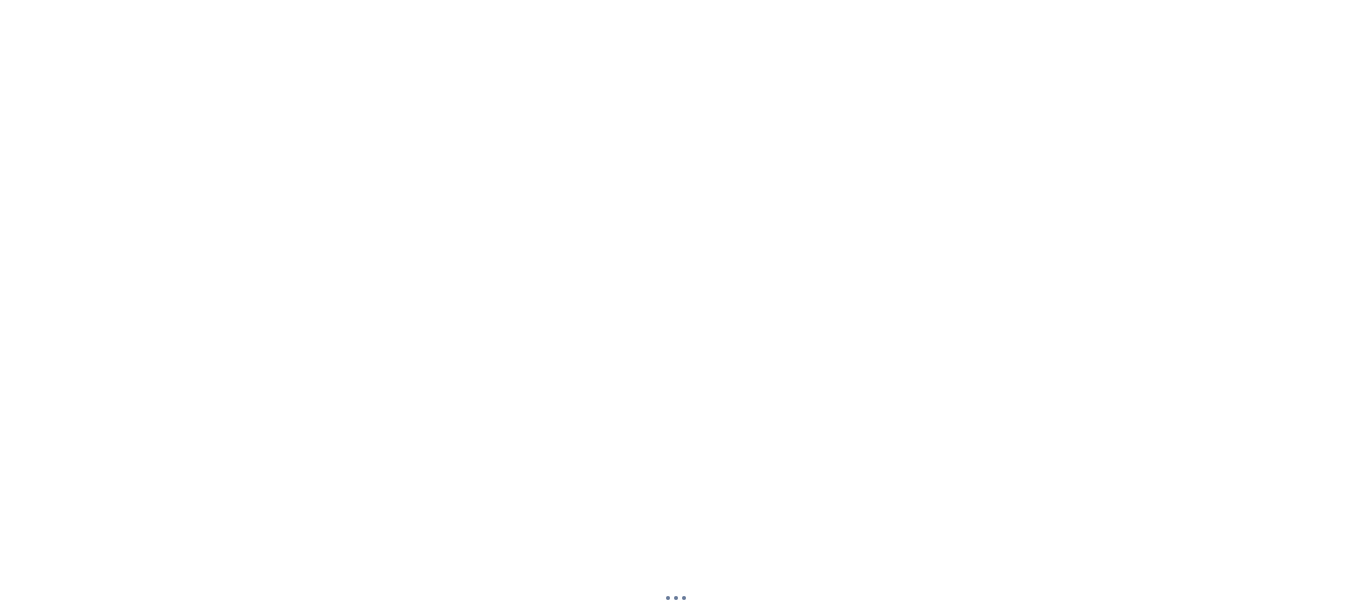 scroll, scrollTop: 0, scrollLeft: 0, axis: both 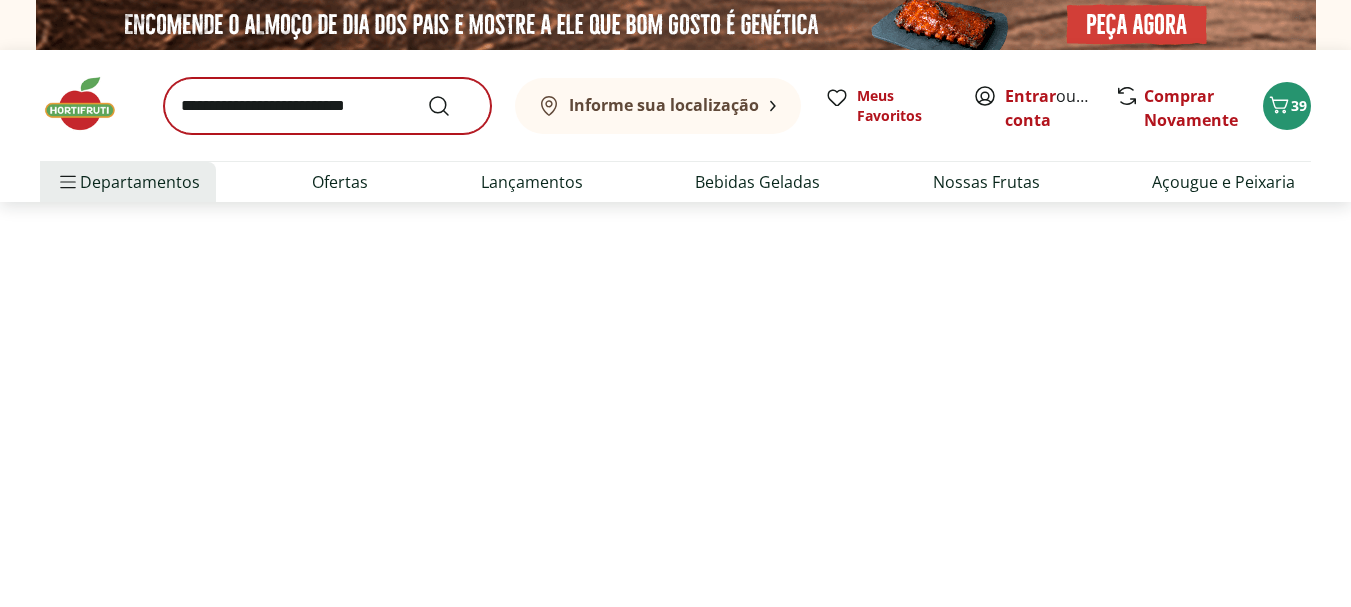 select on "**********" 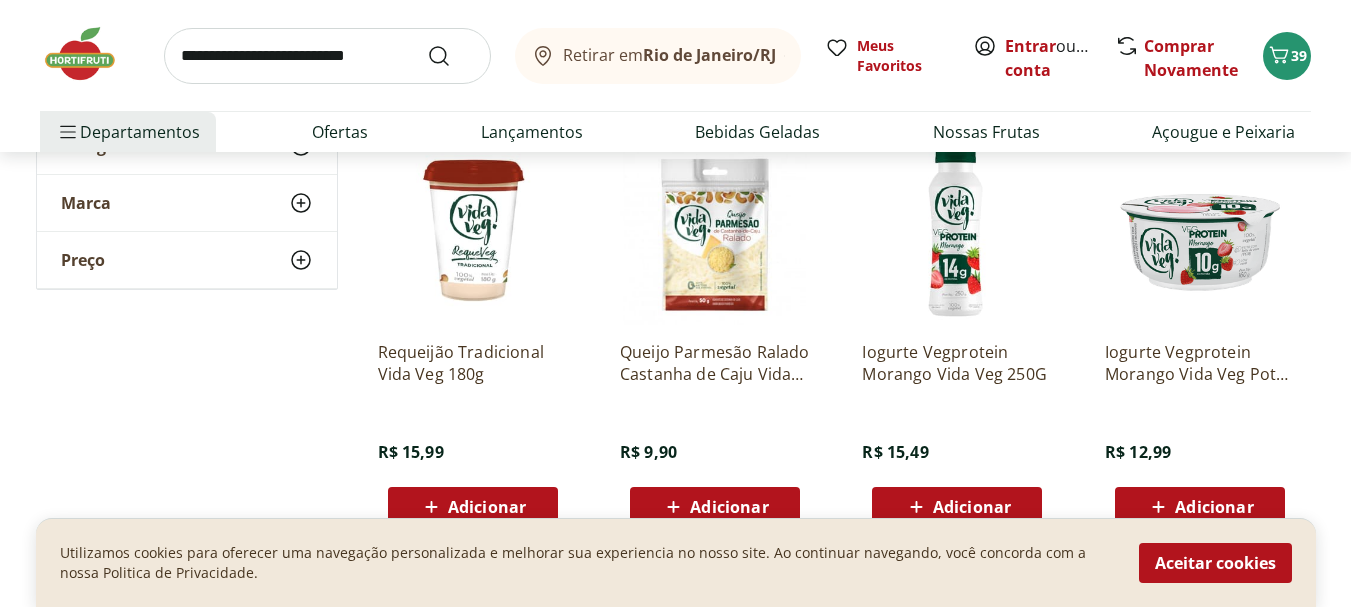 scroll, scrollTop: 1200, scrollLeft: 0, axis: vertical 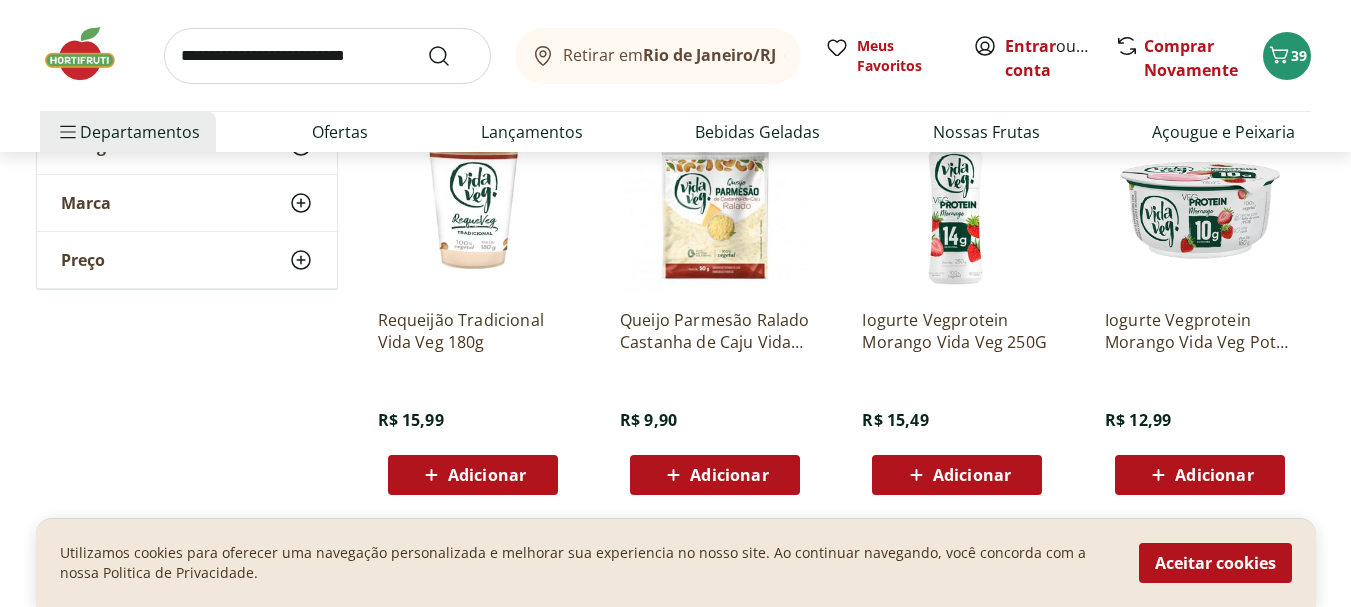 click 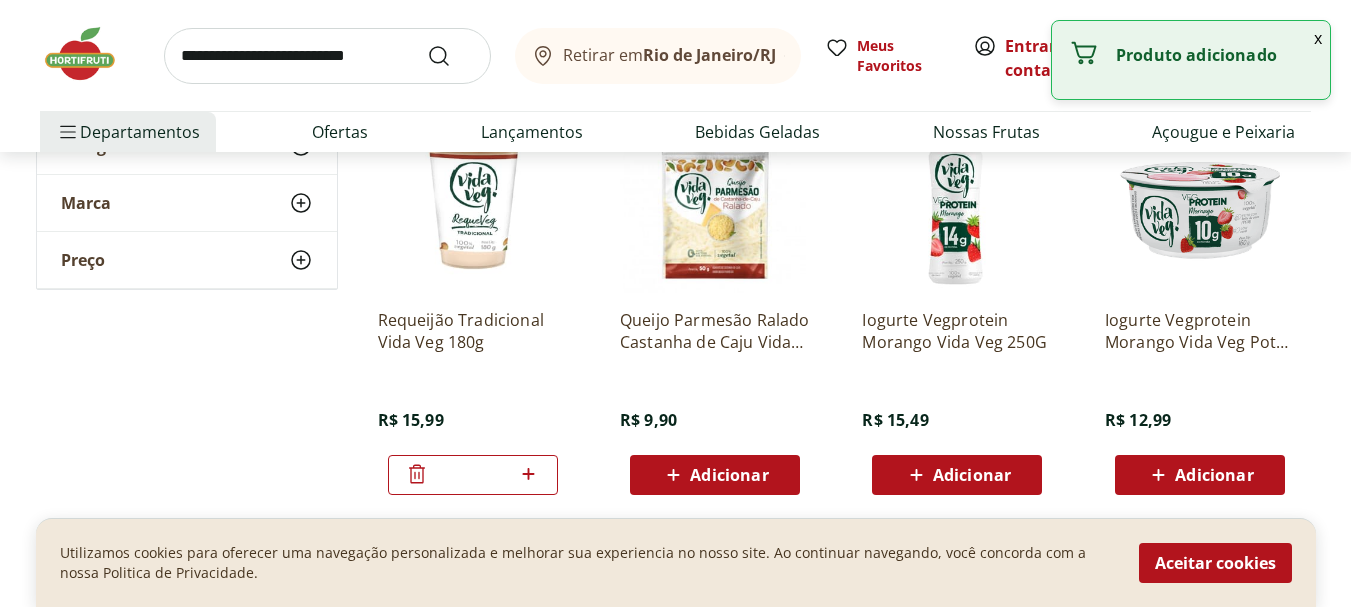 click 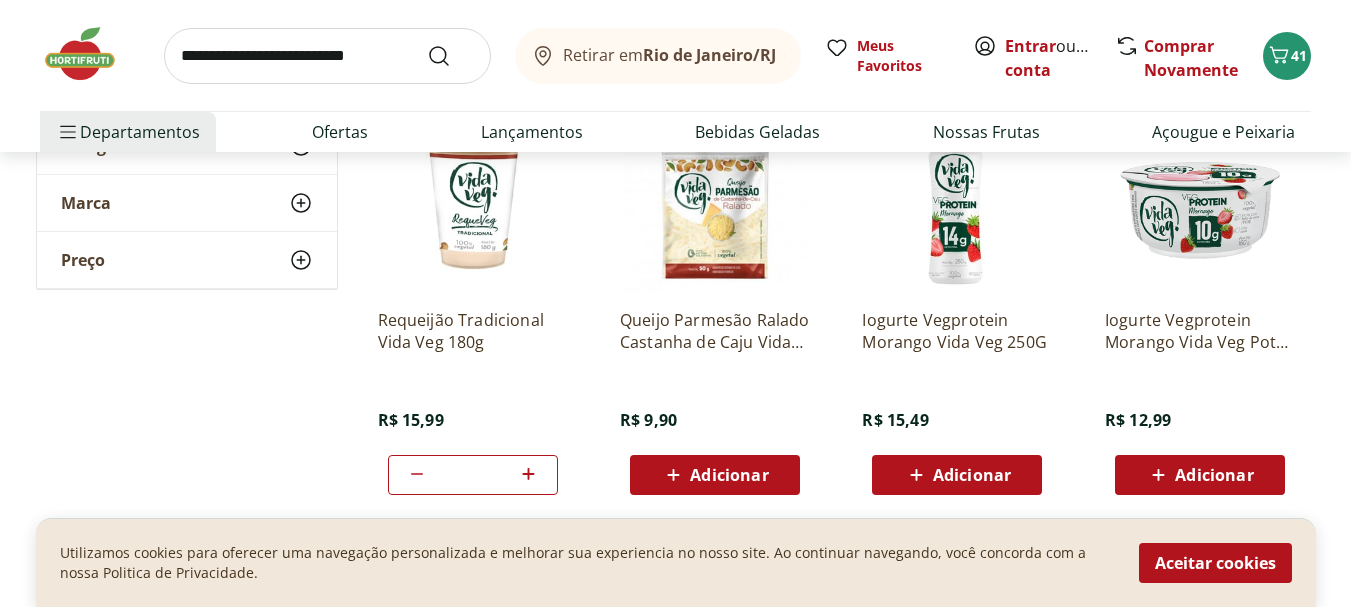 click 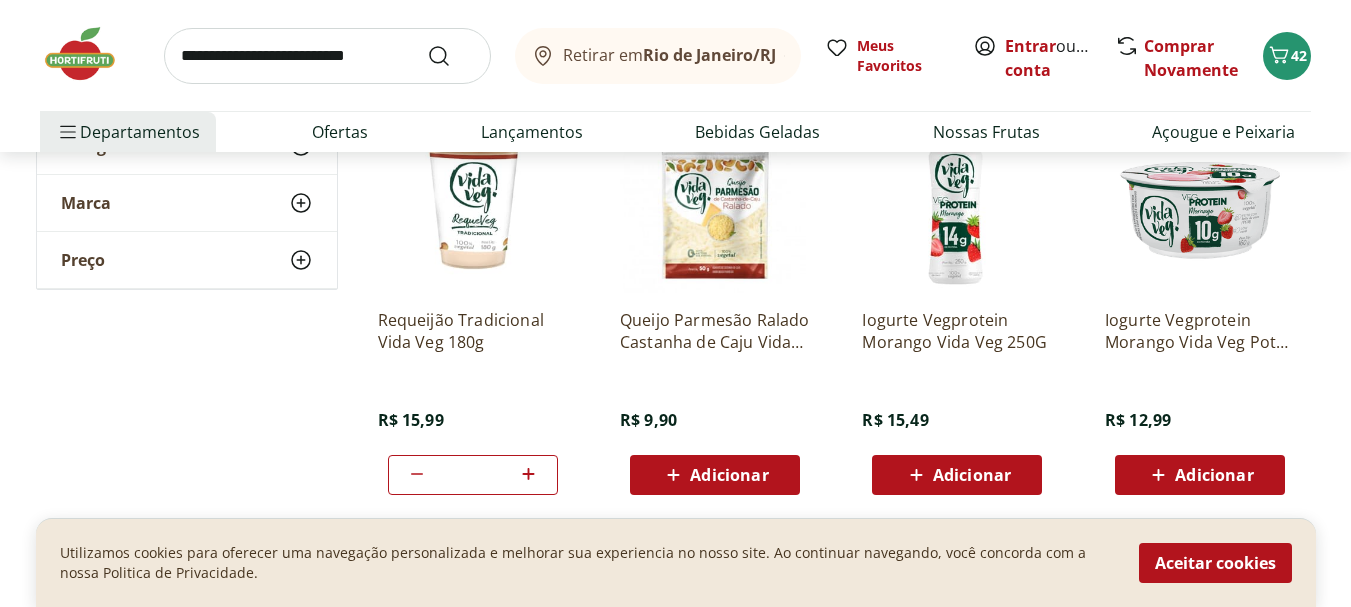 click 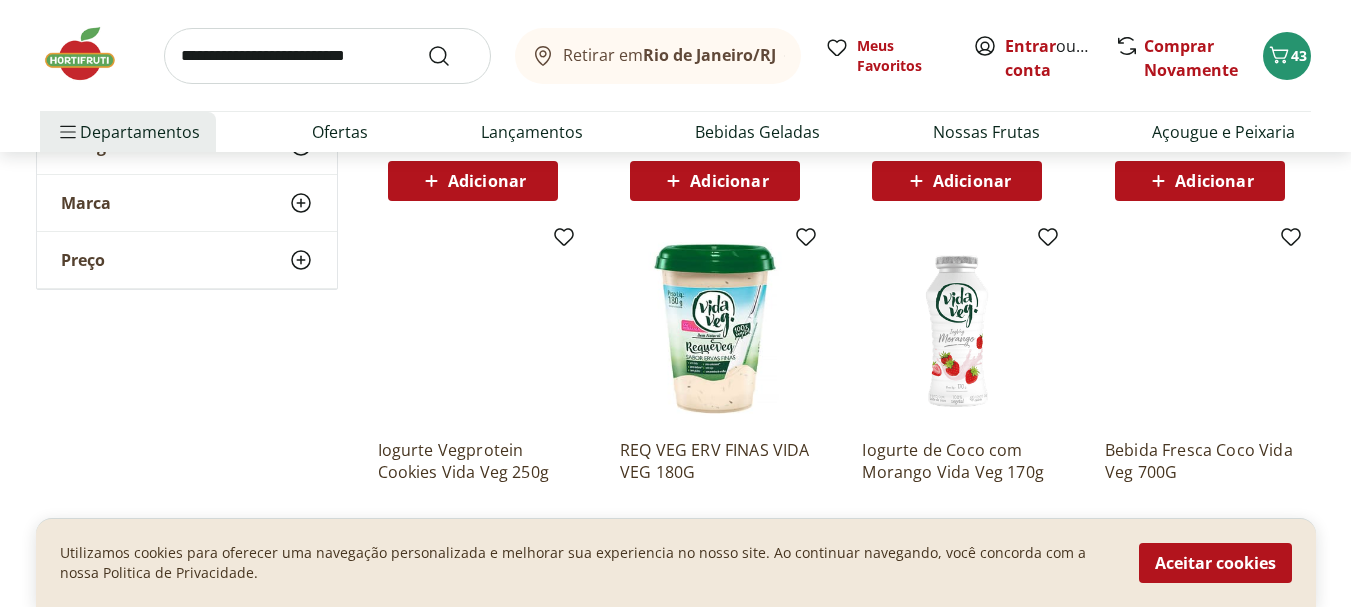 scroll, scrollTop: 2800, scrollLeft: 0, axis: vertical 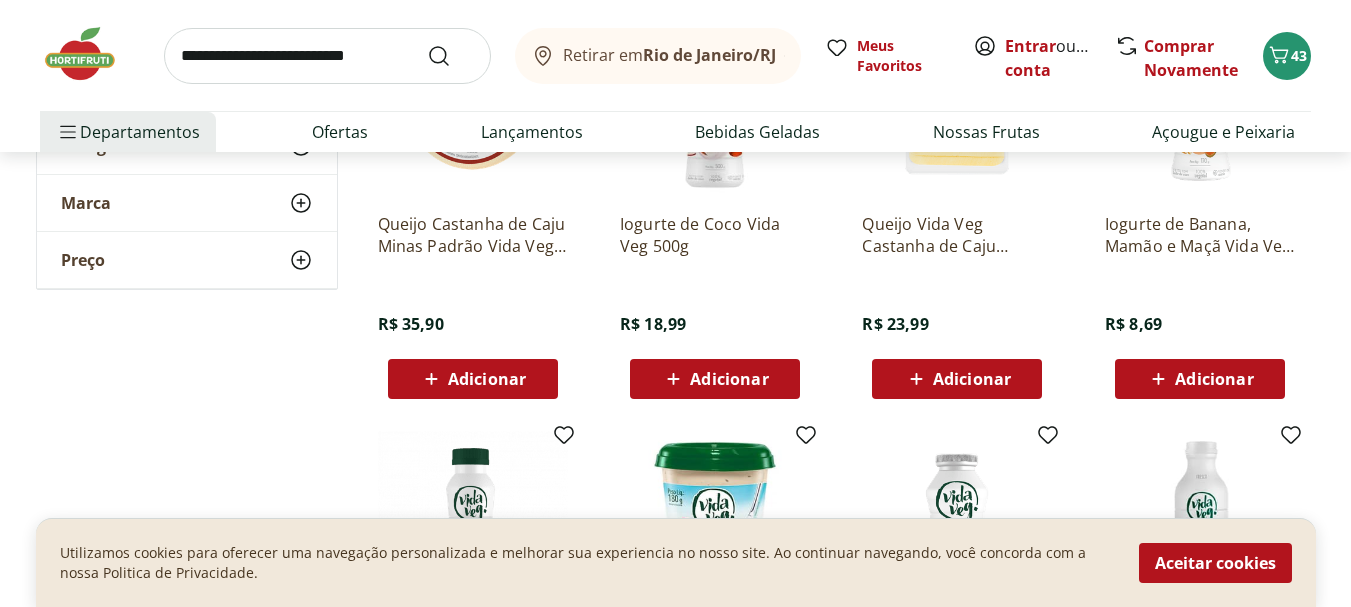 click 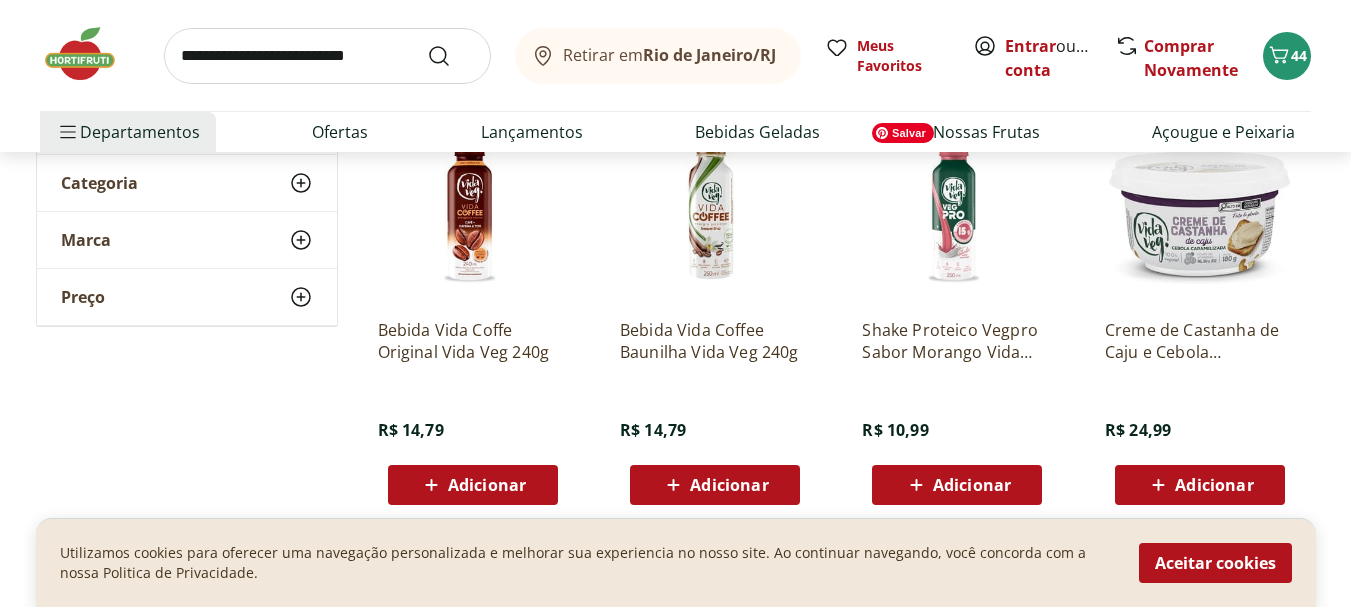 scroll, scrollTop: 100, scrollLeft: 0, axis: vertical 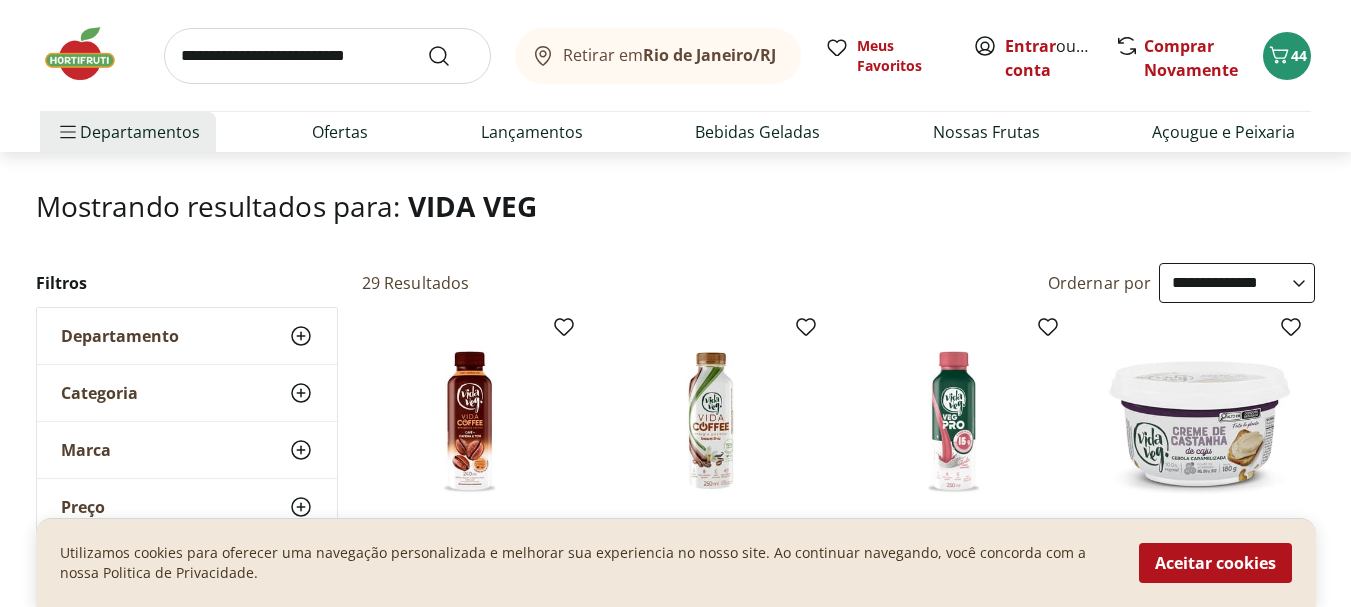 click at bounding box center [327, 56] 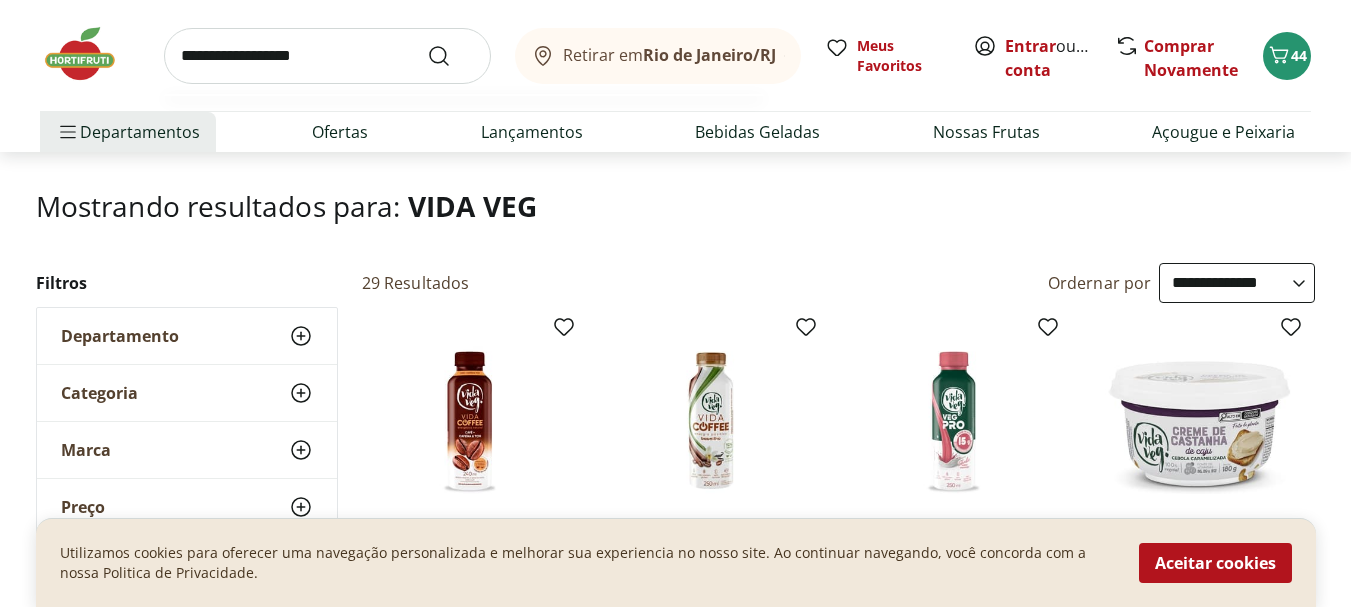 type on "**********" 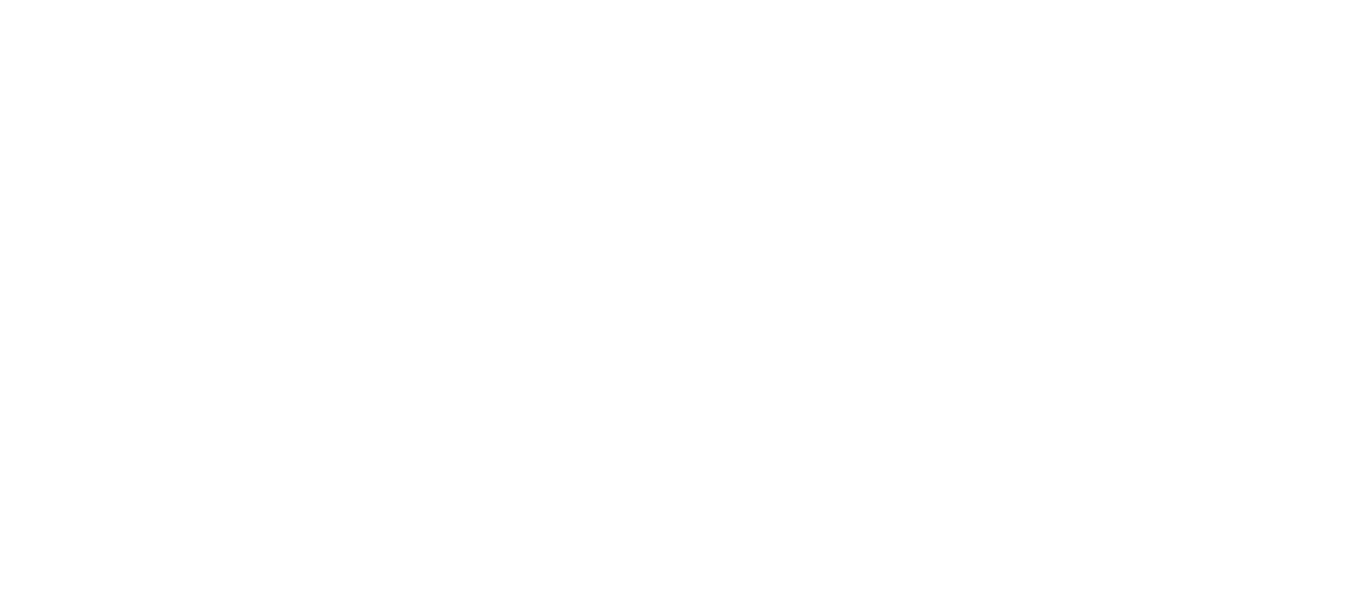 scroll, scrollTop: 0, scrollLeft: 0, axis: both 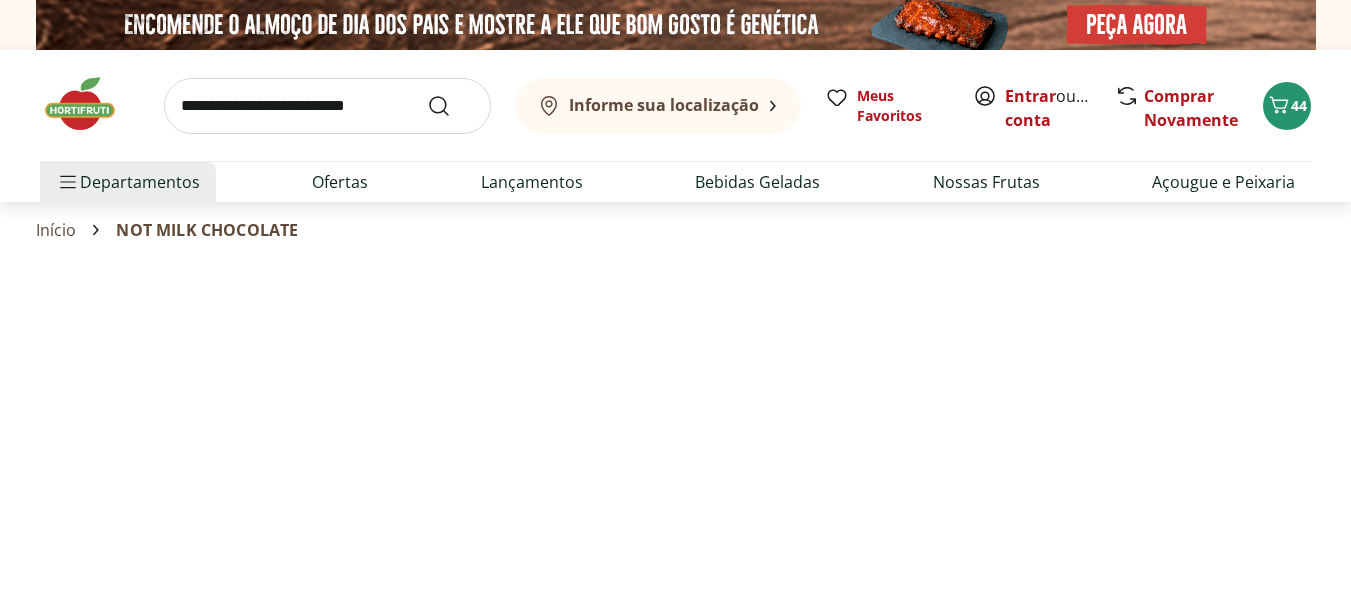 select on "**********" 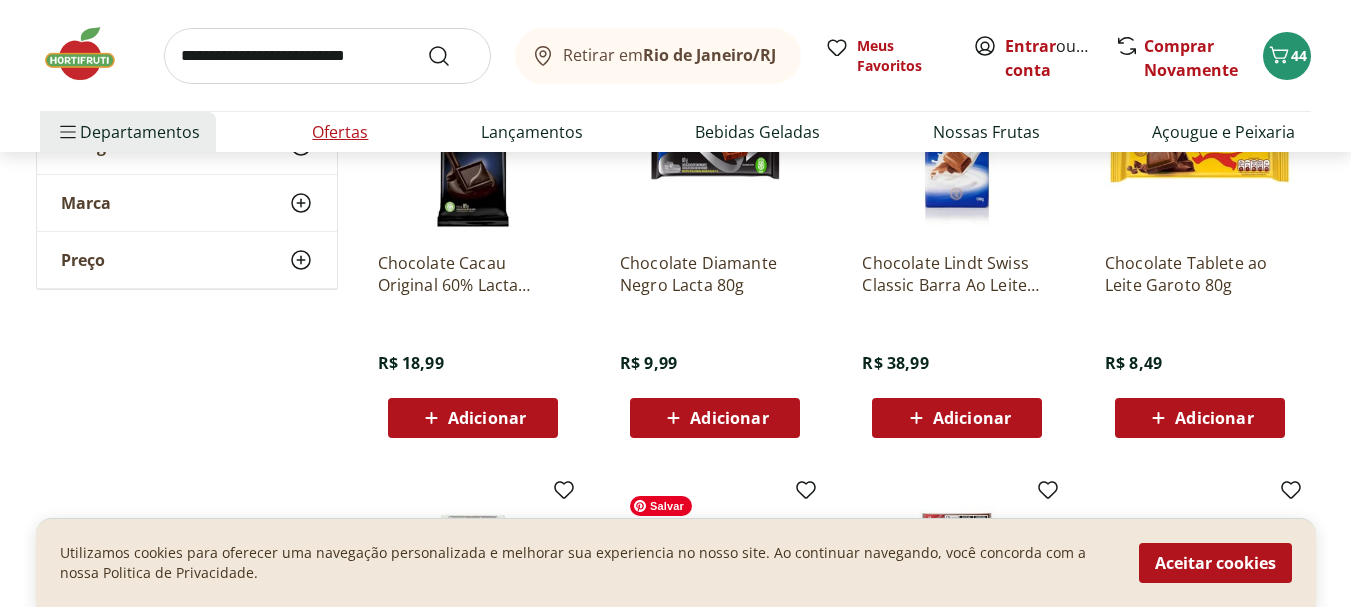 scroll, scrollTop: 2100, scrollLeft: 0, axis: vertical 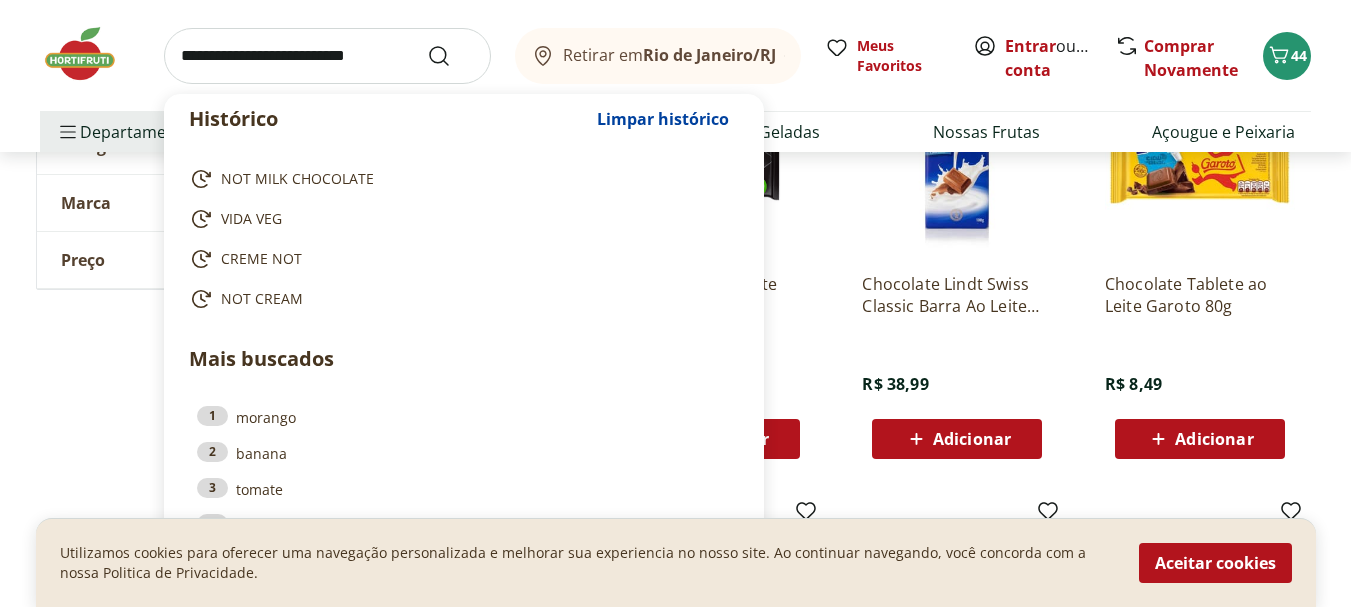 click at bounding box center (327, 56) 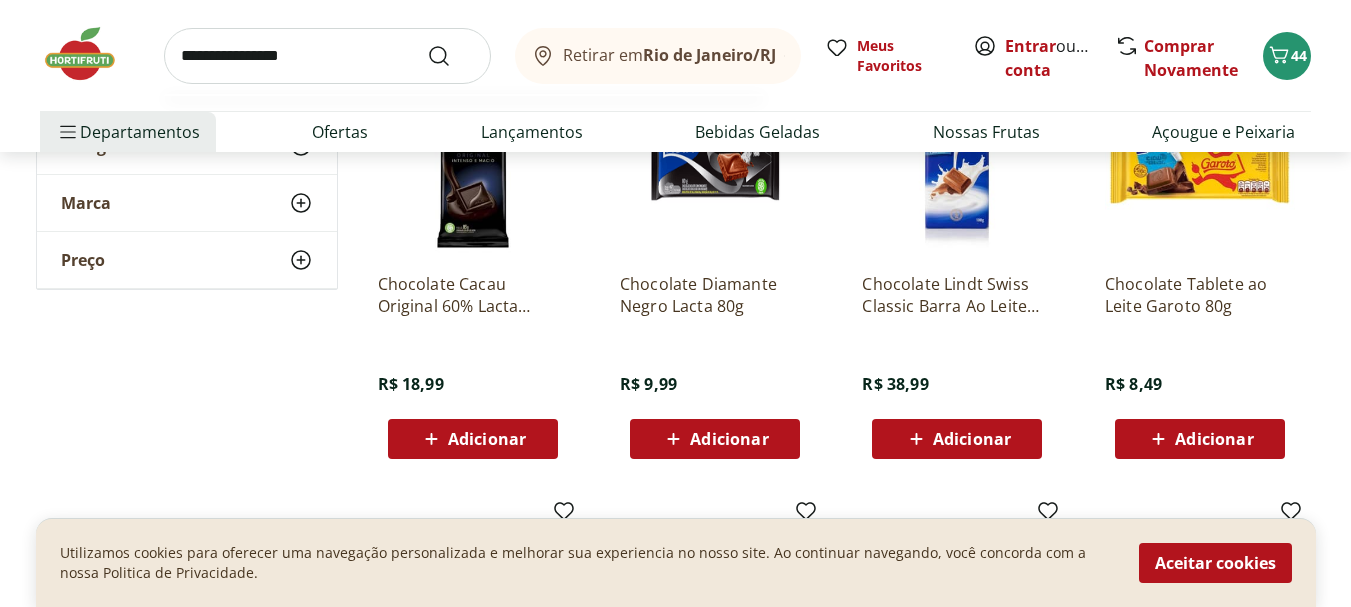 type on "**********" 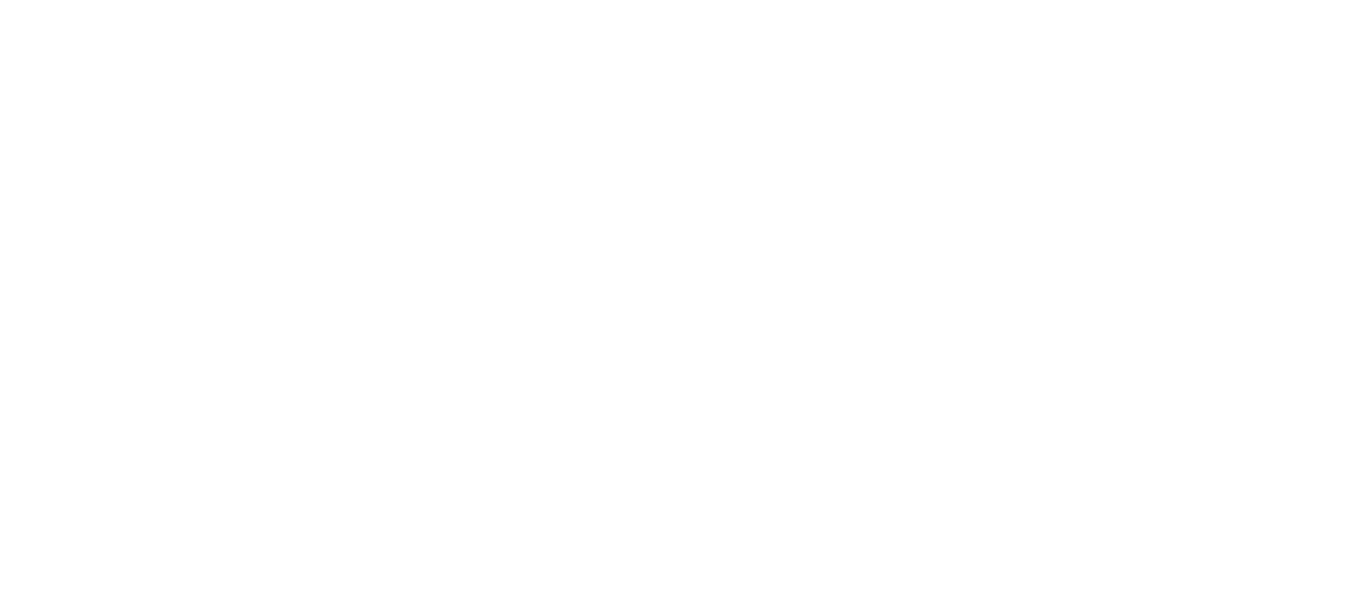scroll, scrollTop: 0, scrollLeft: 0, axis: both 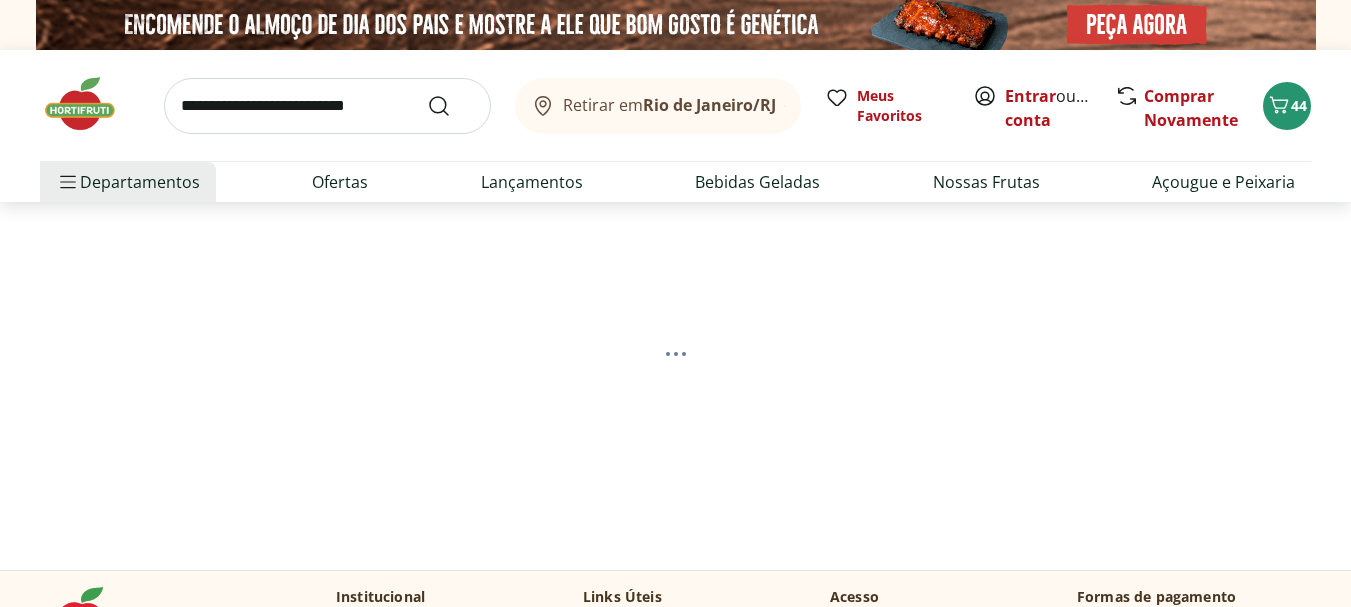 select on "**********" 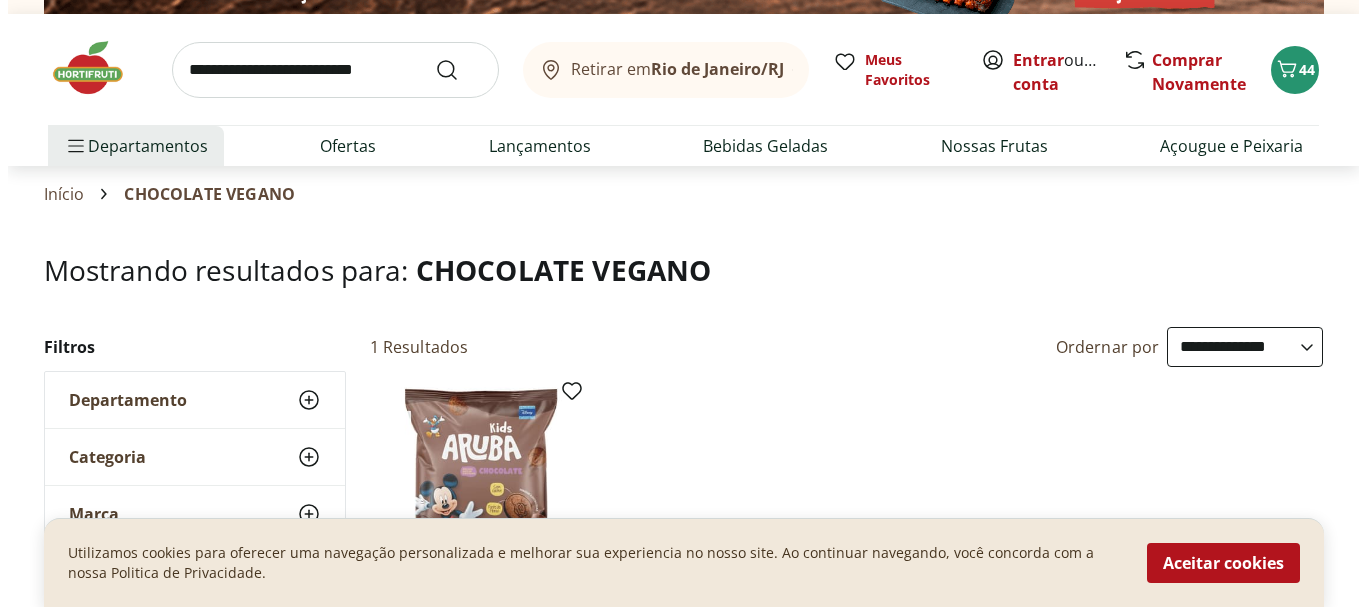 scroll, scrollTop: 0, scrollLeft: 0, axis: both 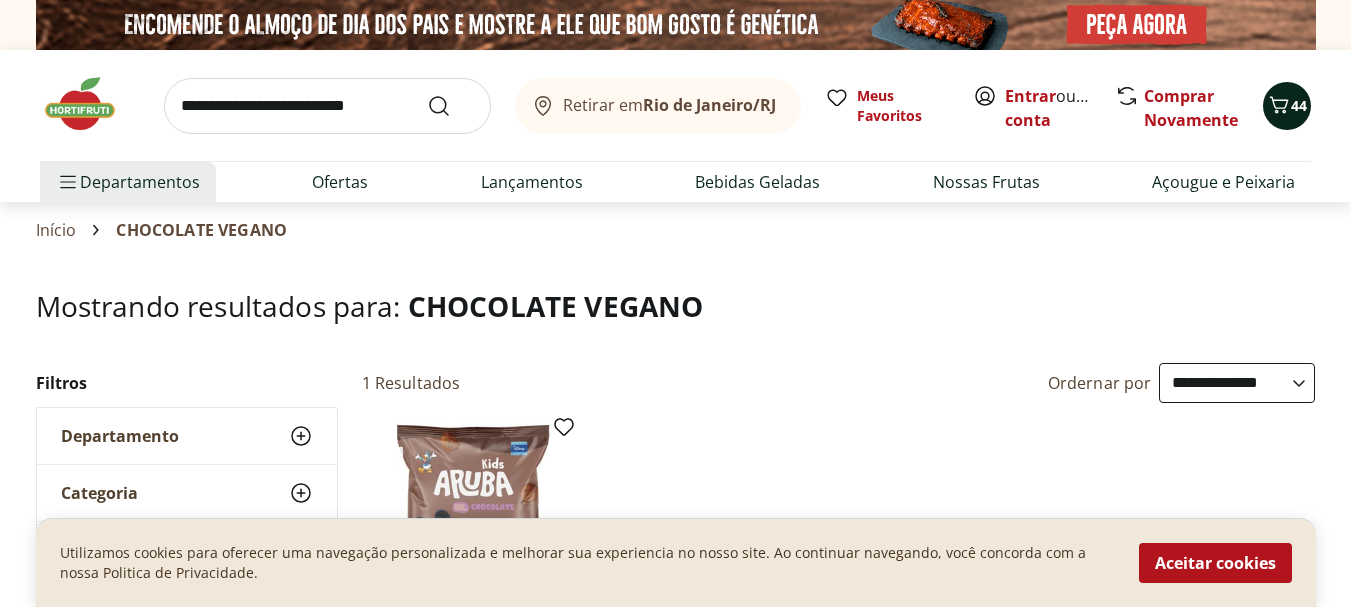 click 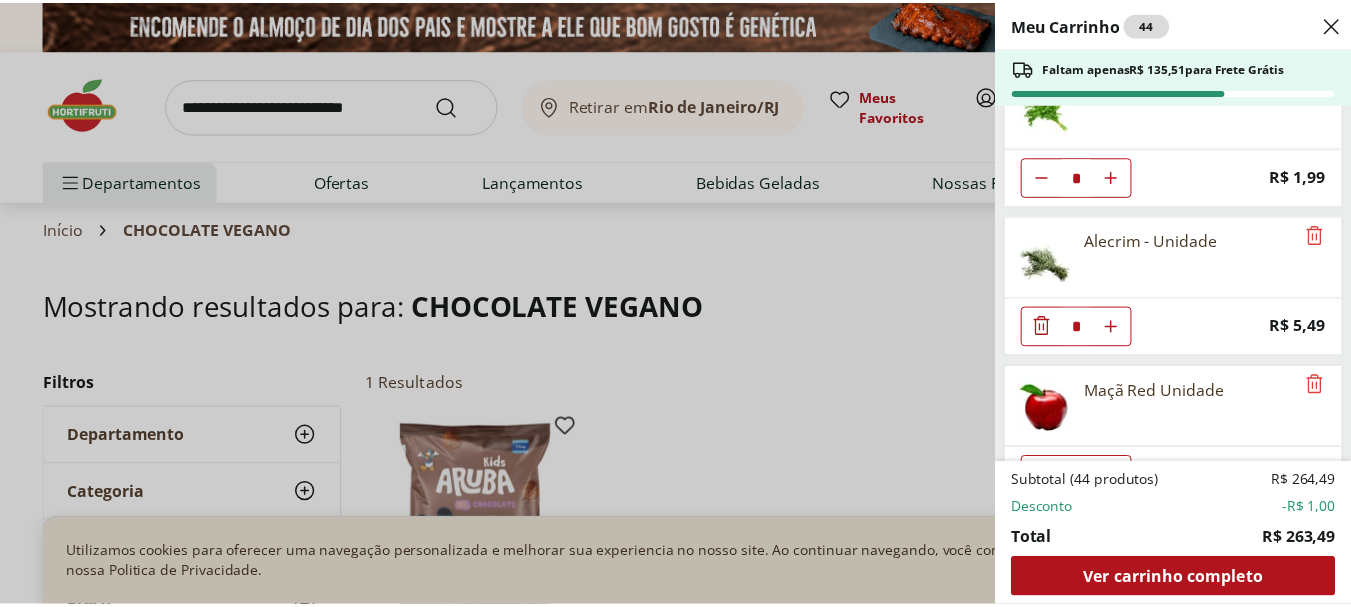 scroll, scrollTop: 1600, scrollLeft: 0, axis: vertical 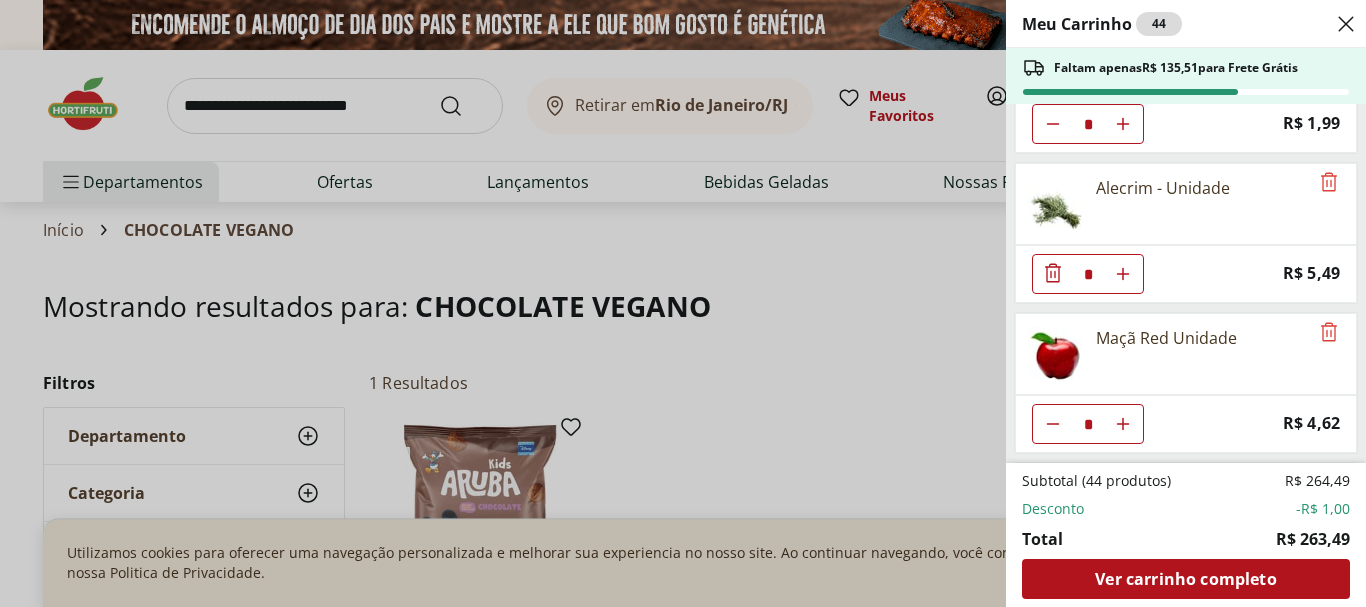 click on "Meu Carrinho 44 Faltam apenas  R$ 135,51  para Frete Grátis Cebola Nacional Unidade * Original price: R$ 1,00 Price: R$ 0,75 Cenoura Unidade * Price: R$ 0,72 Cenoura com Beterraba Ralada Pote * Price: R$ 5,00 Beterraba Unidade * Price: R$ 1,05 Manga Palmer Unidade * Price: R$ 4,80 Maracujá Azedo Unidade * Price: R$ 5,60 Laranja Pera Natural da Terra 3kg * Price: R$ 23,99 Abacate Unidade * Price: R$ 9,49 Abacaxi Unidade * Price: R$ 12,99 Morango Bandeja 250g * Price: R$ 15,99 Cheiro Verde Unidade * Price: R$ 1,99 Alecrim - Unidade * Price: R$ 5,49 Maçã Red Unidade * Price: R$ 4,62 Banana Prata Unidade * Price: R$ 2,20 Batata Doce Unidade * Price: R$ 1,53 Tomate Italiano * Price: R$ 1,15 Salada Gourmet Summer 100g * Price: R$ 13,99 Salada Gourmet Spring 100G * Price: R$ 13,99 Bebida Vegetal Chocolate Not Milkinho 200ml * Price: R$ 5,59 Requeijão Tradicional Vida Veg 180g * Price: R$ 15,99 Queijo Parmesão Ralado Castanha de Caju Vida Veg 50g * Price: R$ 9,90 * Price: R$ 23,99 Total" at bounding box center [683, 303] 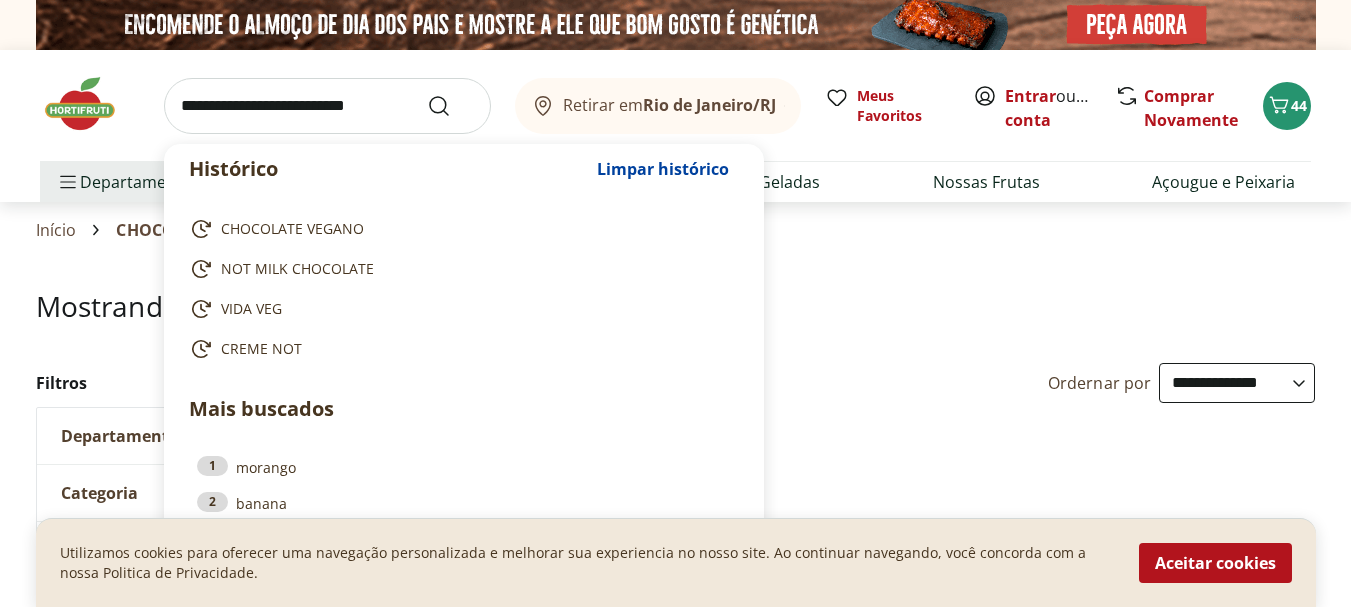 click at bounding box center (327, 106) 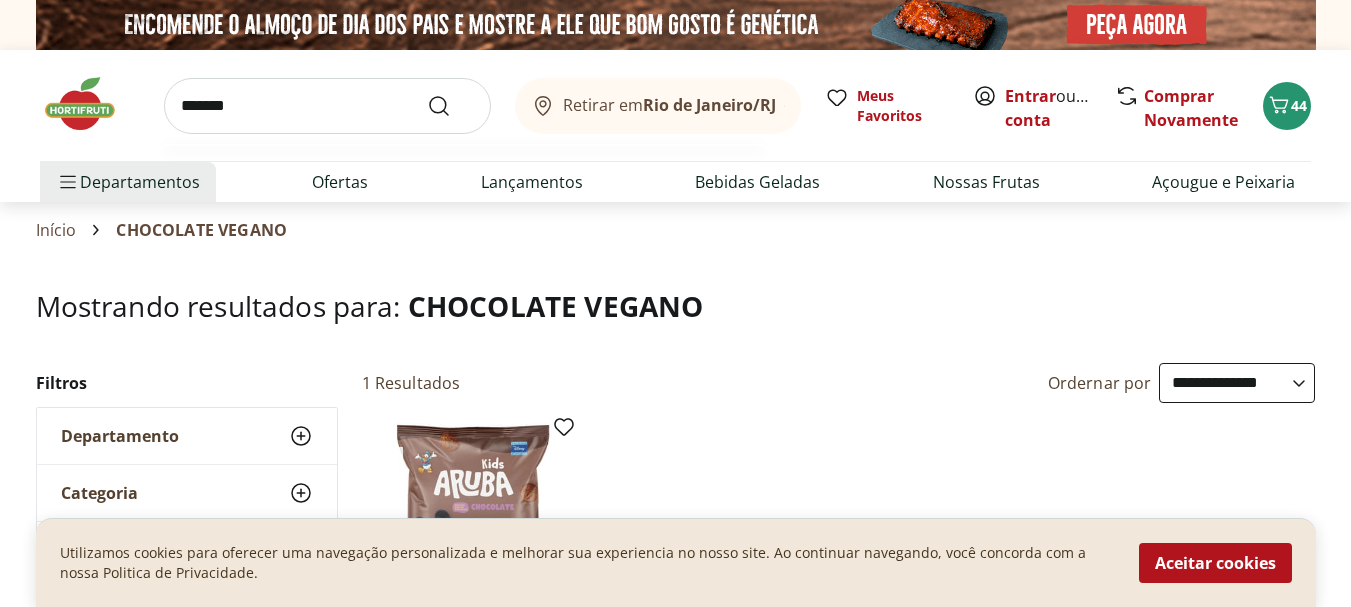 type on "*******" 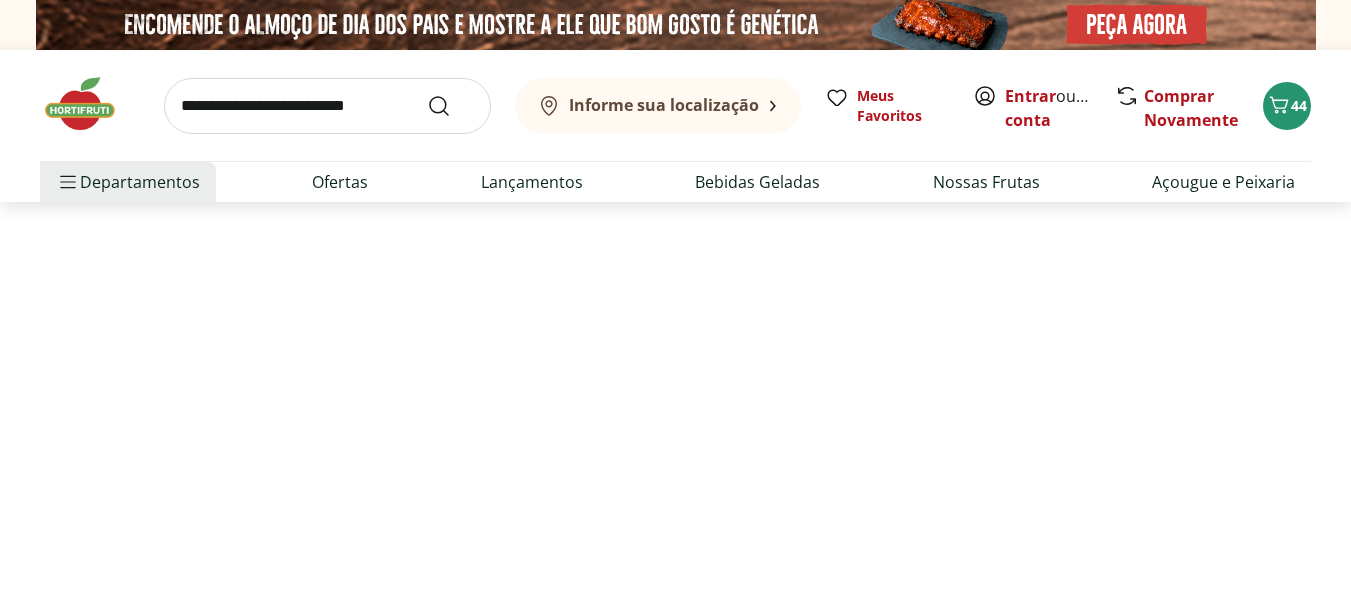 select on "**********" 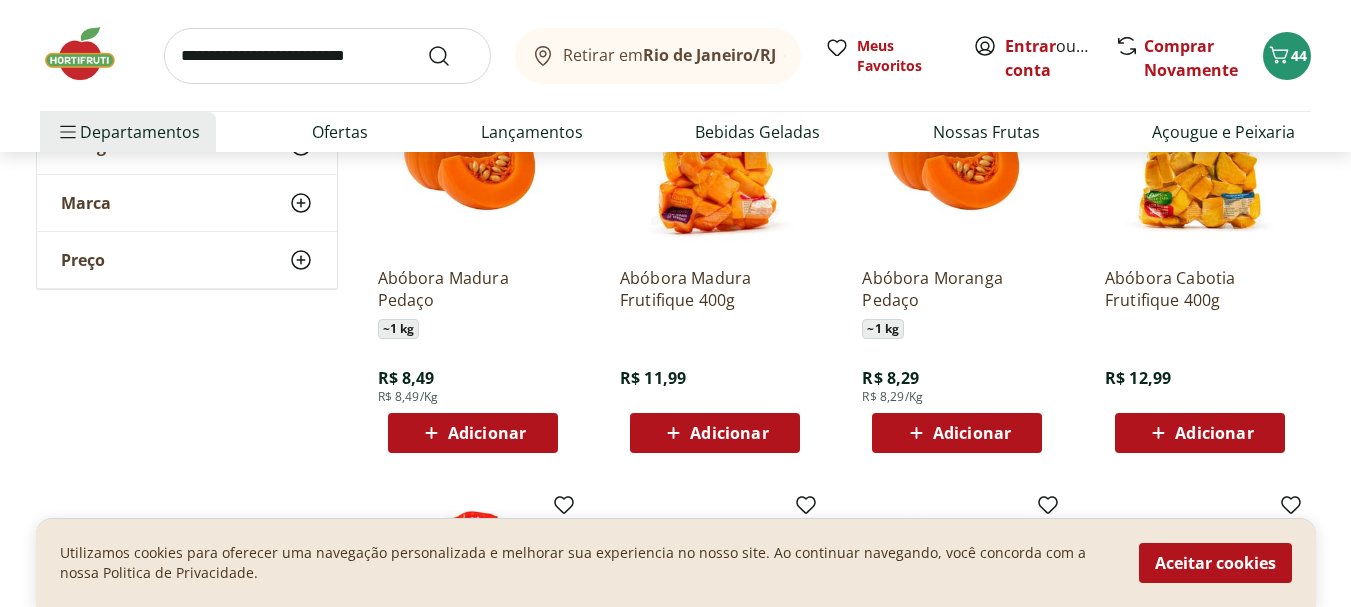 scroll, scrollTop: 800, scrollLeft: 0, axis: vertical 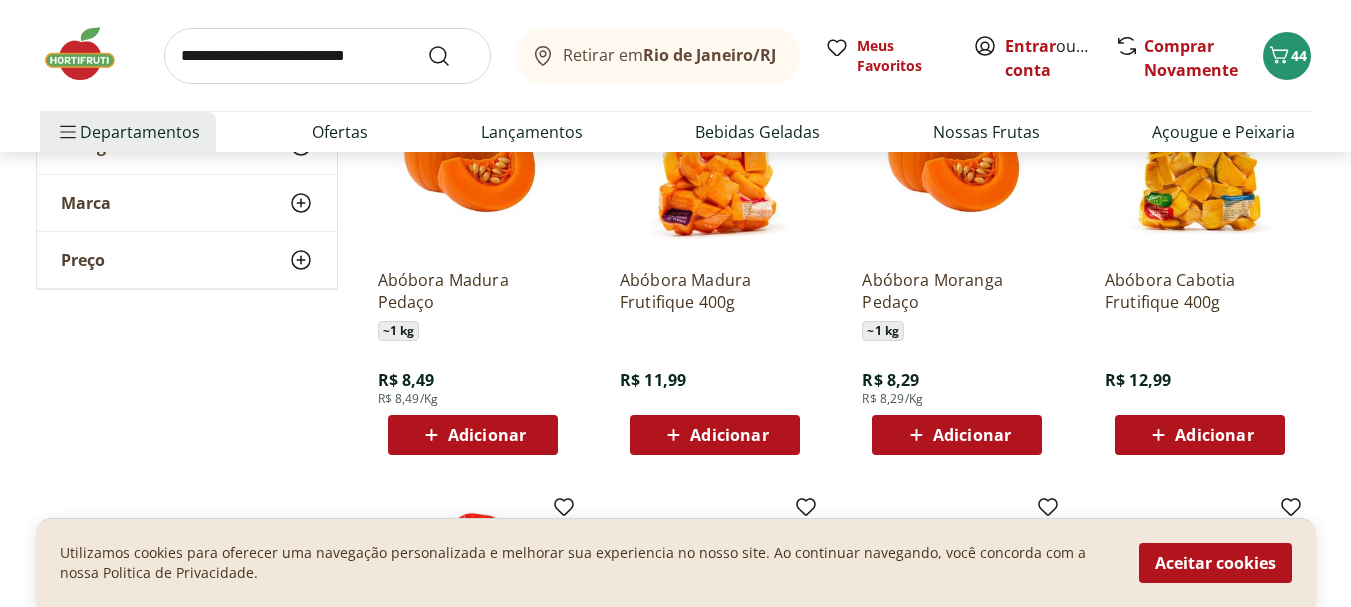 click on "Adicionar" at bounding box center (729, 435) 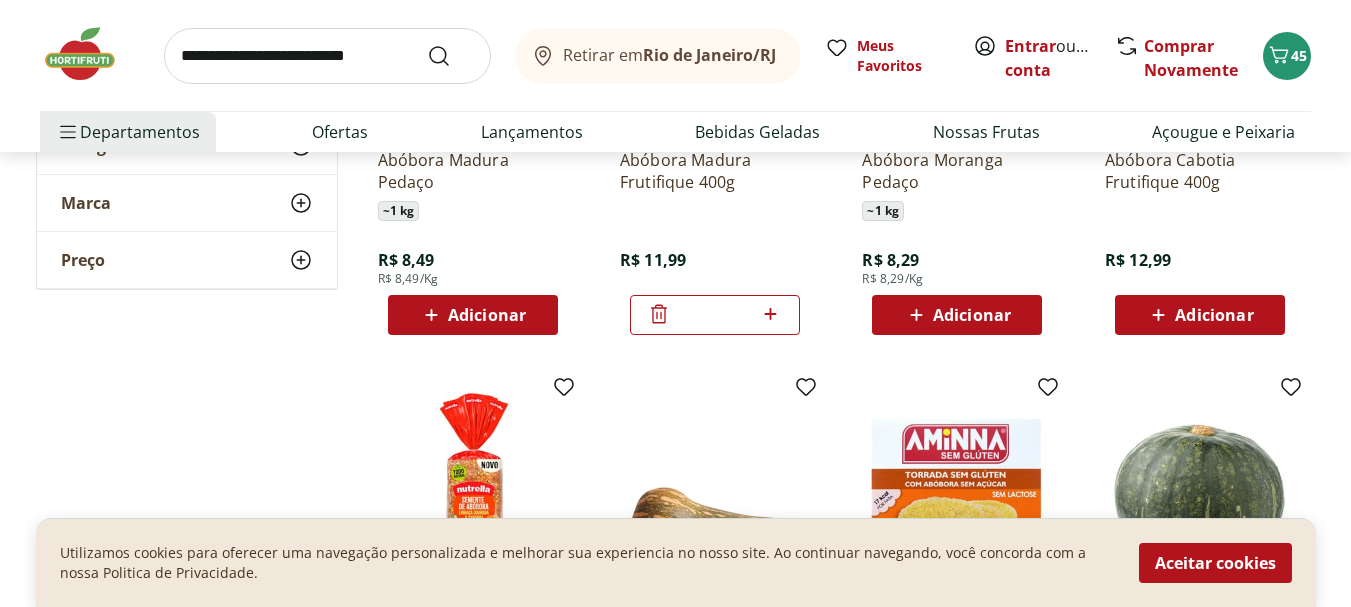 scroll, scrollTop: 600, scrollLeft: 0, axis: vertical 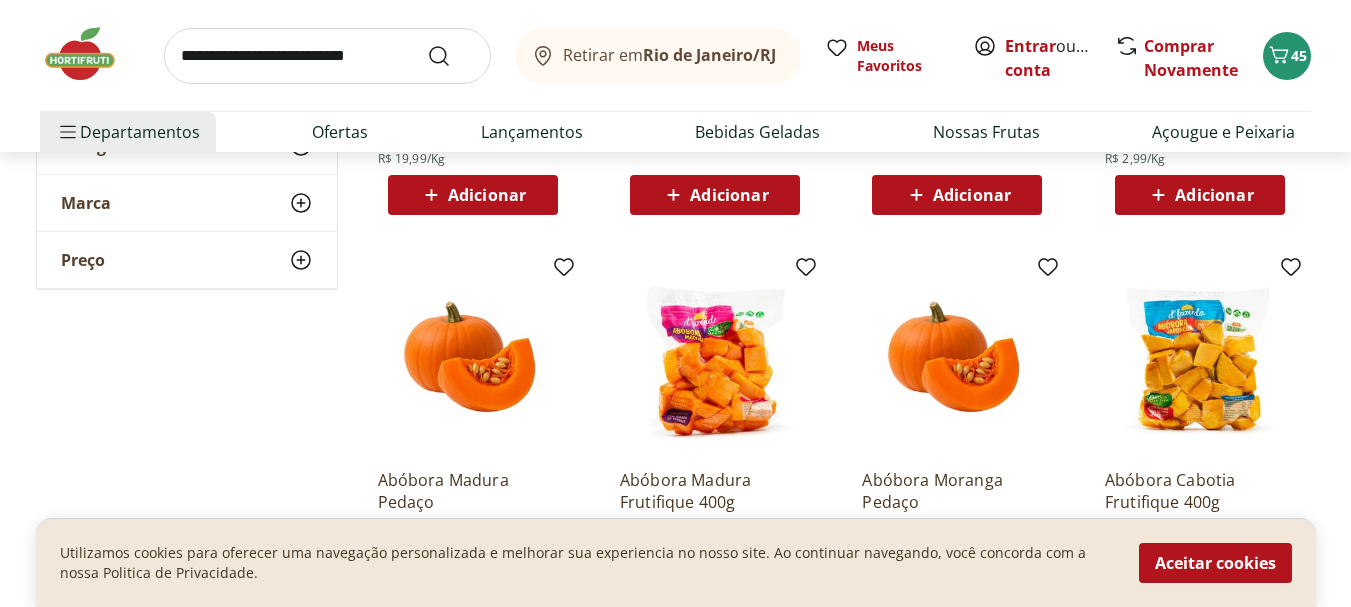 click at bounding box center (327, 56) 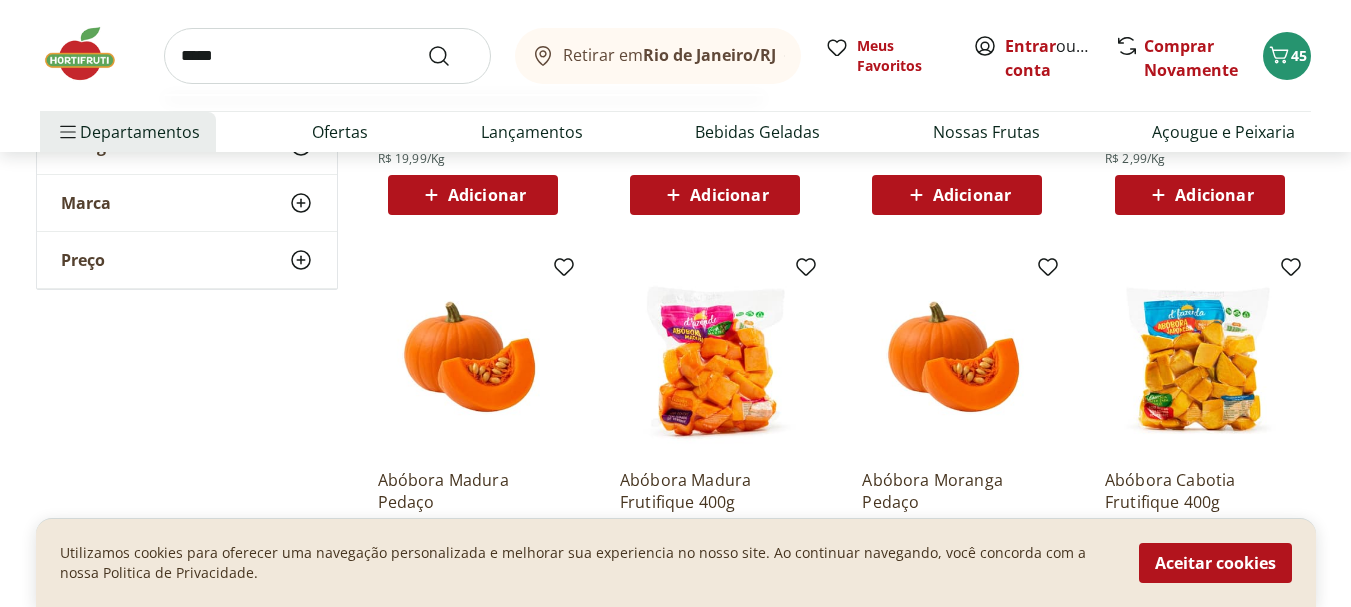 type on "*****" 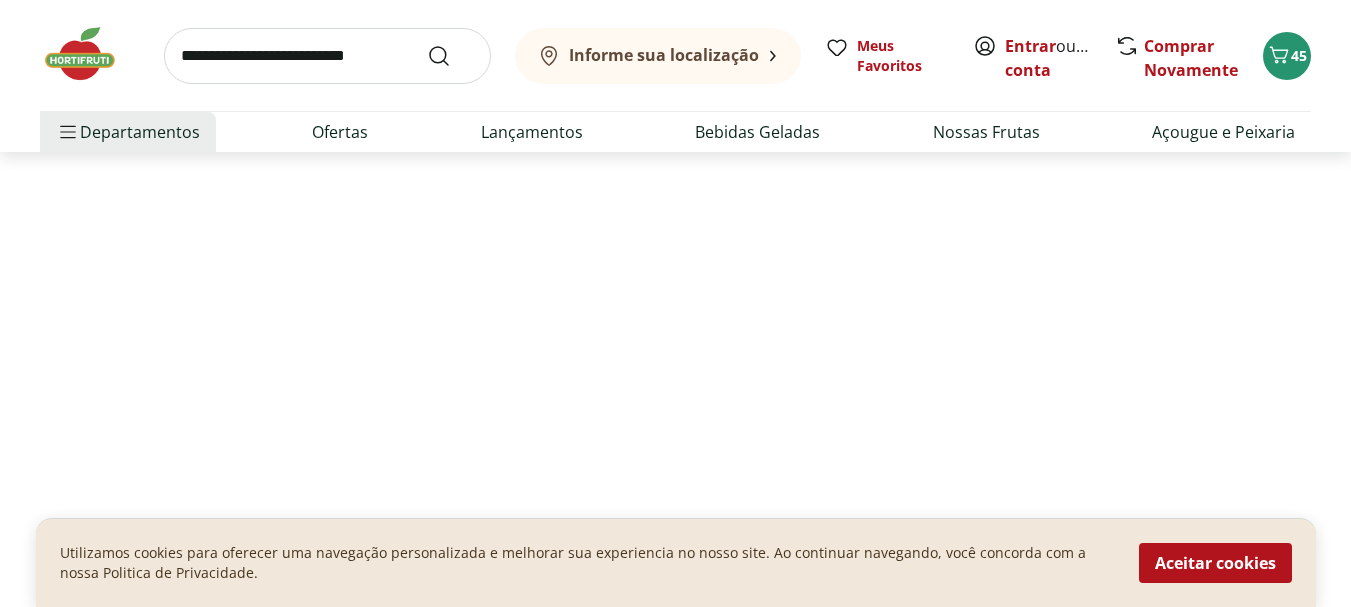 scroll, scrollTop: 0, scrollLeft: 0, axis: both 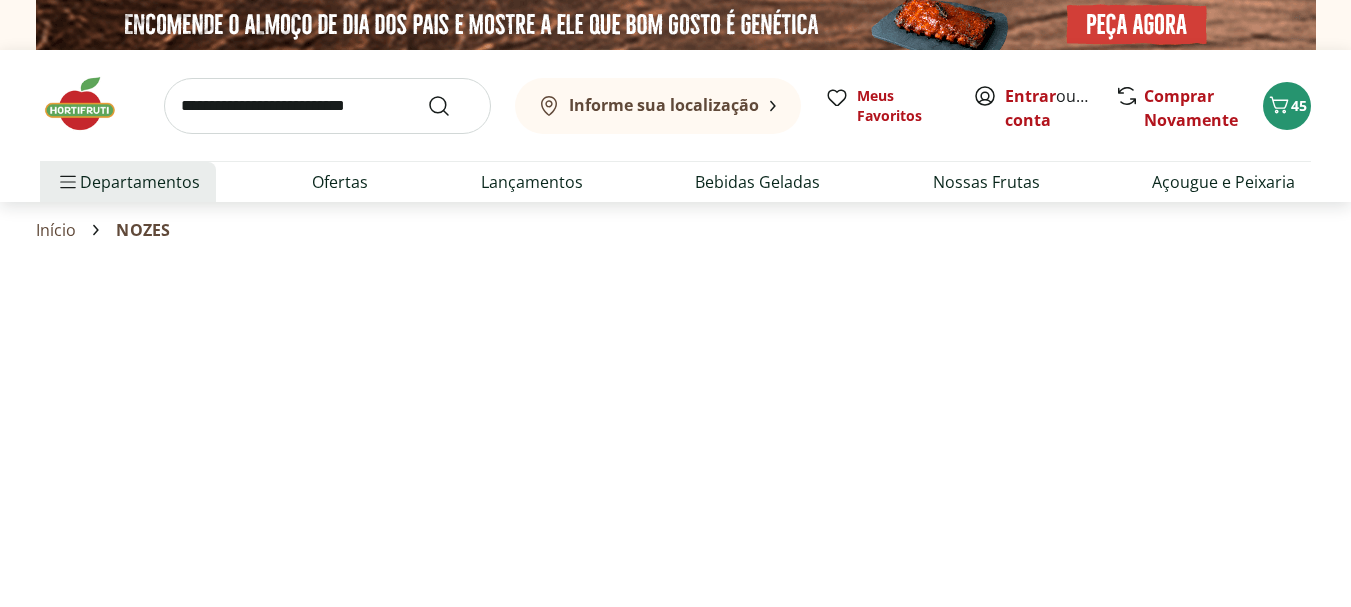 select on "**********" 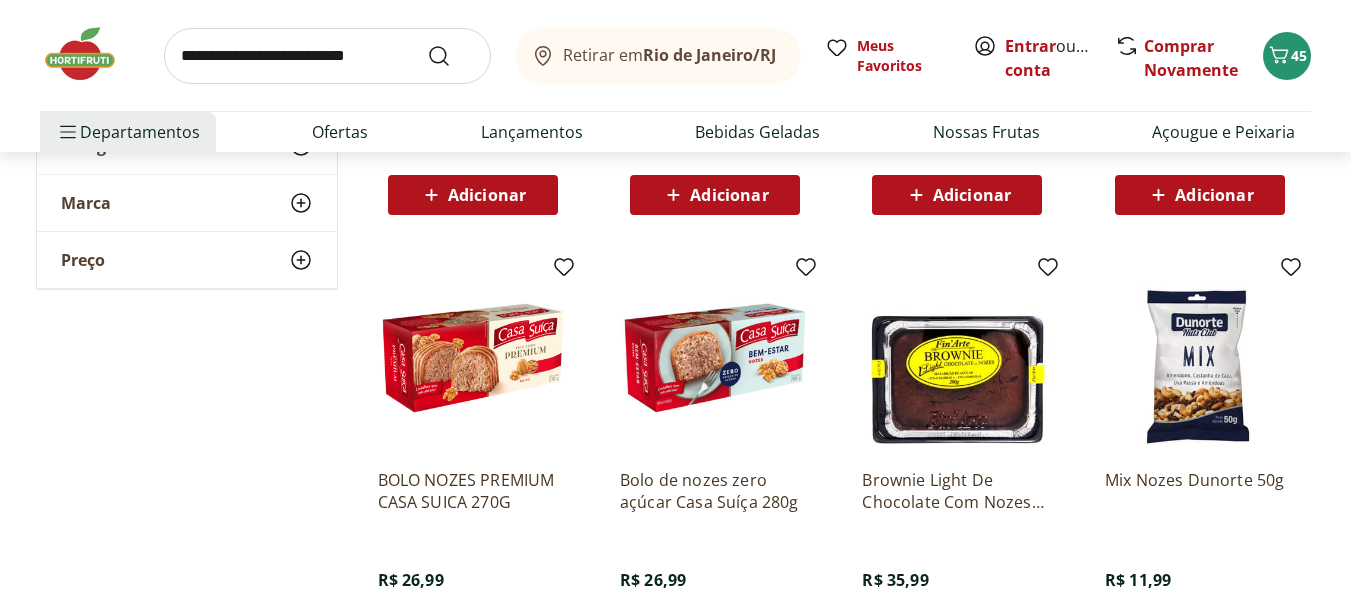 scroll, scrollTop: 300, scrollLeft: 0, axis: vertical 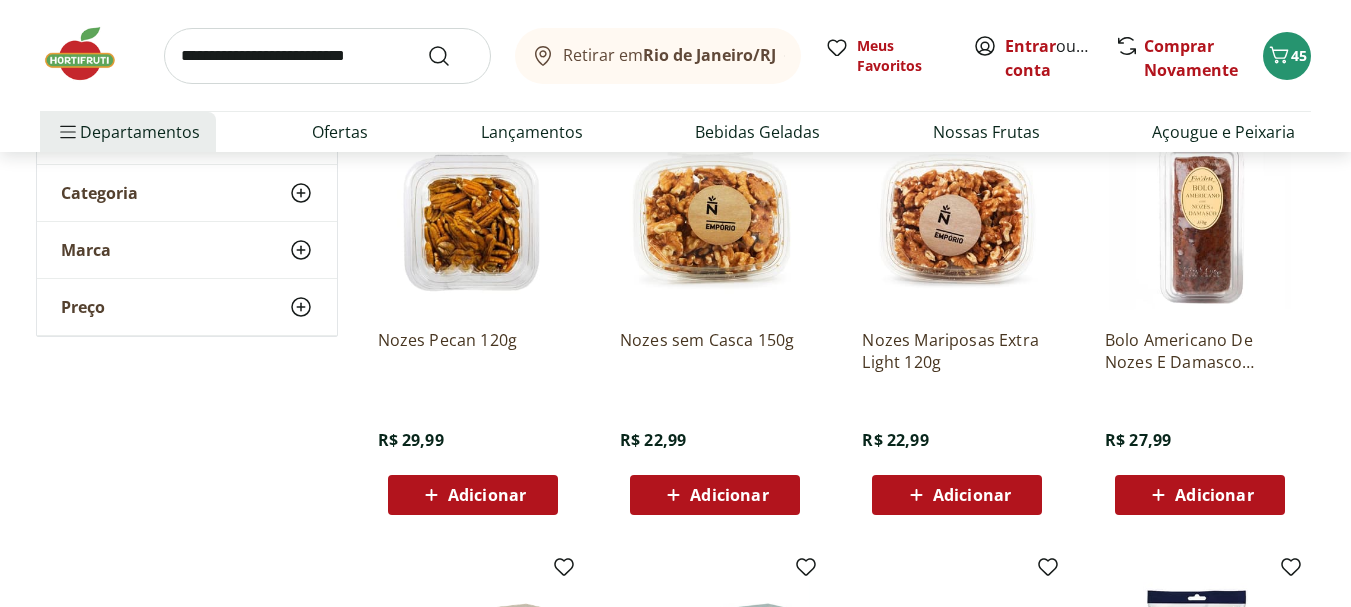 click on "Adicionar" at bounding box center (715, 495) 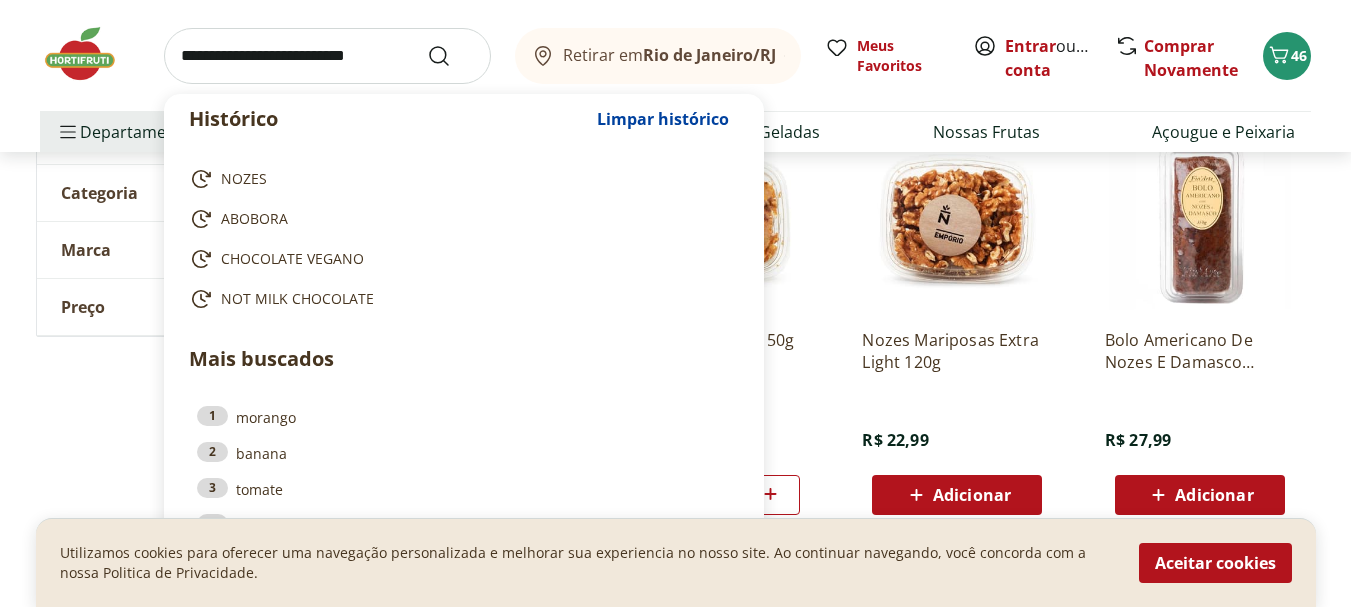click at bounding box center [327, 56] 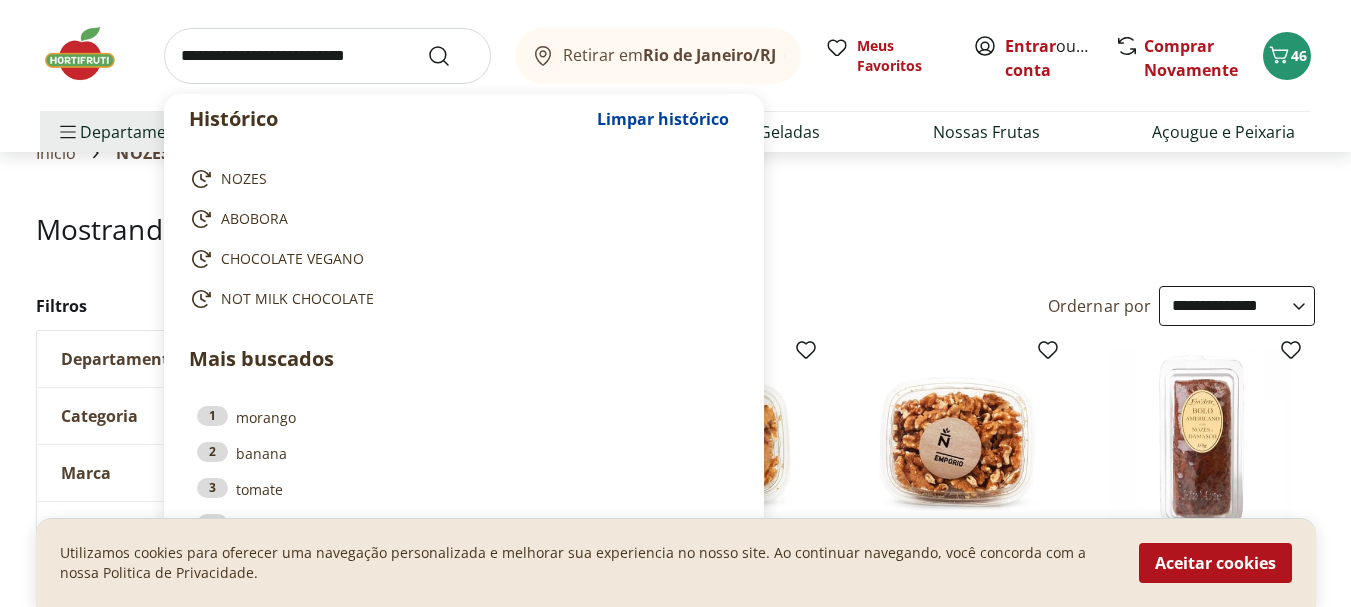 scroll, scrollTop: 0, scrollLeft: 0, axis: both 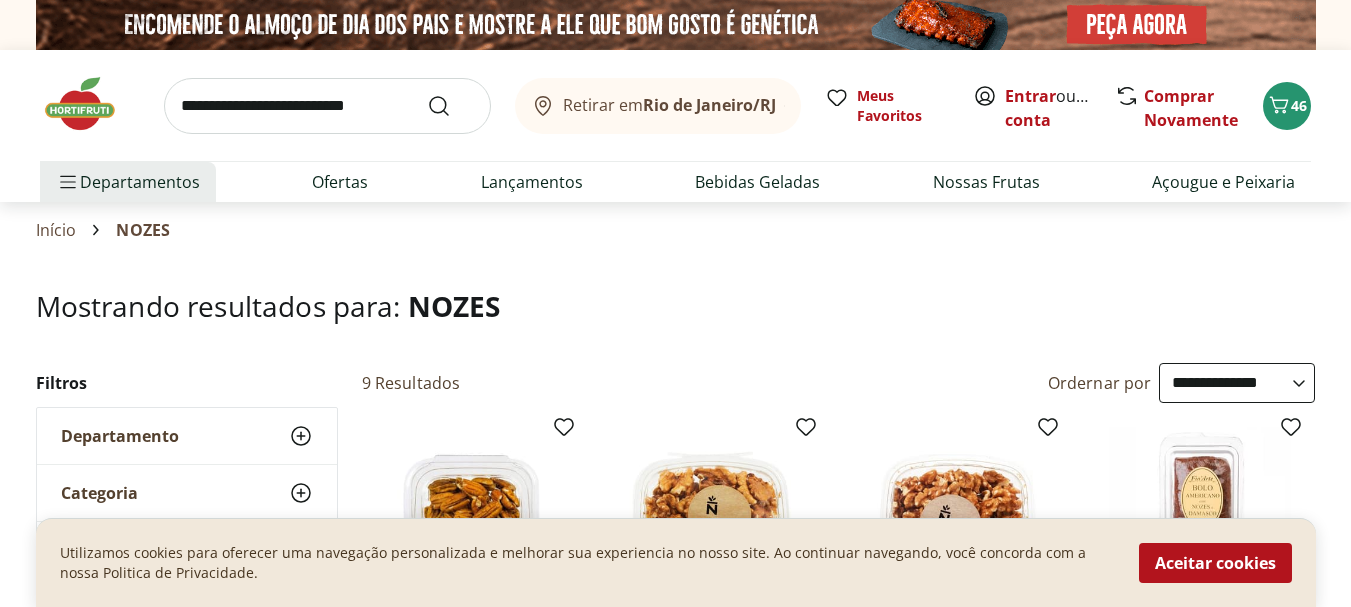 click on "Retirar em  Rio de Janeiro/RJ Meus Favoritos Entrar  ou  Criar conta Comprar Novamente 46" at bounding box center (675, 105) 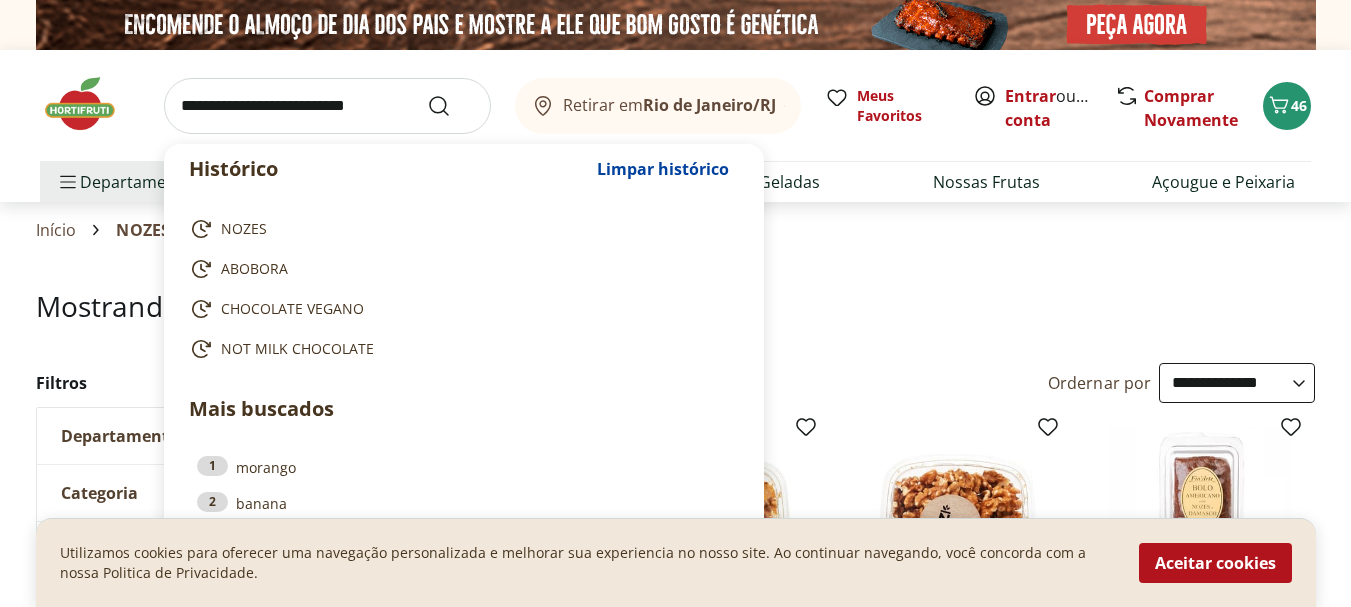 click at bounding box center [327, 106] 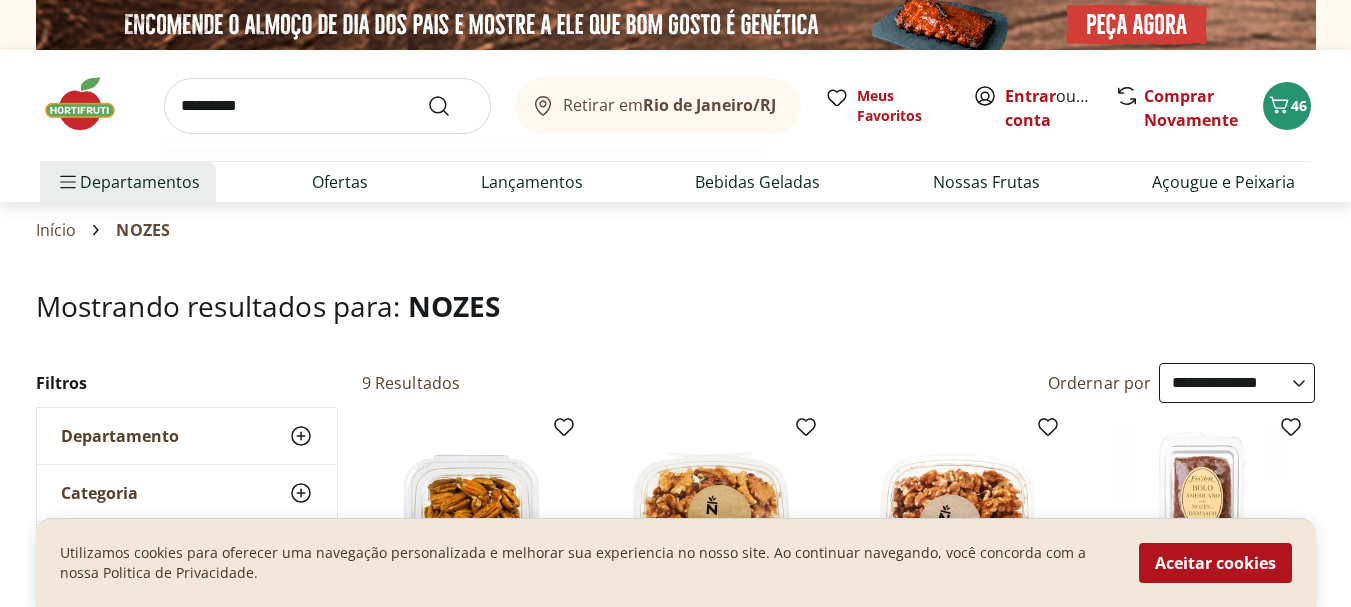 type on "*********" 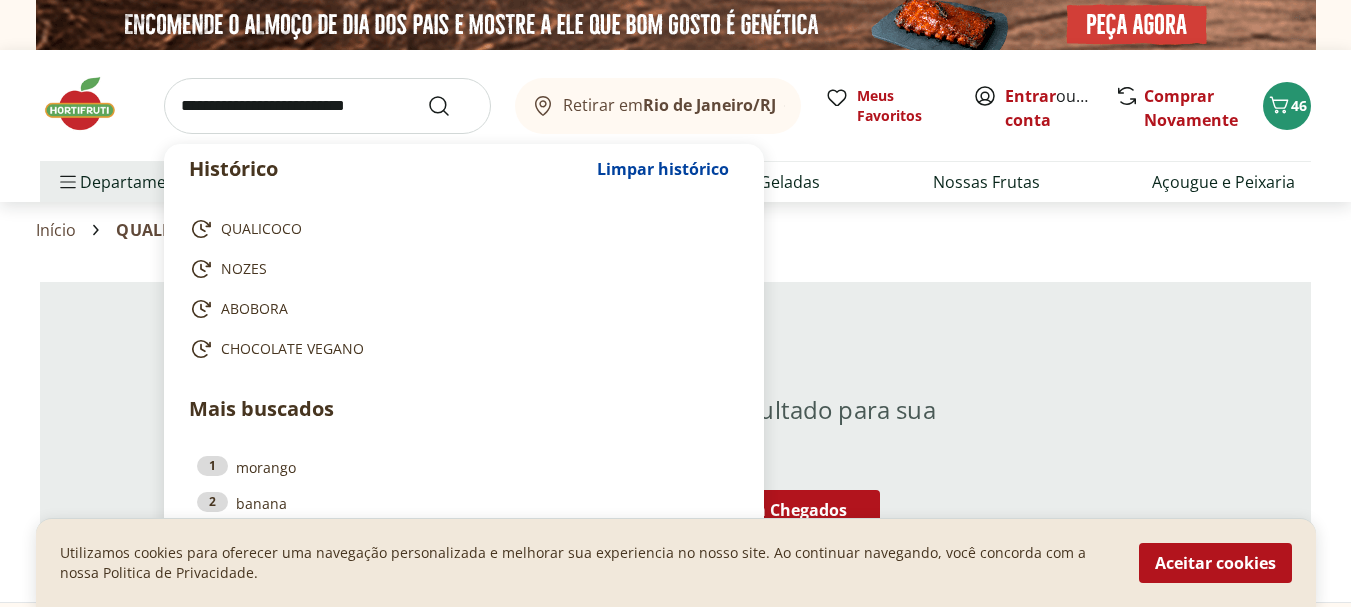 click at bounding box center (327, 106) 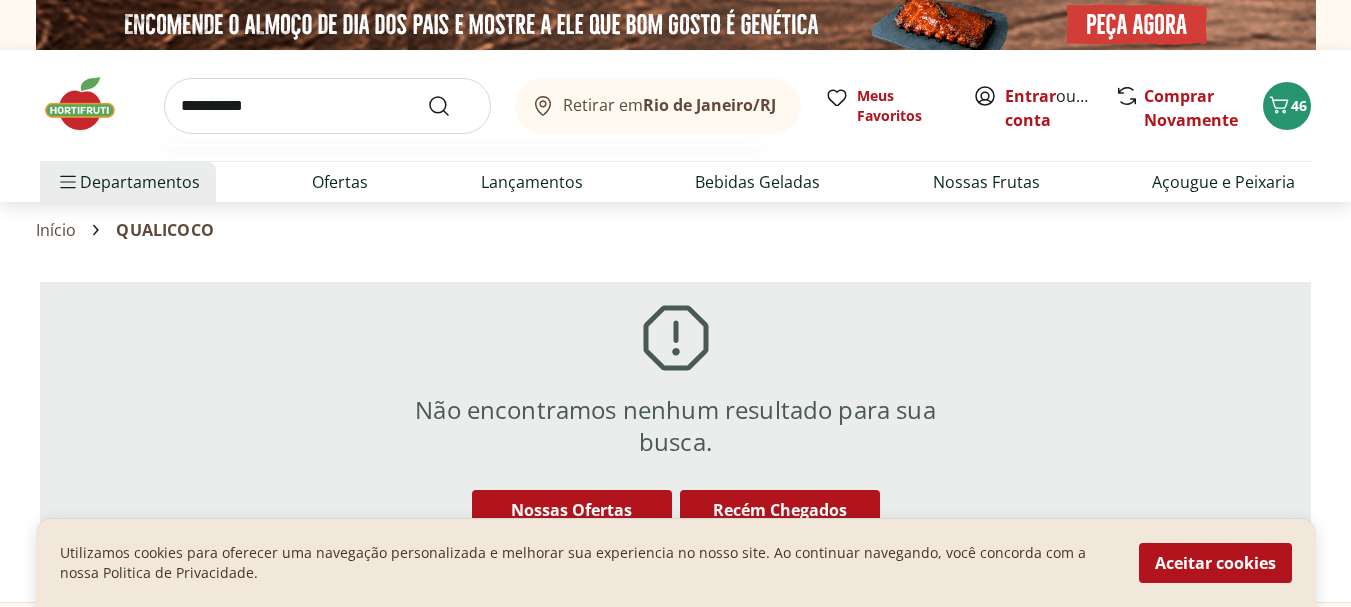 type on "**********" 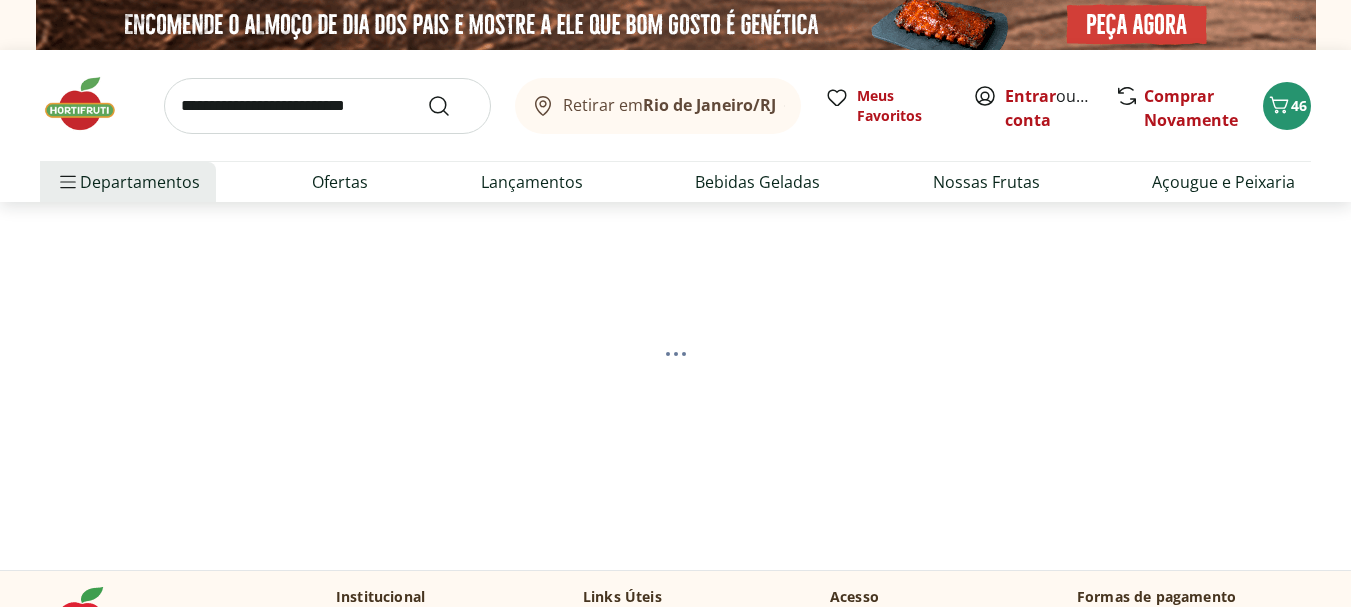 select on "**********" 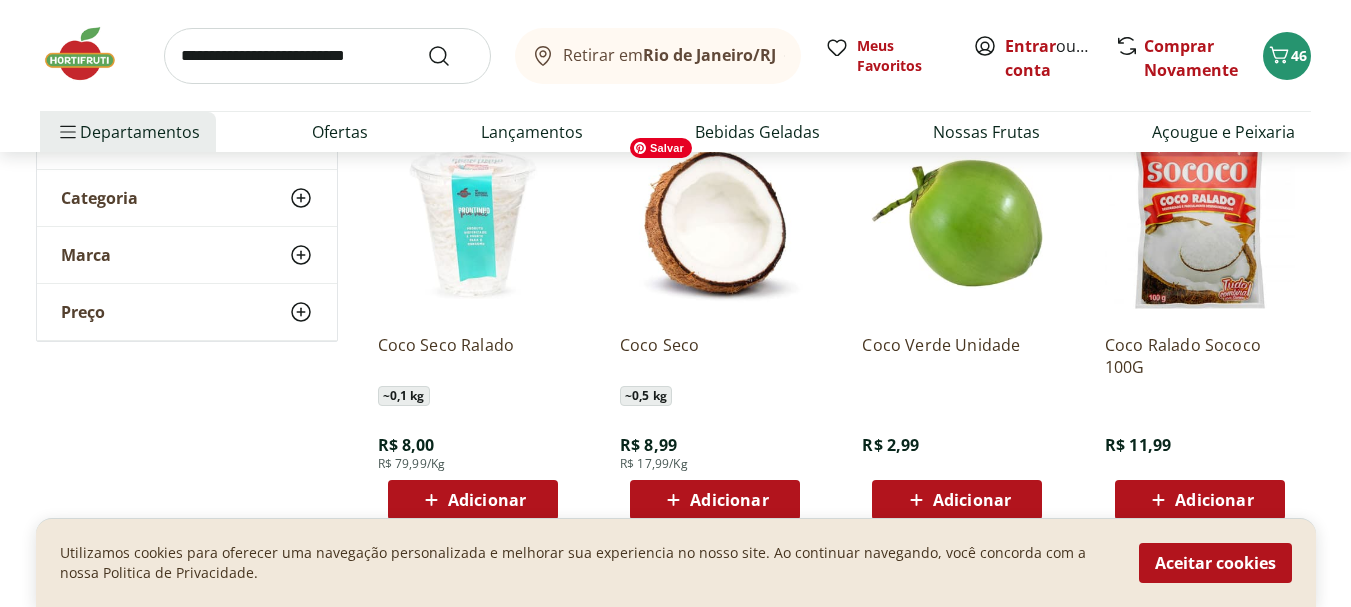 scroll, scrollTop: 300, scrollLeft: 0, axis: vertical 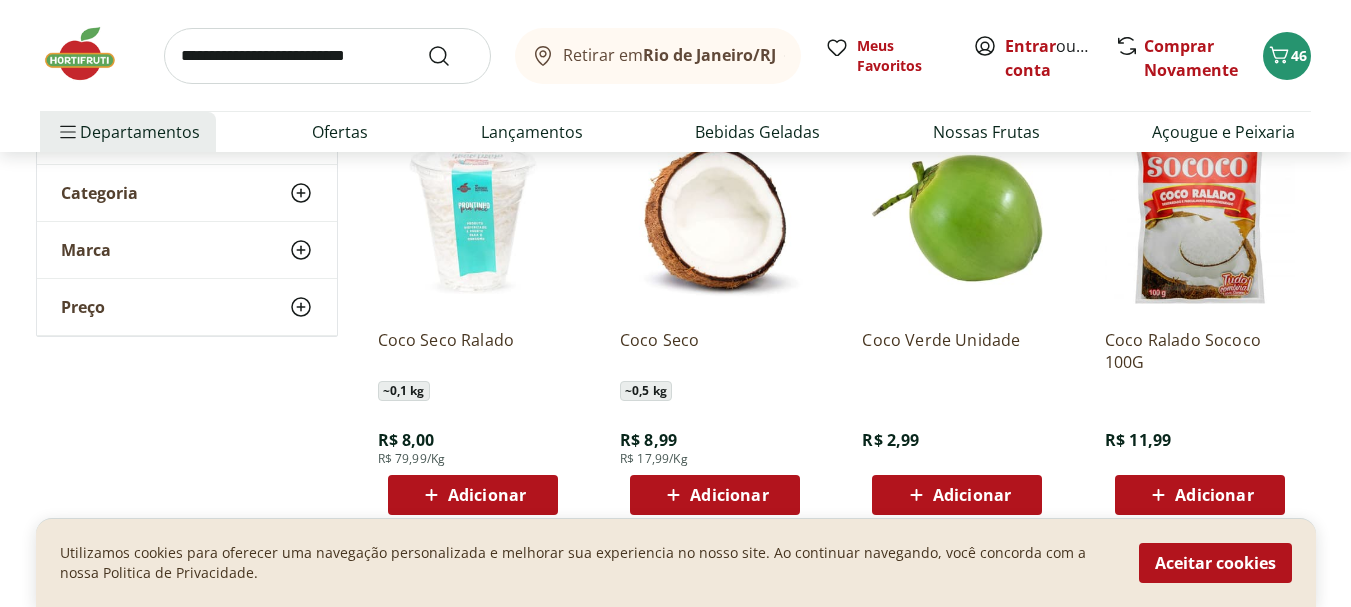 click on "Adicionar" at bounding box center [487, 495] 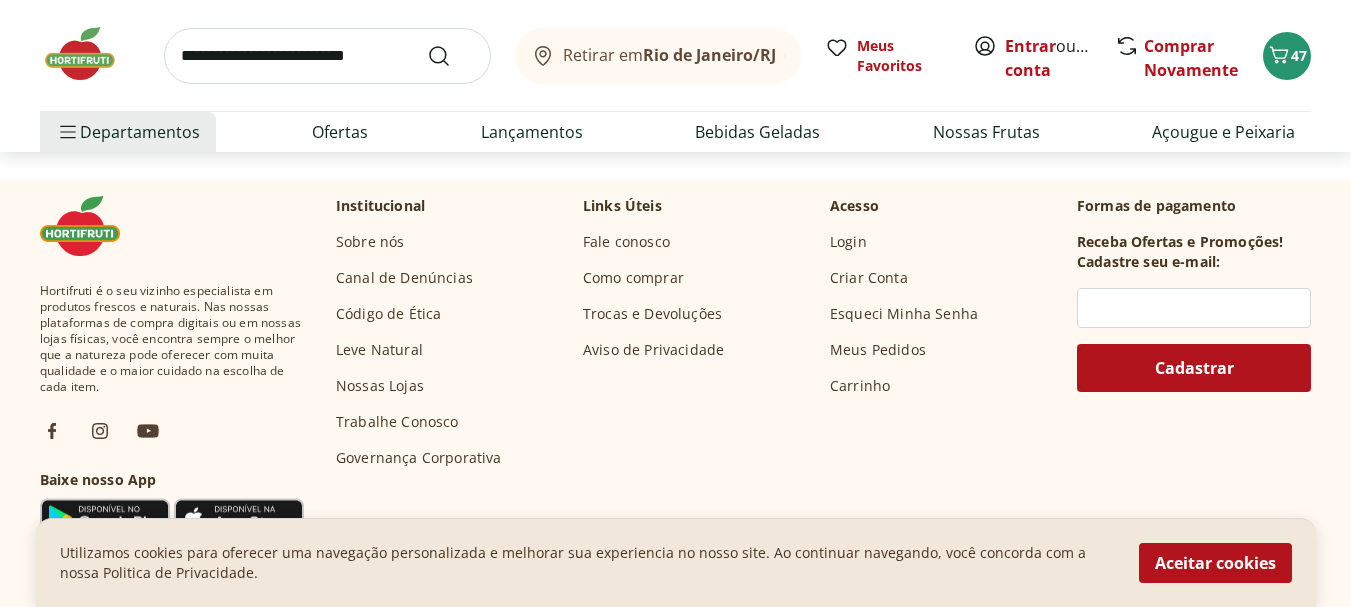 scroll, scrollTop: 1500, scrollLeft: 0, axis: vertical 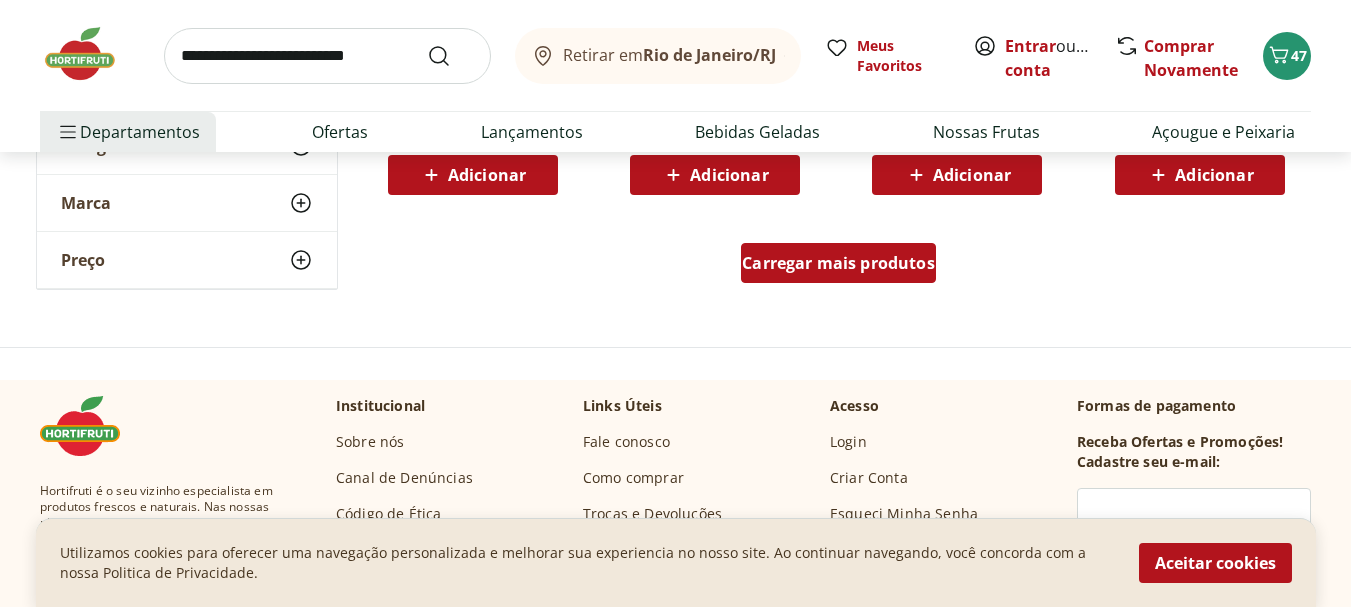 click on "Carregar mais produtos" at bounding box center [838, 263] 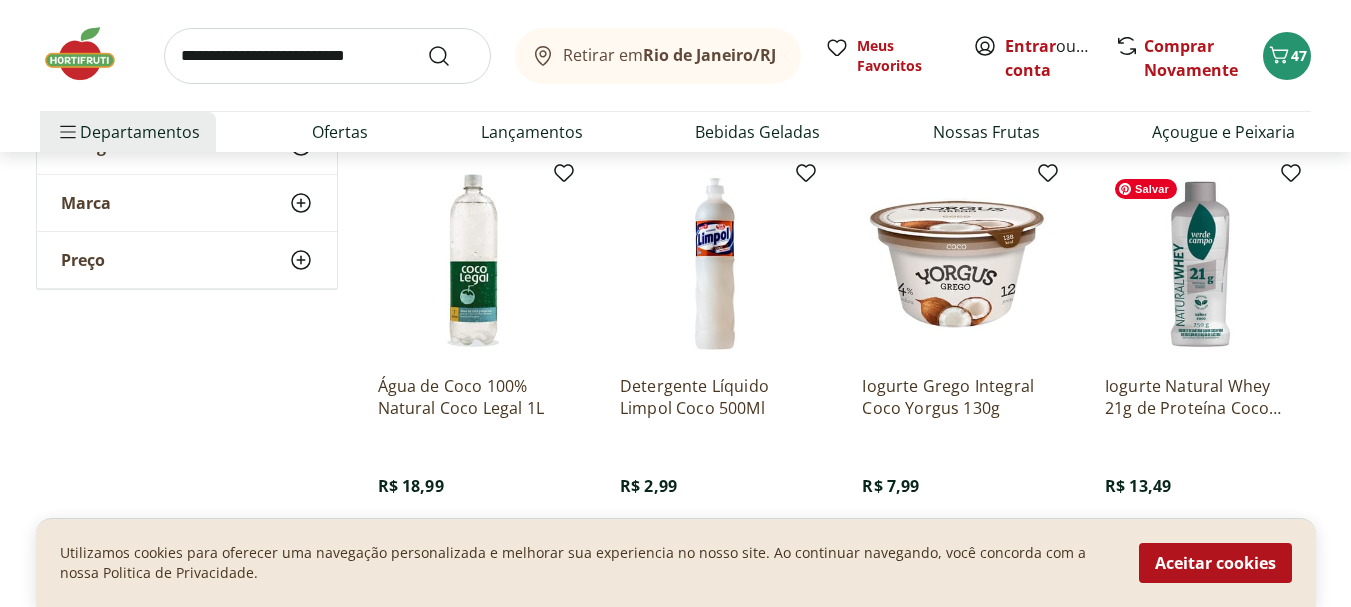 scroll, scrollTop: 2000, scrollLeft: 0, axis: vertical 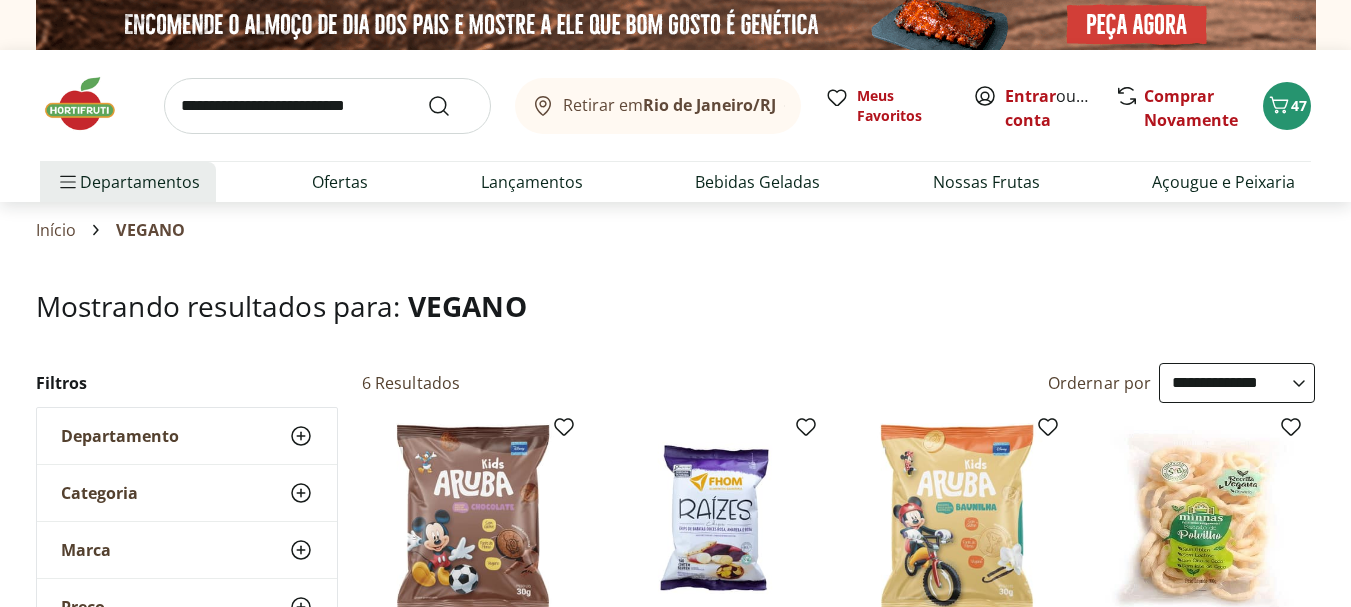 select on "**********" 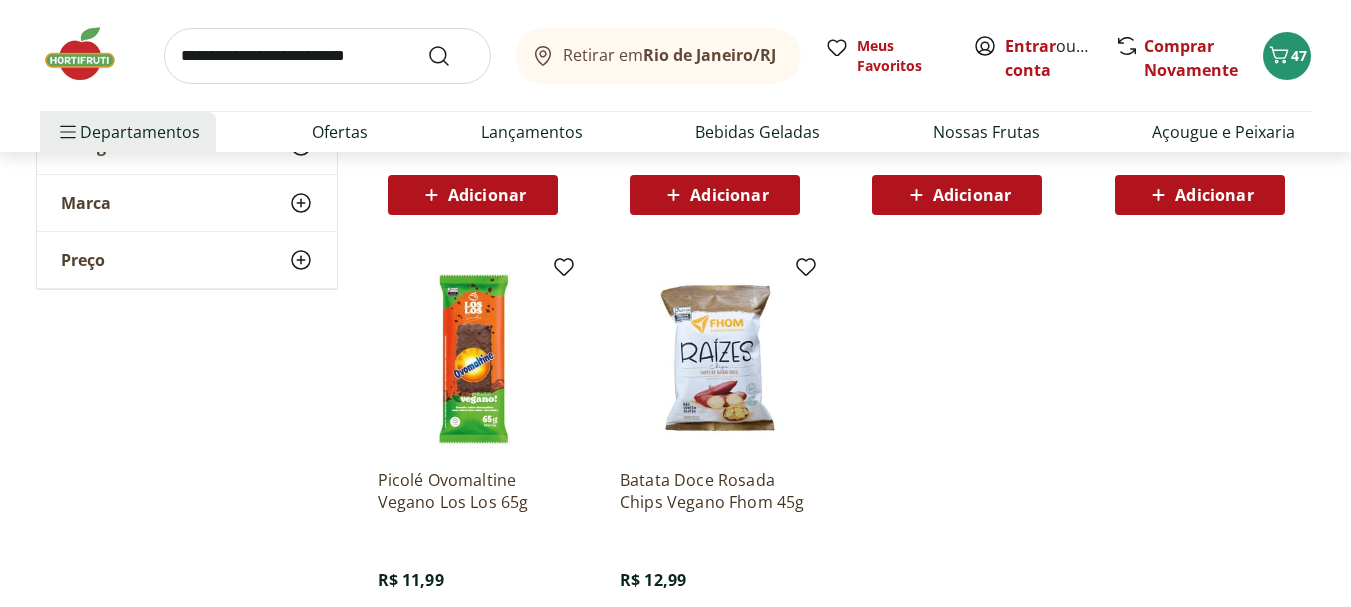 scroll, scrollTop: 0, scrollLeft: 0, axis: both 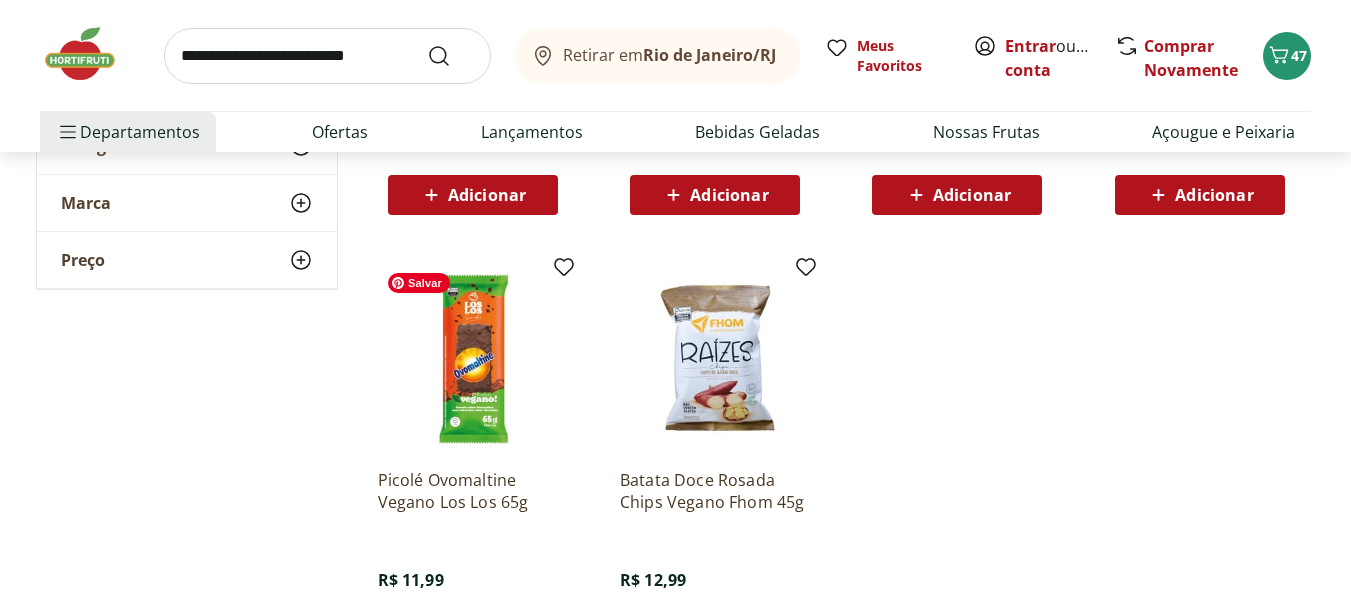 click at bounding box center [473, 358] 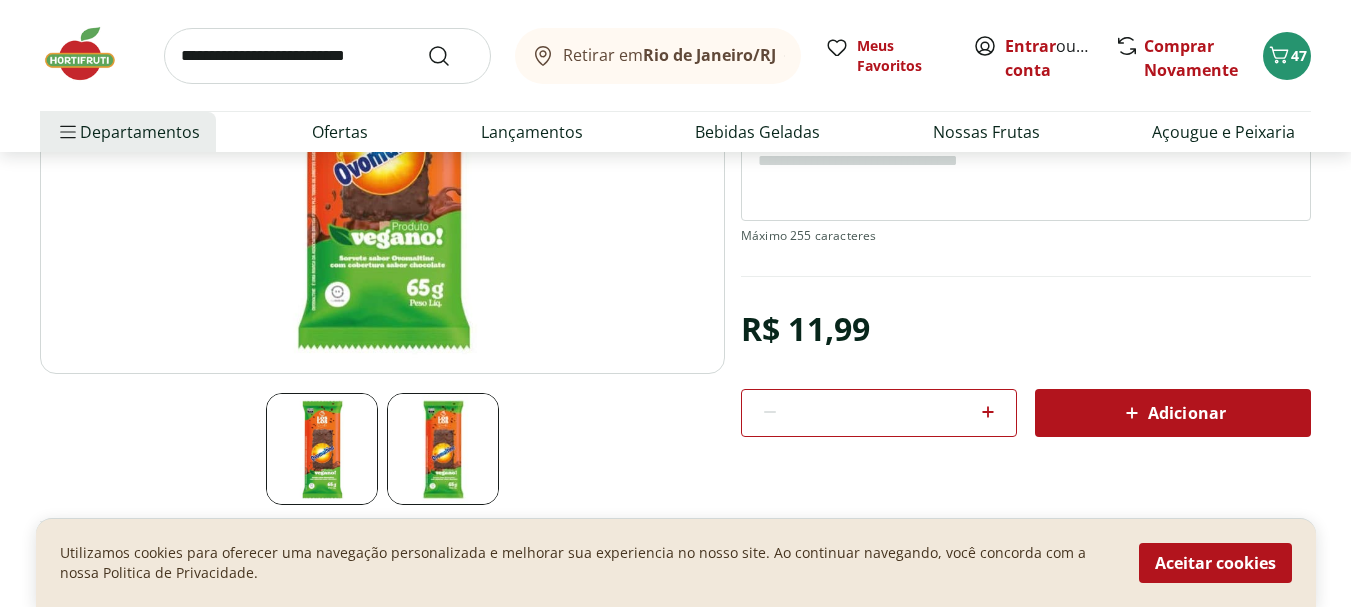 scroll, scrollTop: 400, scrollLeft: 0, axis: vertical 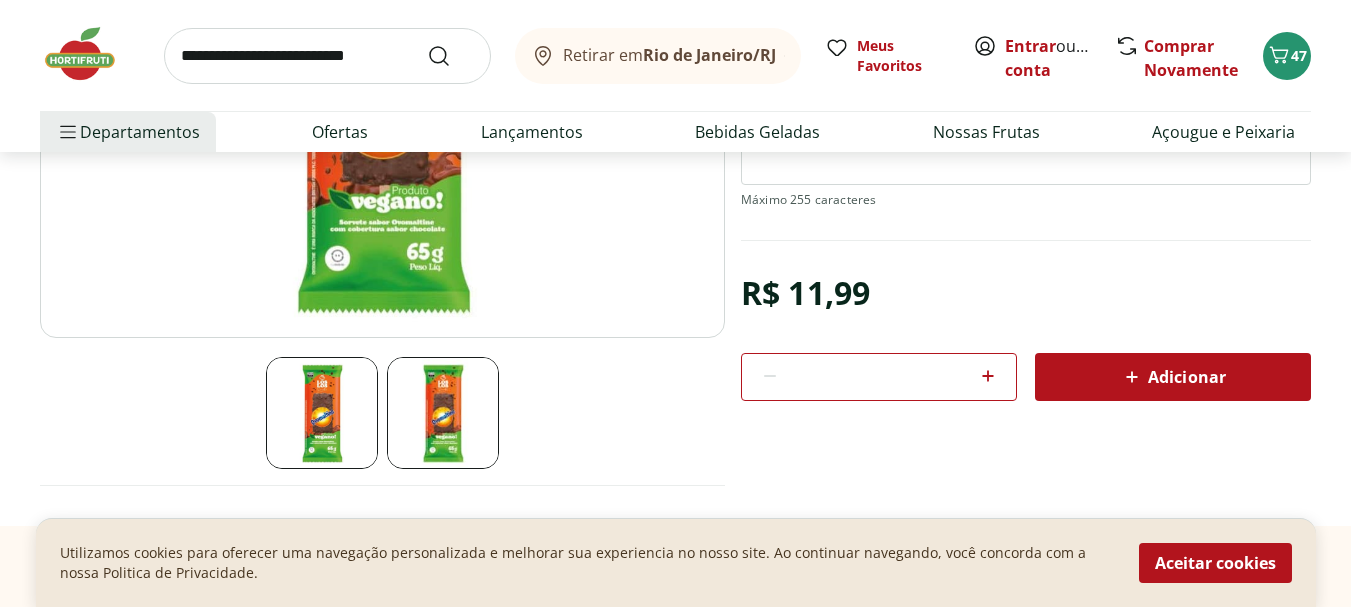 click at bounding box center [382, 98] 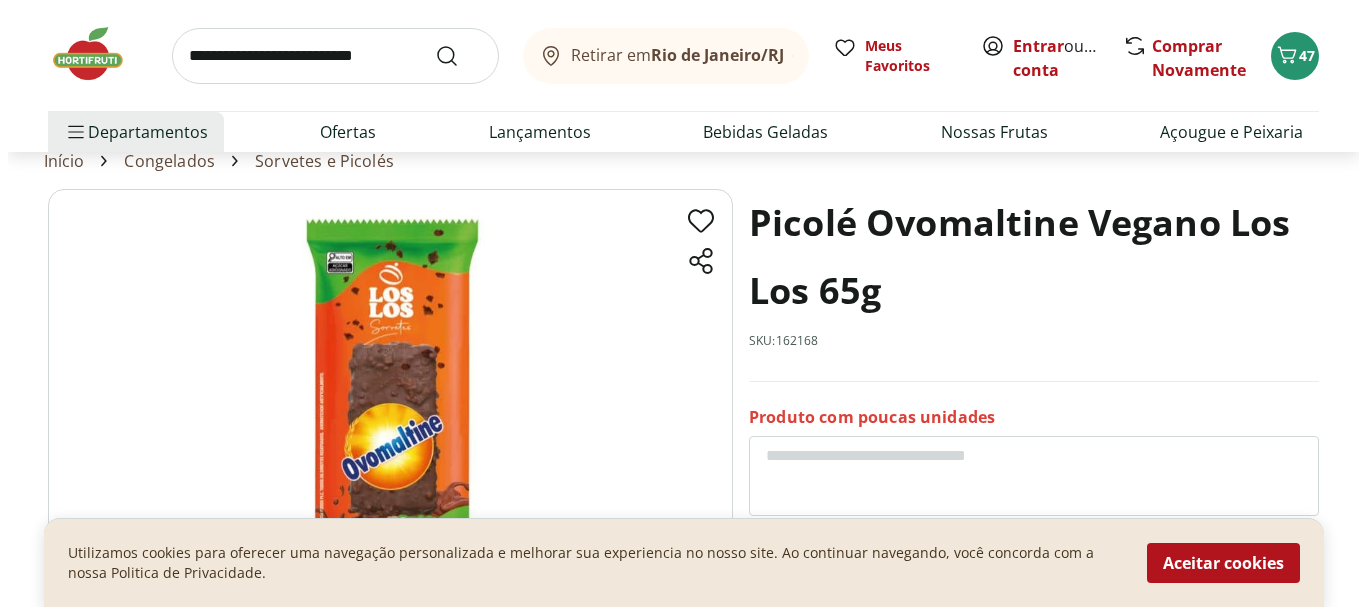 scroll, scrollTop: 0, scrollLeft: 0, axis: both 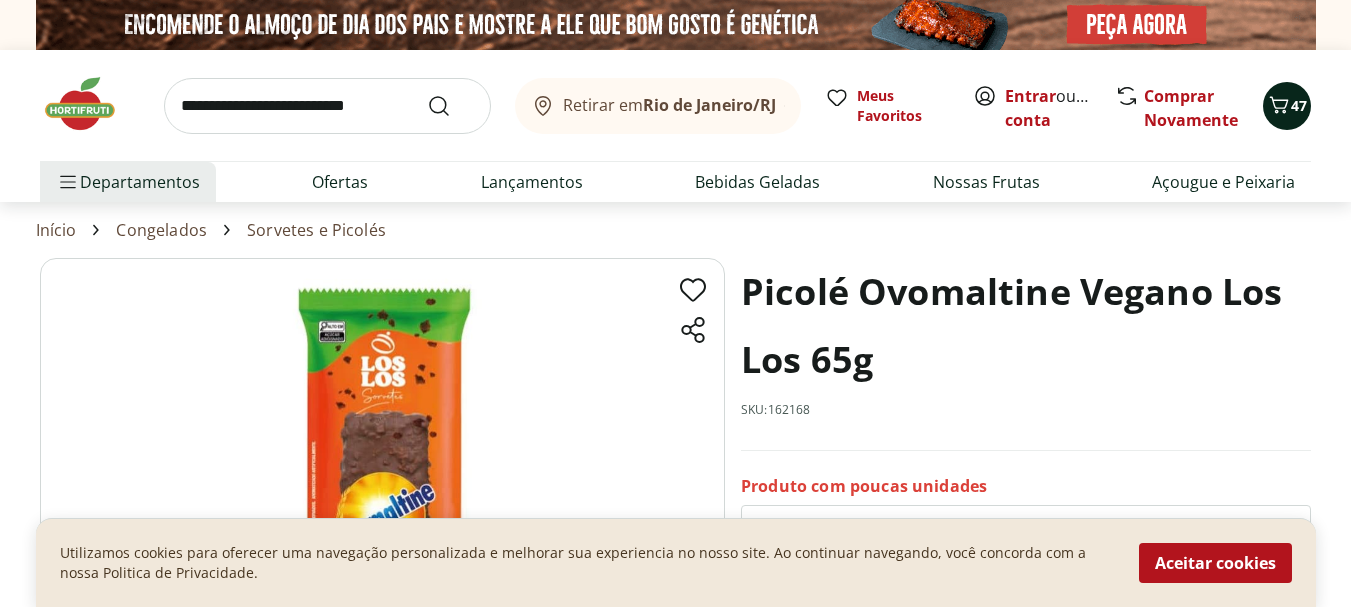 click on "47" at bounding box center [1299, 105] 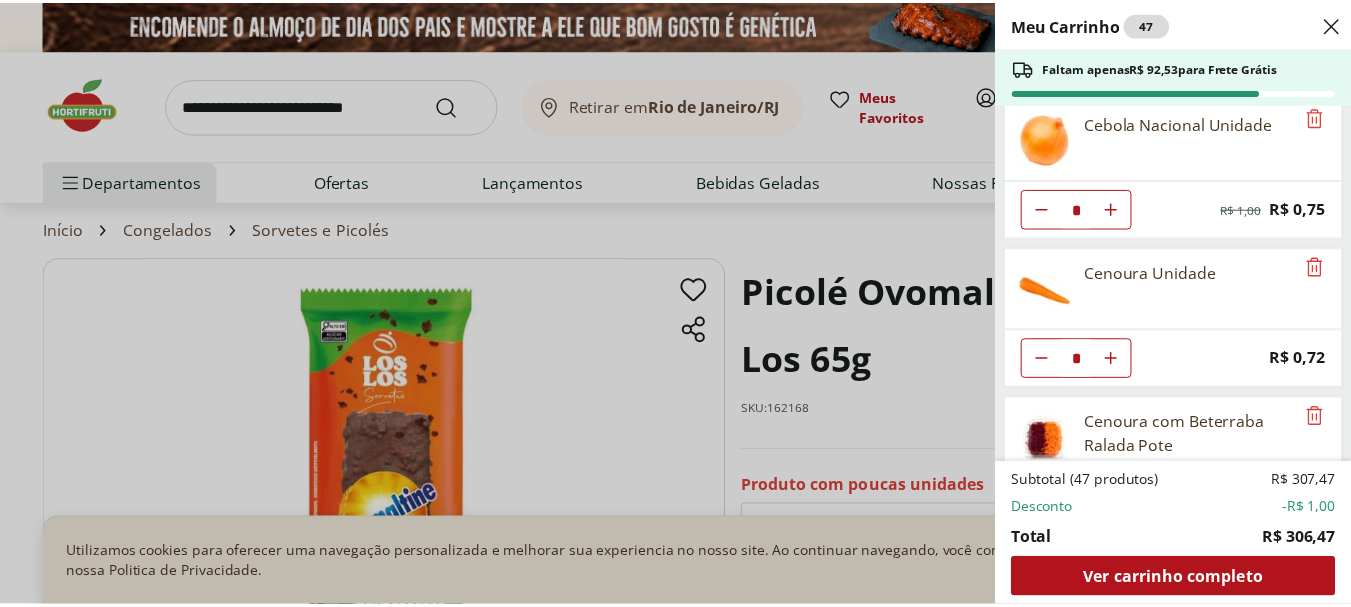 scroll, scrollTop: 0, scrollLeft: 0, axis: both 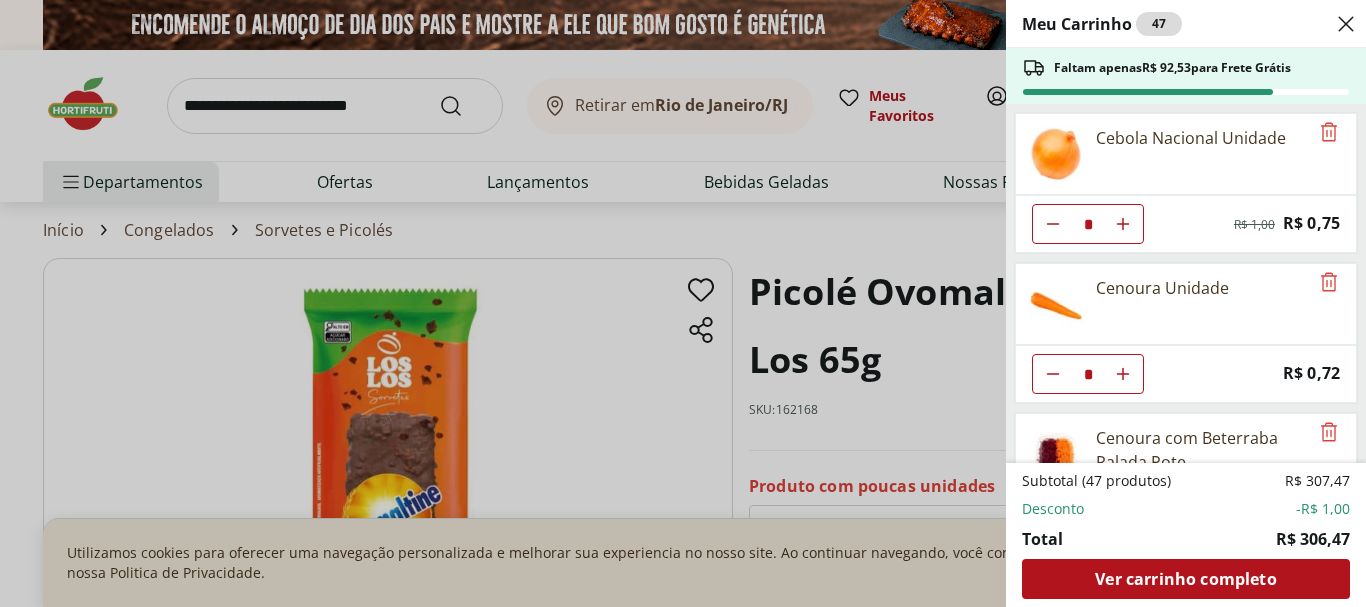 click on "Meu Carrinho 47 Faltam apenas  R$ 92,53  para Frete Grátis Cebola Nacional Unidade * Original price: R$ 1,00 Price: R$ 0,75 Cenoura Unidade * Price: R$ 0,72 Cenoura com Beterraba Ralada Pote * Price: R$ 5,00 Beterraba Unidade * Price: R$ 1,05 Manga Palmer Unidade * Price: R$ 4,80 Maracujá Azedo Unidade * Price: R$ 5,60 Laranja Pera Natural da Terra 3kg * Price: R$ 23,99 Abacate Unidade * Price: R$ 9,49 Abacaxi Unidade * Price: R$ 12,99 Morango Bandeja 250g * Price: R$ 15,99 Cheiro Verde Unidade * Price: R$ 1,99 Alecrim - Unidade * Price: R$ 5,49 Maçã Red Unidade * Price: R$ 4,62 Banana Prata Unidade * Price: R$ 2,20 Batata Doce Unidade * Price: R$ 1,53 Tomate Italiano * Price: R$ 1,15 Salada Gourmet Summer 100g * Price: R$ 13,99 Salada Gourmet Spring 100G * Price: R$ 13,99 Bebida Vegetal Chocolate Not Milkinho 200ml * Price: R$ 5,59 Requeijão Tradicional Vida Veg 180g * Price: R$ 15,99 Queijo Parmesão Ralado Castanha de Caju Vida Veg 50g * Price: R$ 9,90 * Price: R$ 23,99 * * *" at bounding box center (683, 303) 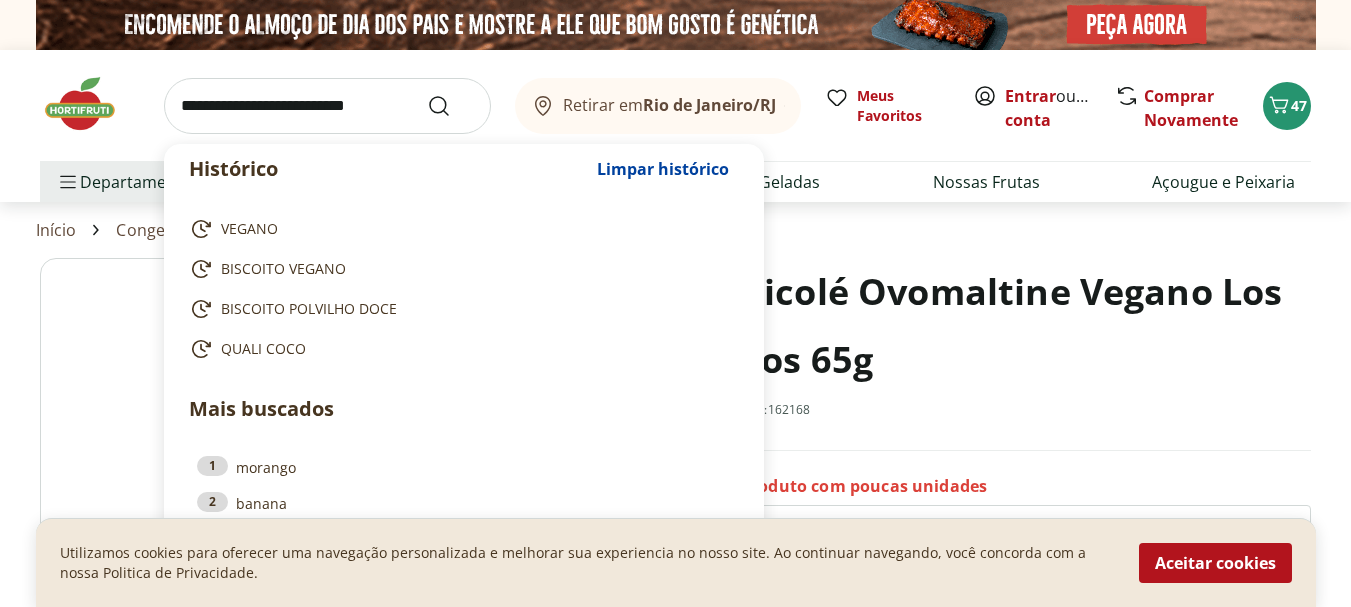 click at bounding box center (327, 106) 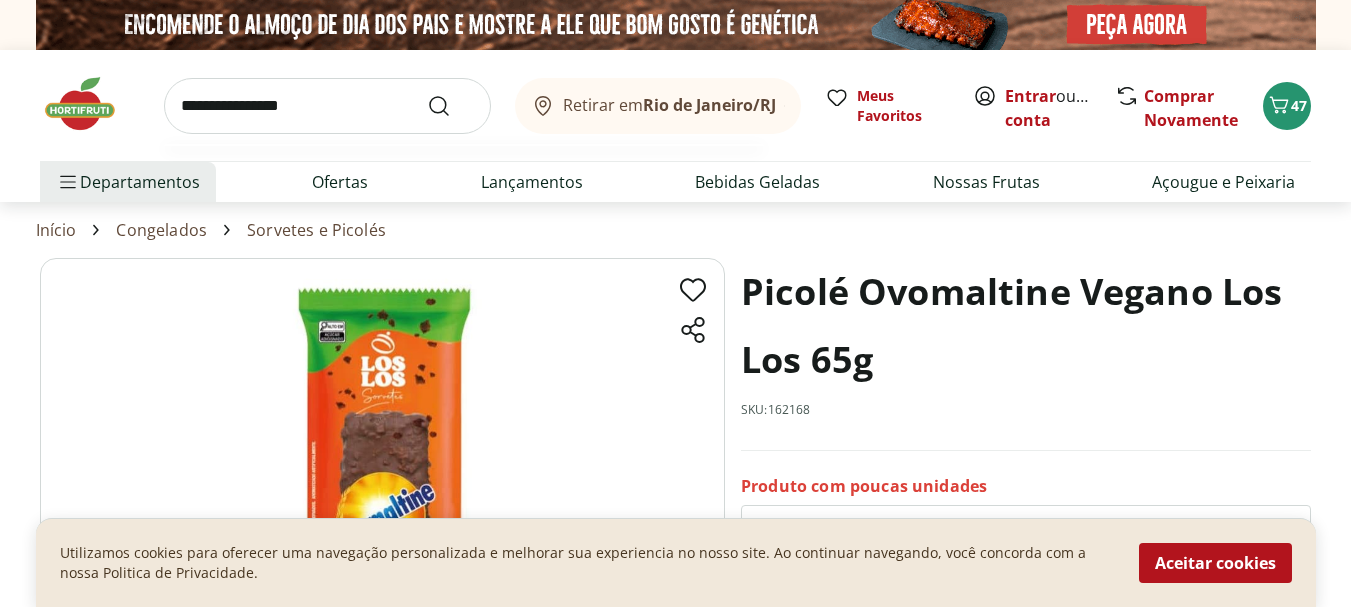 type on "**********" 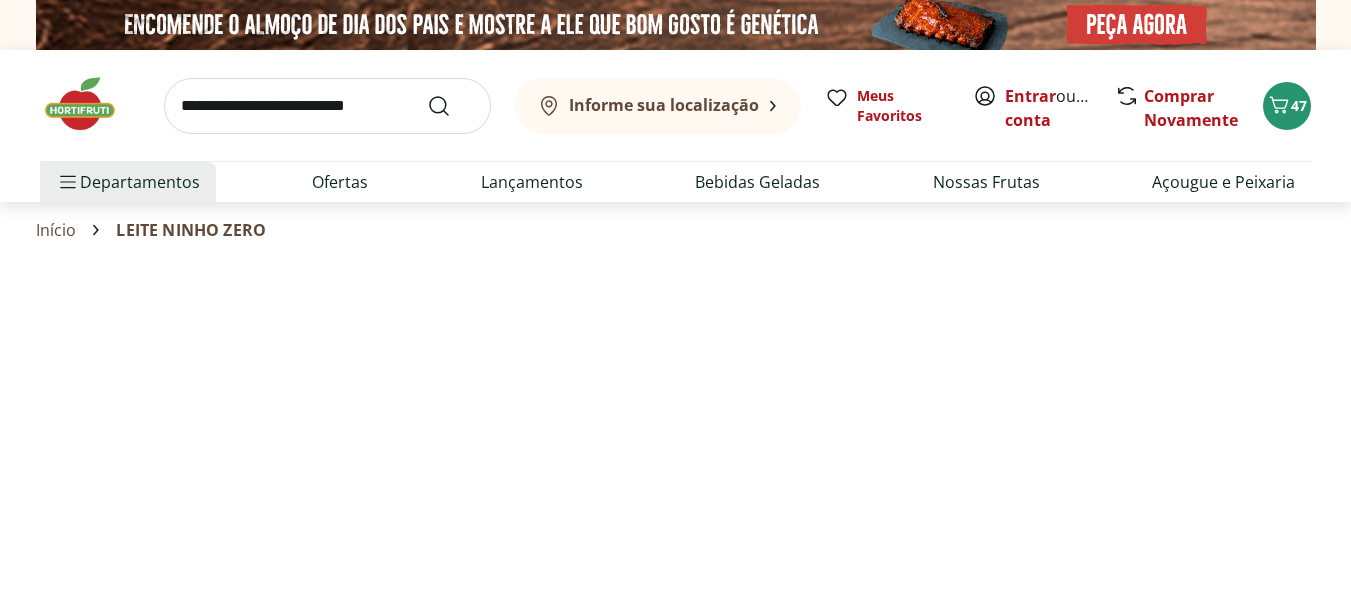 select on "**********" 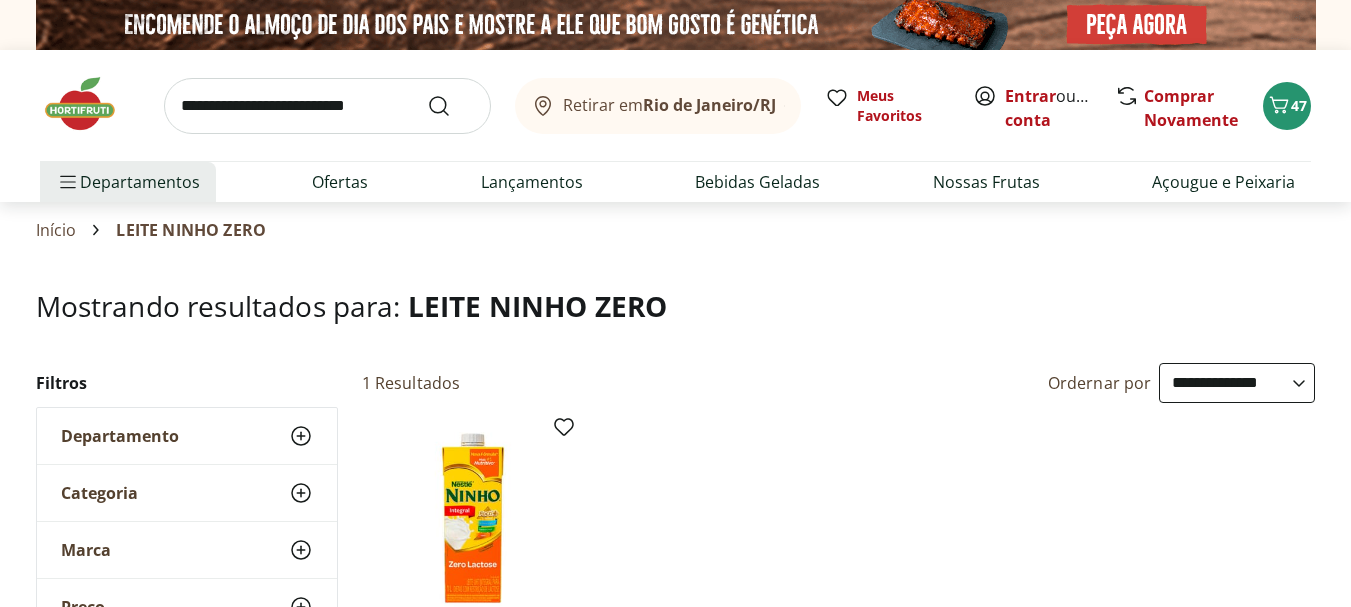 scroll, scrollTop: 300, scrollLeft: 0, axis: vertical 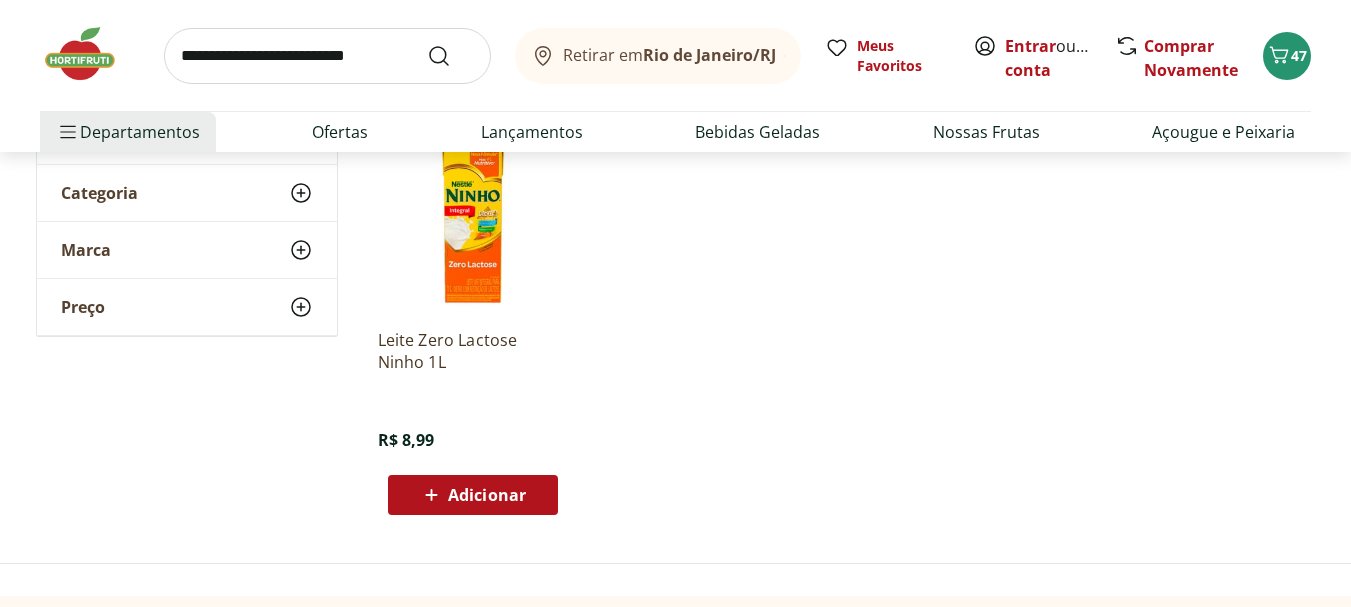click on "Adicionar" at bounding box center (487, 495) 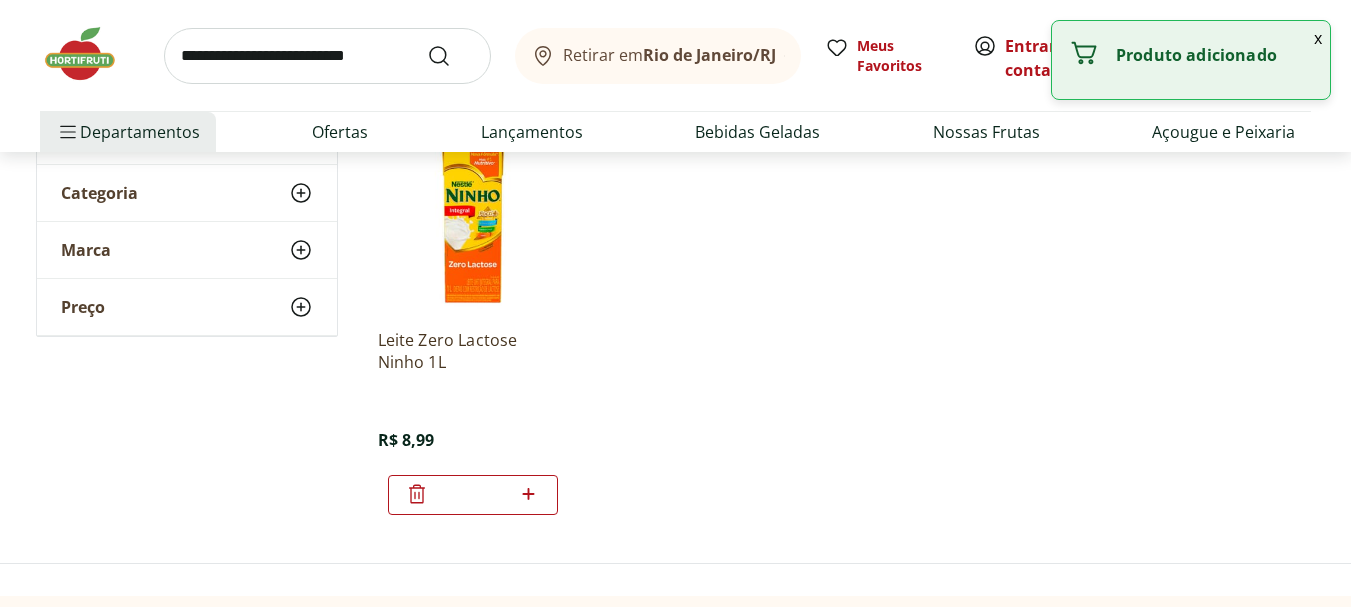 click 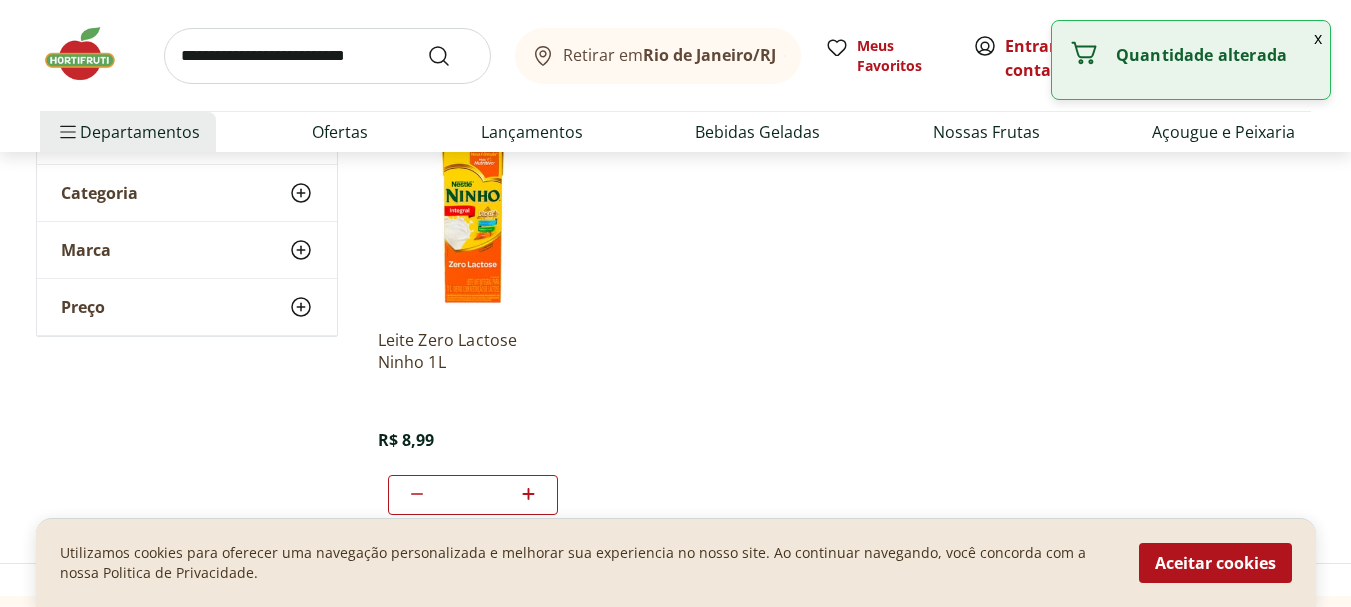 click 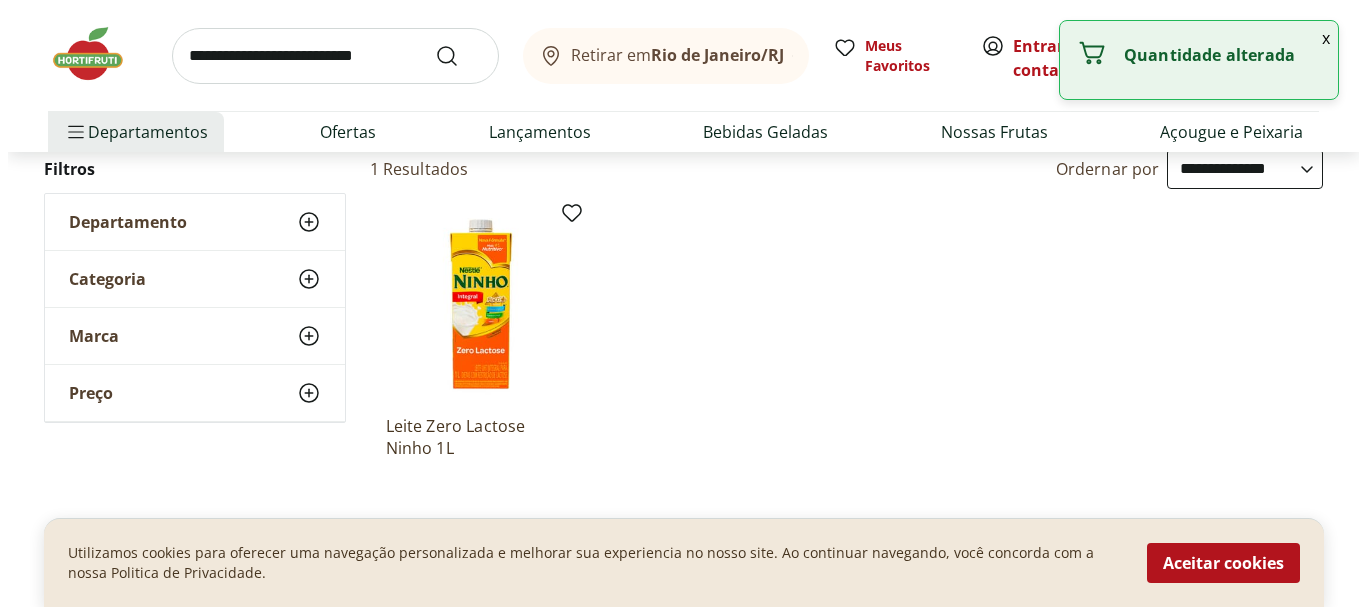 scroll, scrollTop: 0, scrollLeft: 0, axis: both 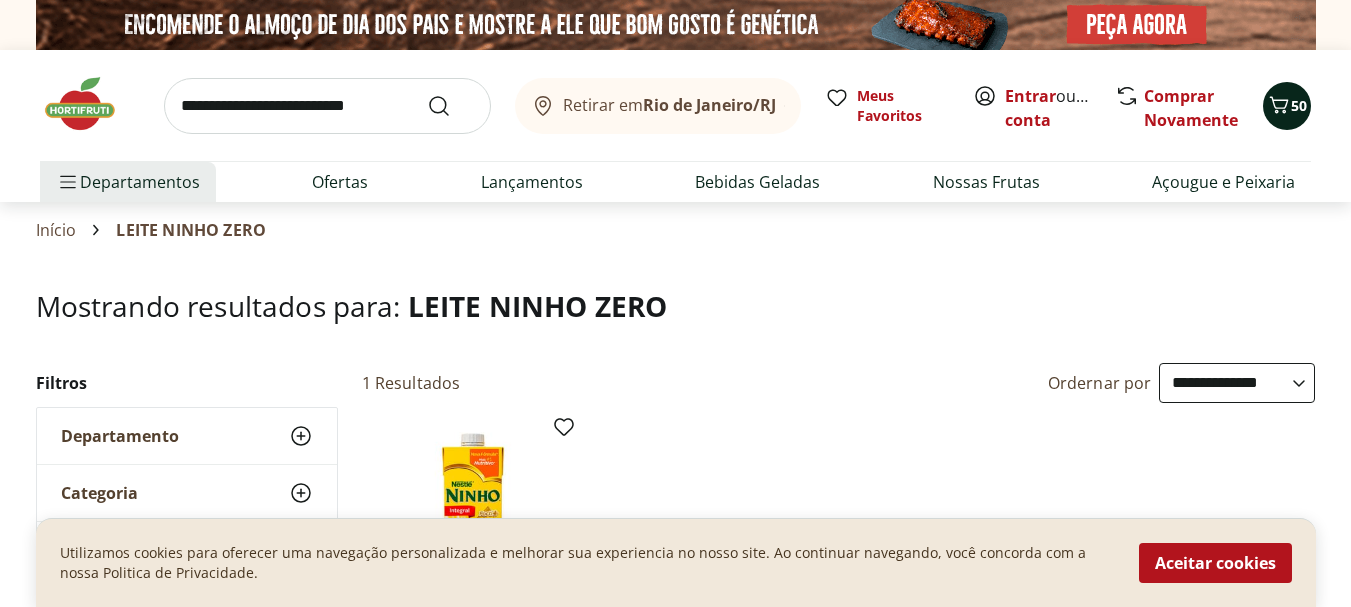 click 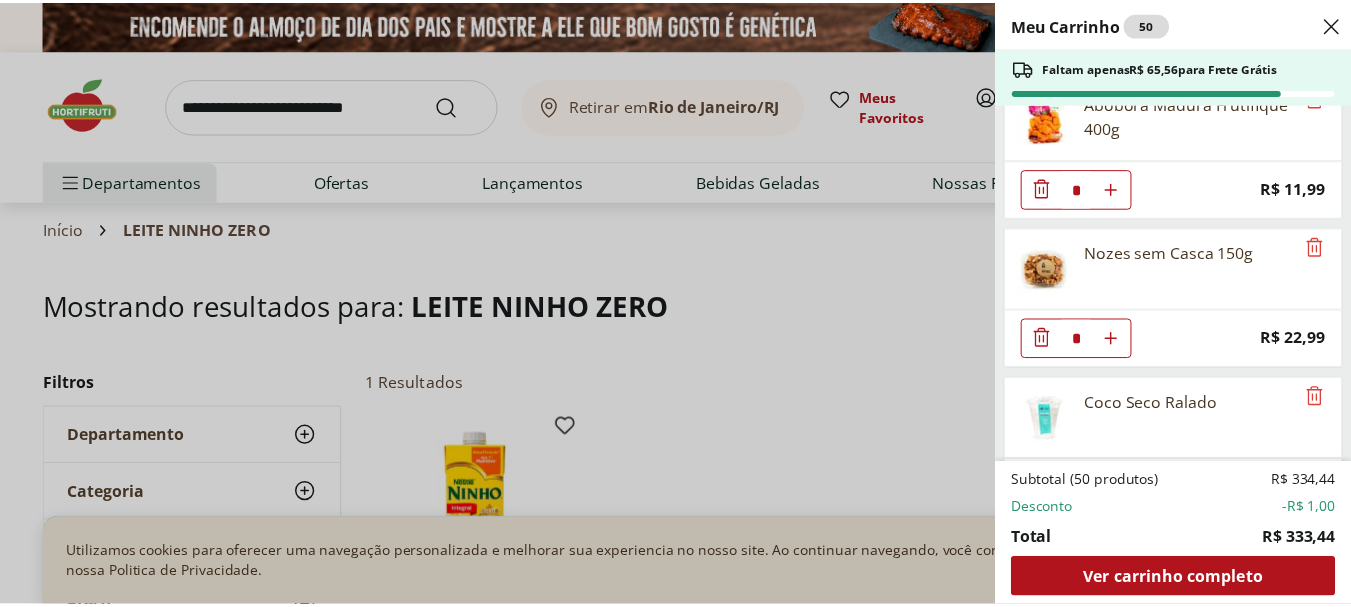 scroll, scrollTop: 3049, scrollLeft: 0, axis: vertical 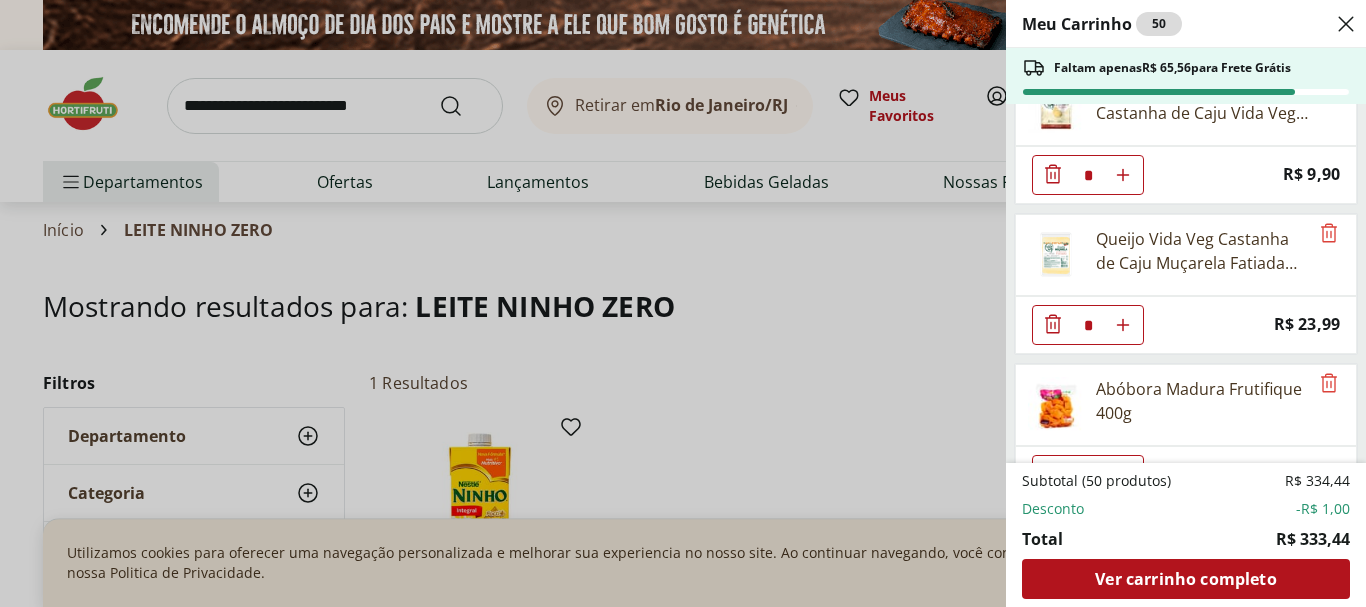click on "Meu Carrinho 50 Faltam apenas  R$ 65,56  para Frete Grátis Cebola Nacional Unidade * Original price: R$ 1,00 Price: R$ 0,75 Cenoura Unidade * Price: R$ 0,72 Cenoura com Beterraba Ralada Pote * Price: R$ 5,00 Beterraba Unidade * Price: R$ 1,05 Manga Palmer Unidade * Price: R$ 4,80 Maracujá Azedo Unidade * Price: R$ 5,60 Laranja Pera Natural da Terra 3kg * Price: R$ 23,99 Abacate Unidade * Price: R$ 9,49 Abacaxi Unidade * Price: R$ 12,99 Morango Bandeja 250g * Price: R$ 15,99 Cheiro Verde Unidade * Price: R$ 1,99 Alecrim - Unidade * Price: R$ 5,49 Maçã Red Unidade * Price: R$ 4,62 Banana Prata Unidade * Price: R$ 2,20 Batata Doce Unidade * Price: R$ 1,53 Tomate Italiano * Price: R$ 1,15 Salada Gourmet Summer 100g * Price: R$ 13,99 Salada Gourmet Spring 100G * Price: R$ 13,99 Bebida Vegetal Chocolate Not Milkinho 200ml * Price: R$ 5,59 Requeijão Tradicional Vida Veg 180g * Price: R$ 15,99 Queijo Parmesão Ralado Castanha de Caju Vida Veg 50g * Price: R$ 9,90 * Price: R$ 23,99 * * *" at bounding box center [683, 303] 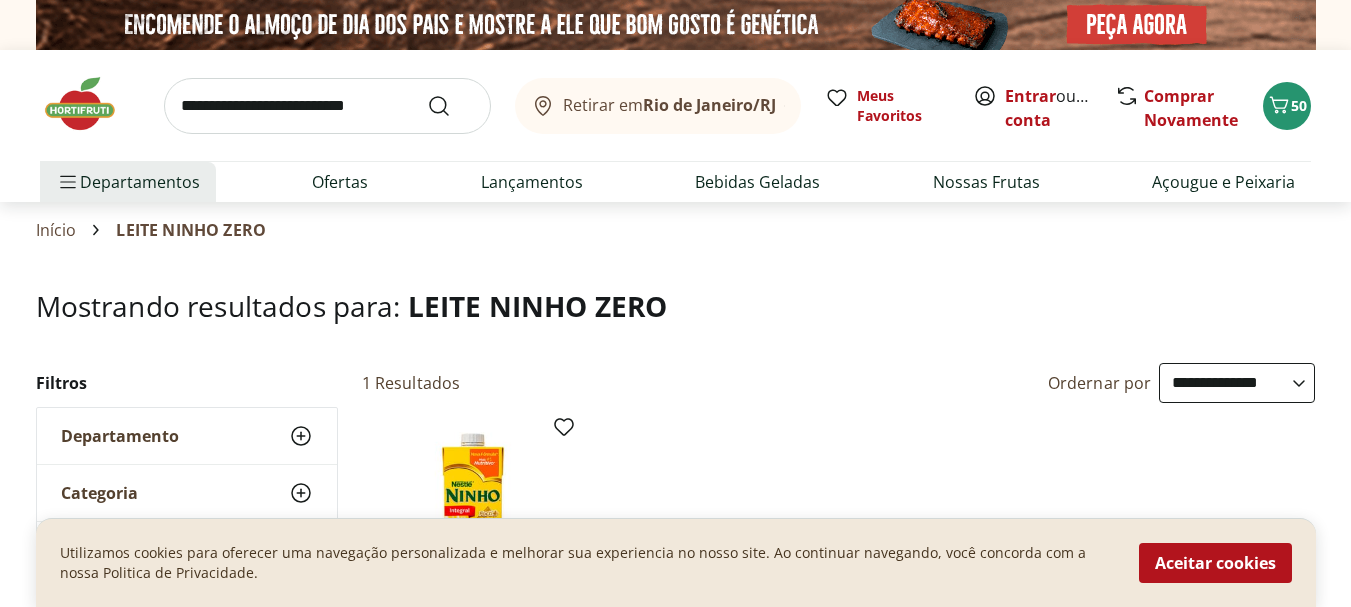 click on "Retirar em [CITY]/[STATE]" at bounding box center (653, 106) 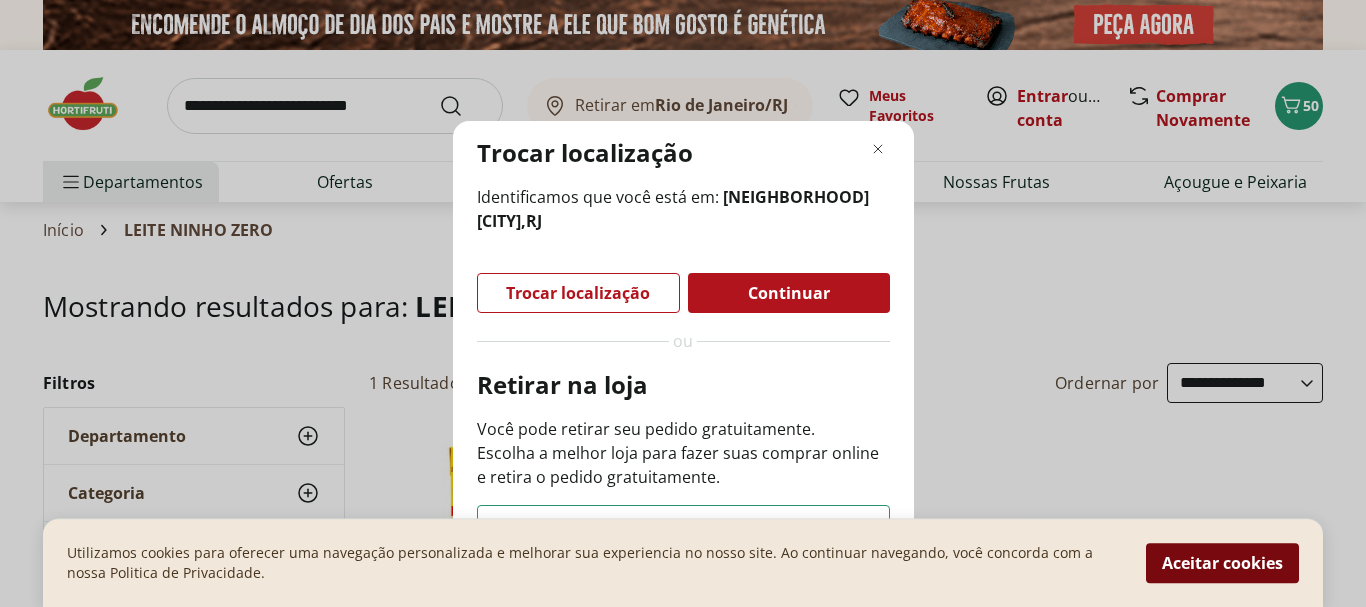 click on "Aceitar cookies" at bounding box center (1222, 563) 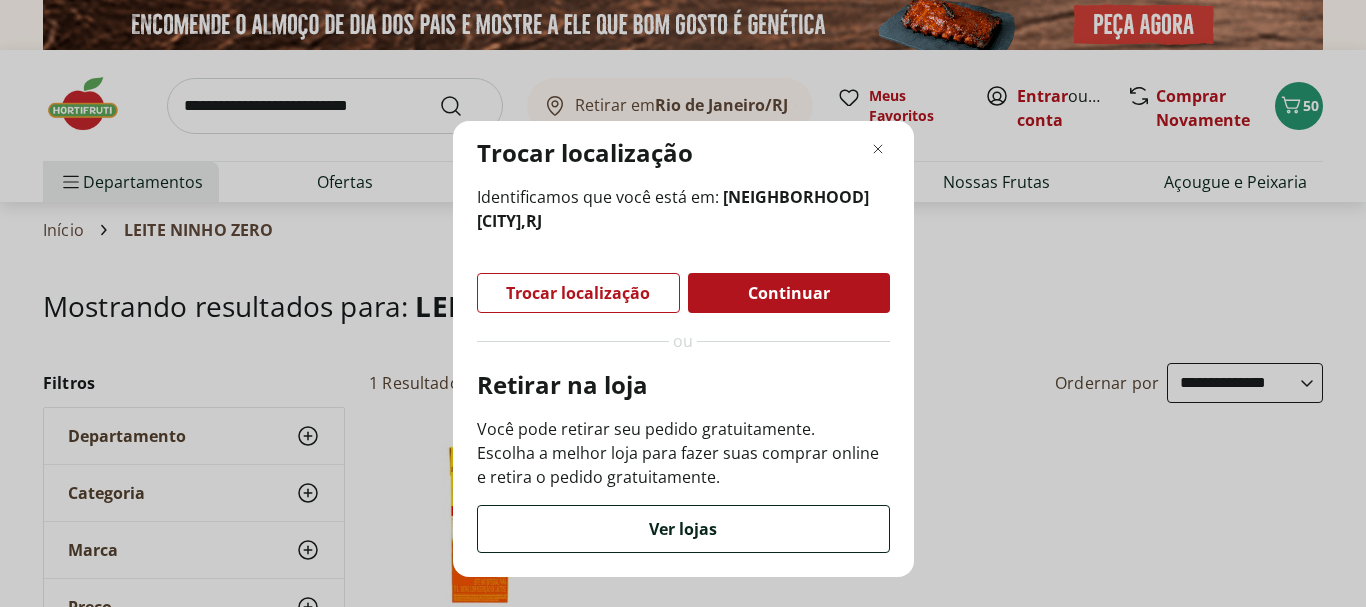 click on "Ver lojas" at bounding box center [683, 529] 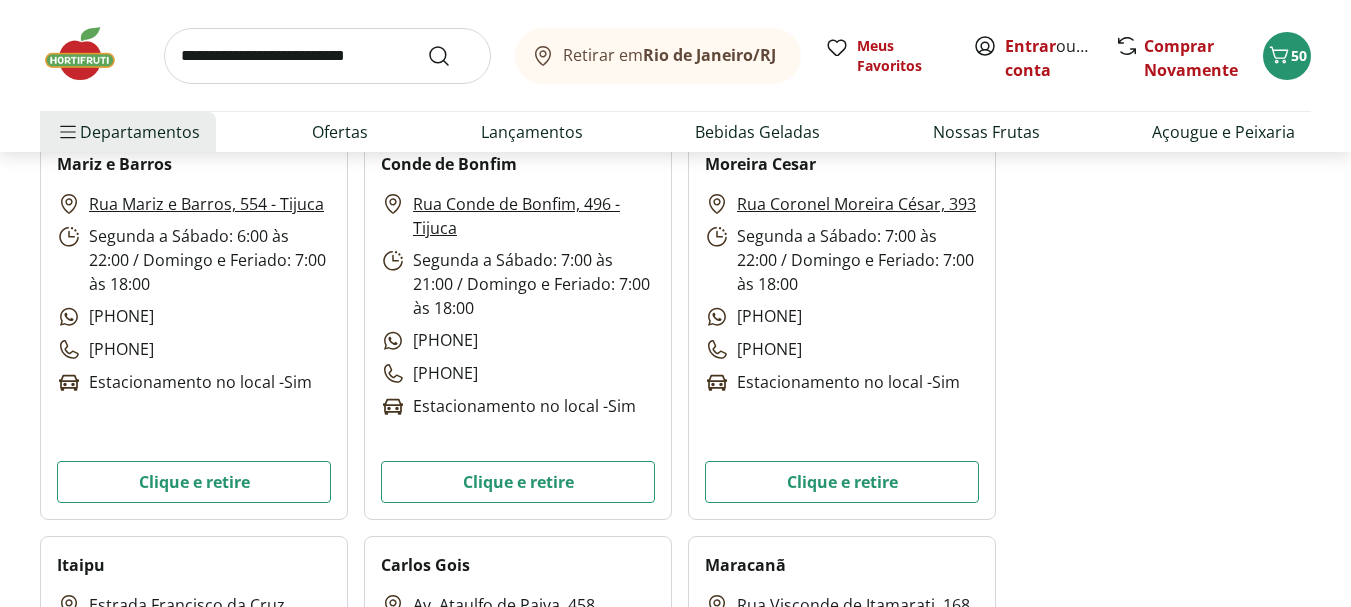 scroll, scrollTop: 5600, scrollLeft: 0, axis: vertical 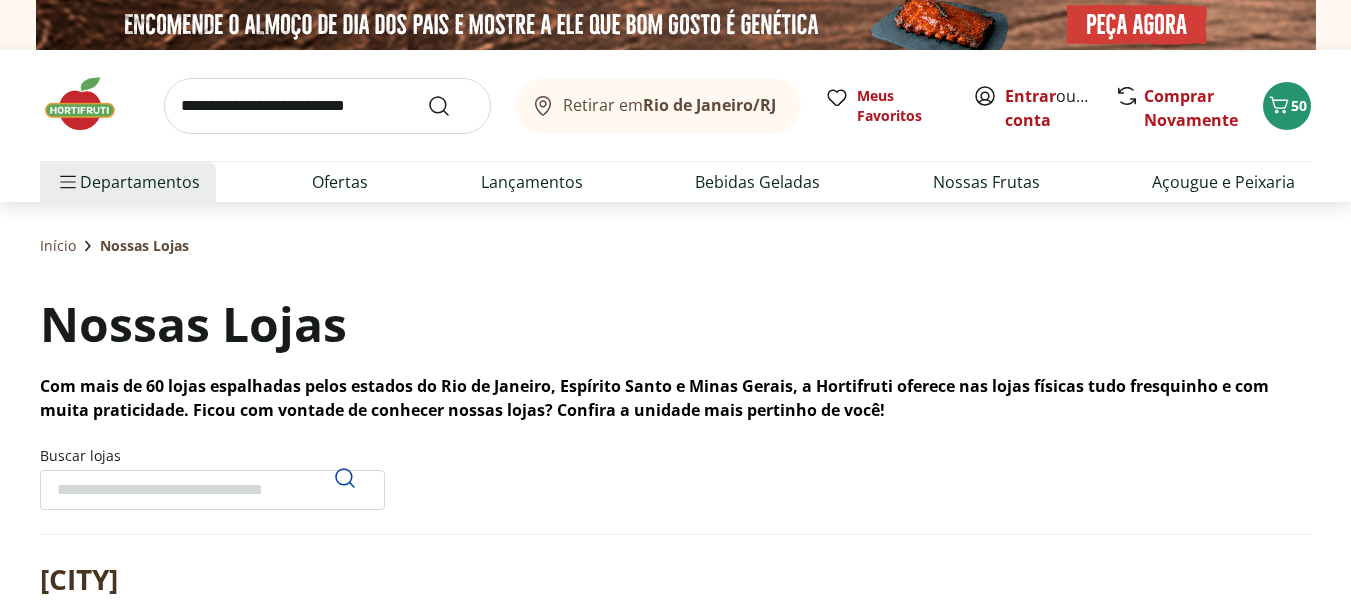 click at bounding box center (90, 104) 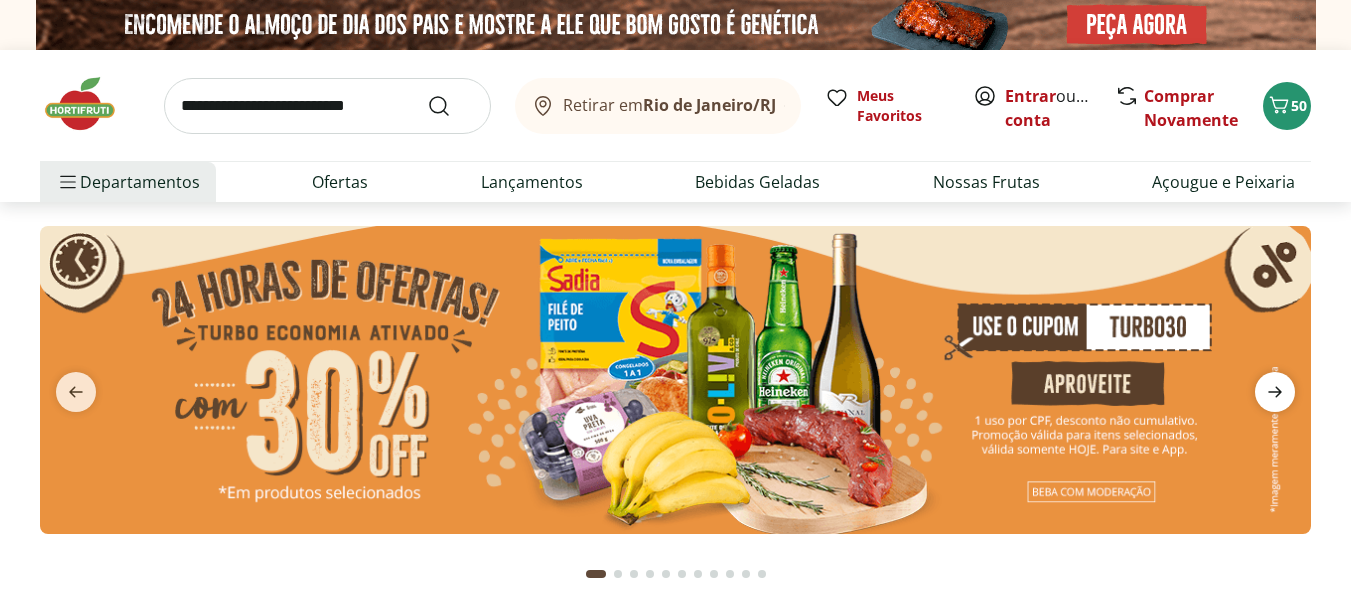 click 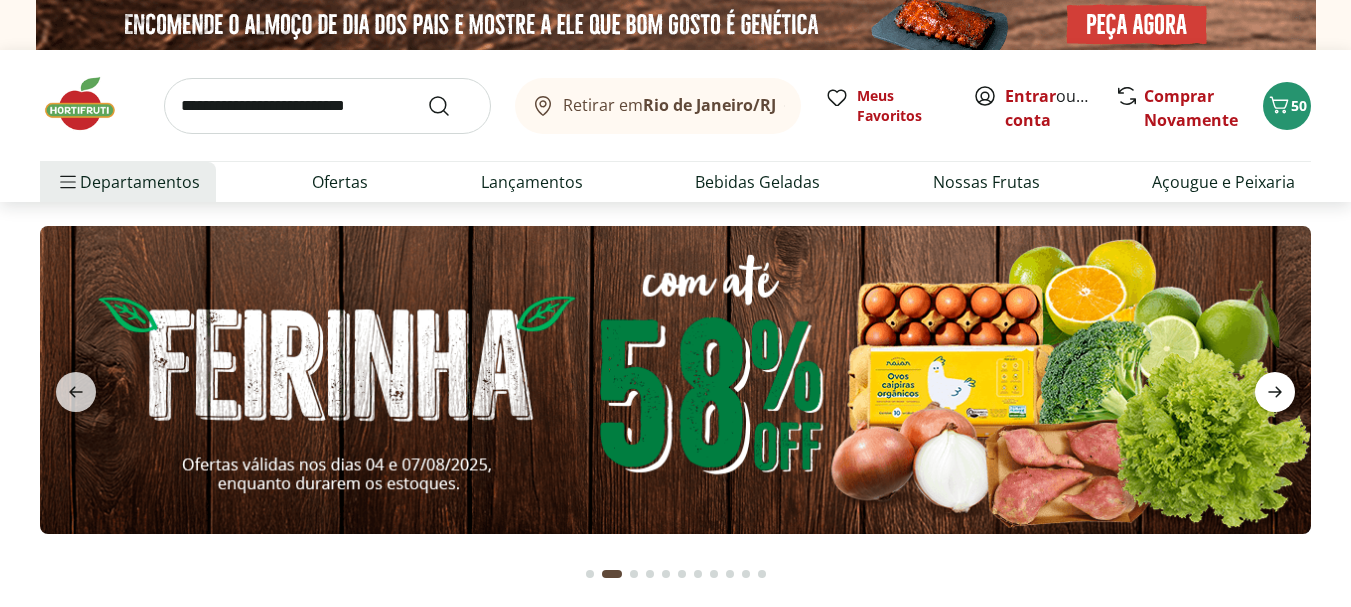 click 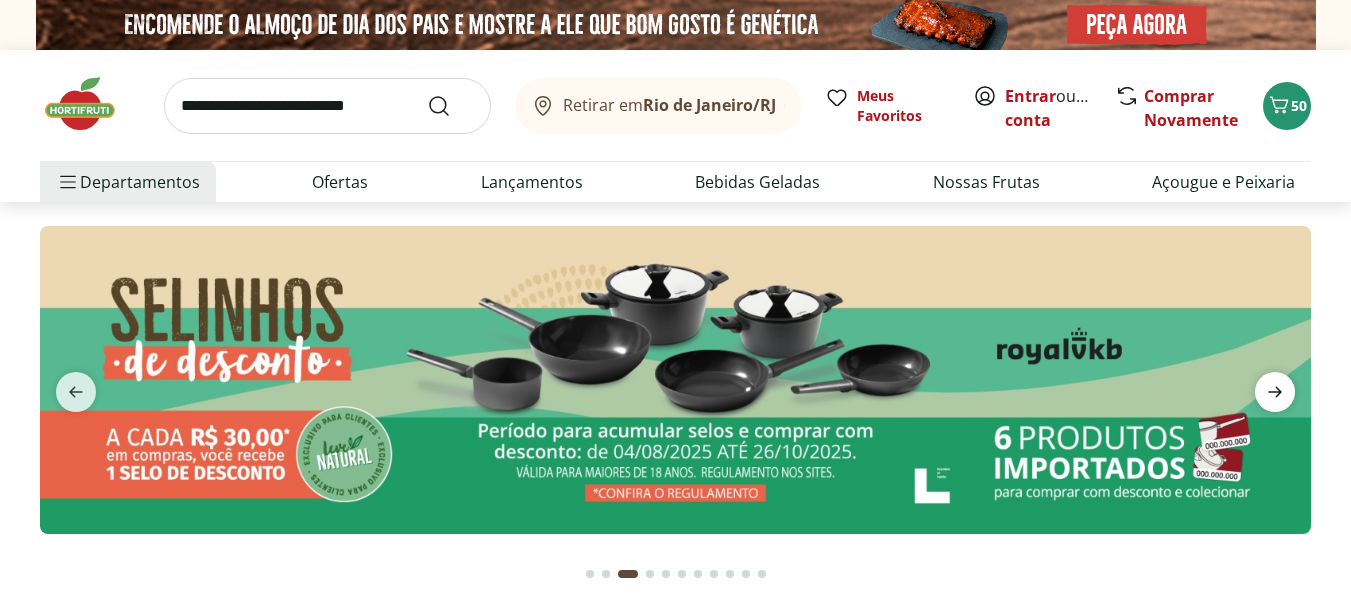 click 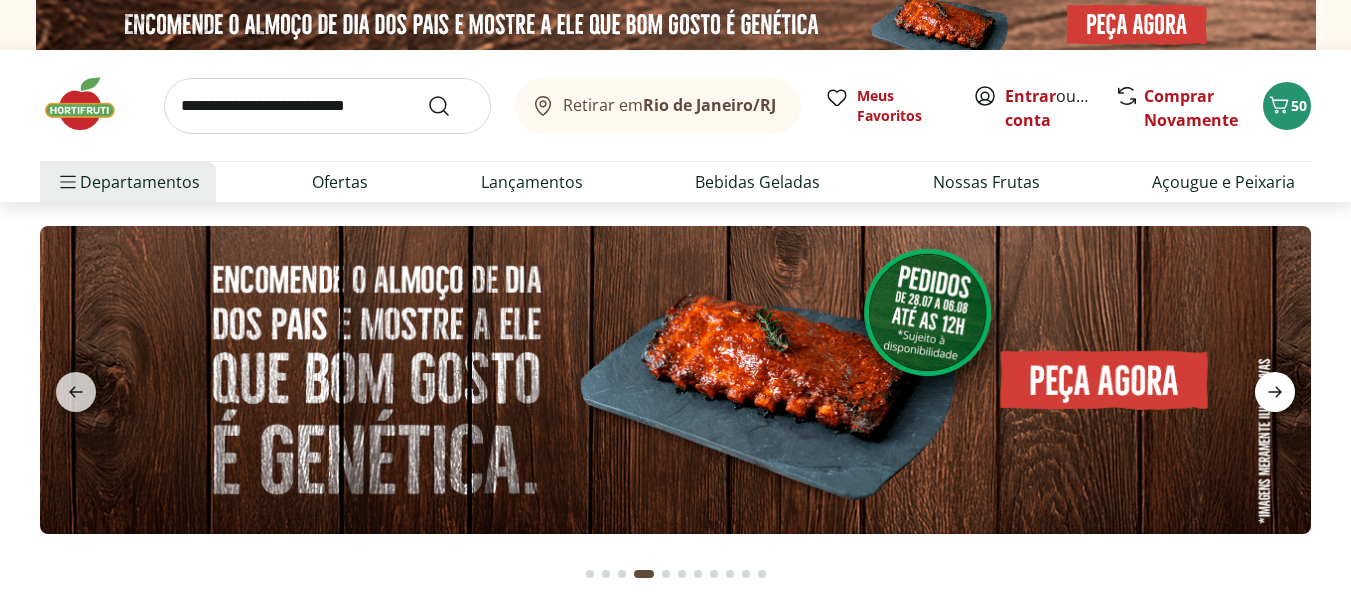 click 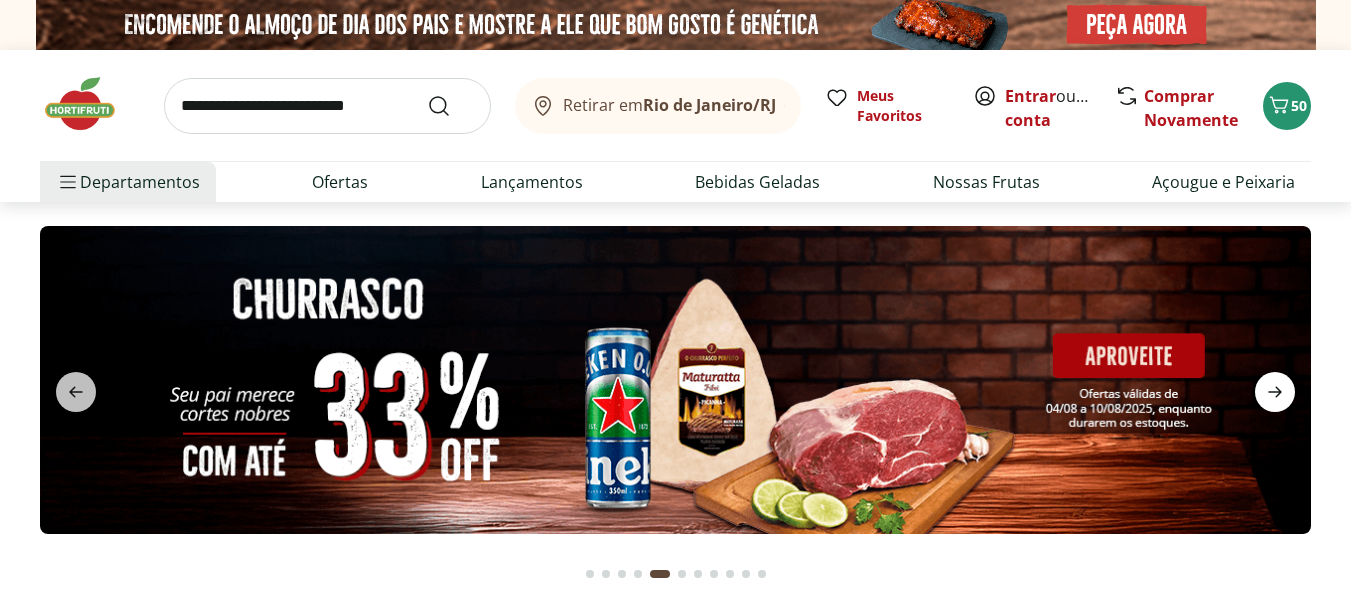 click 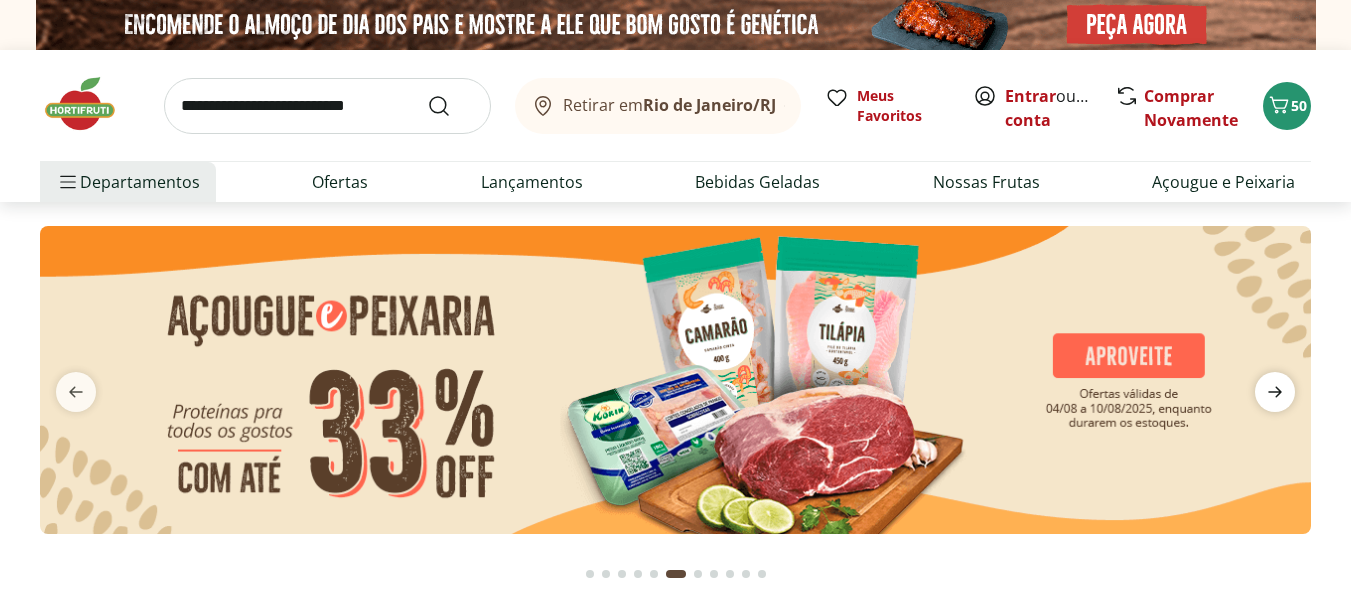 click 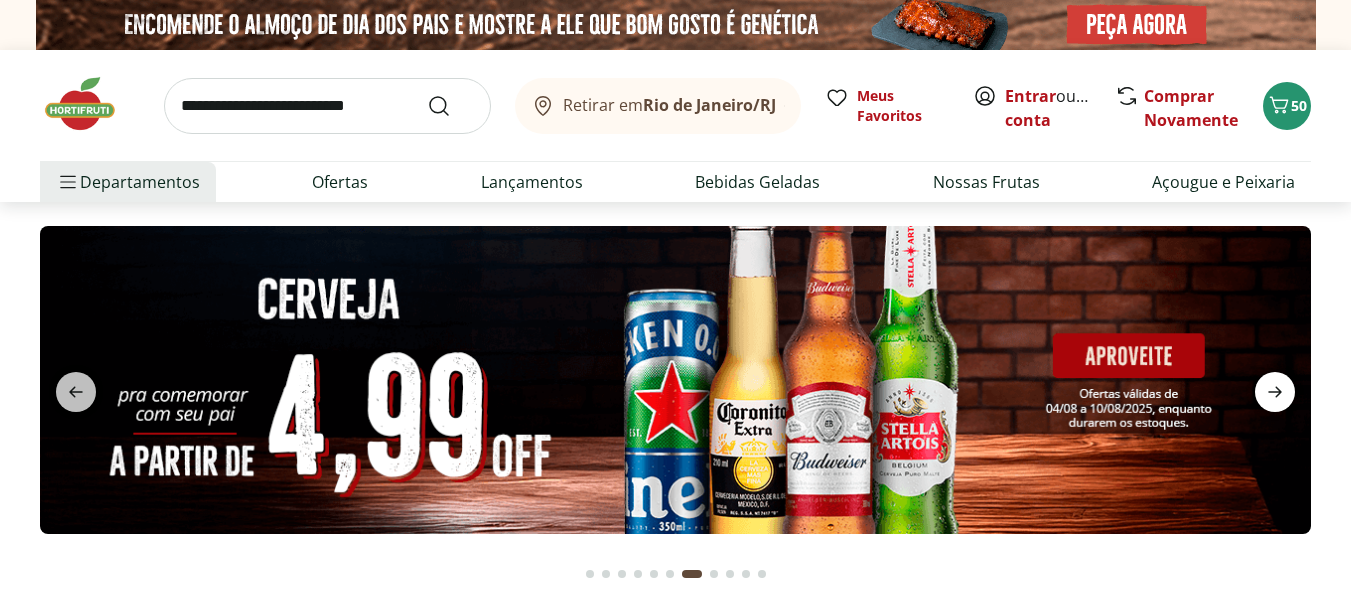 click 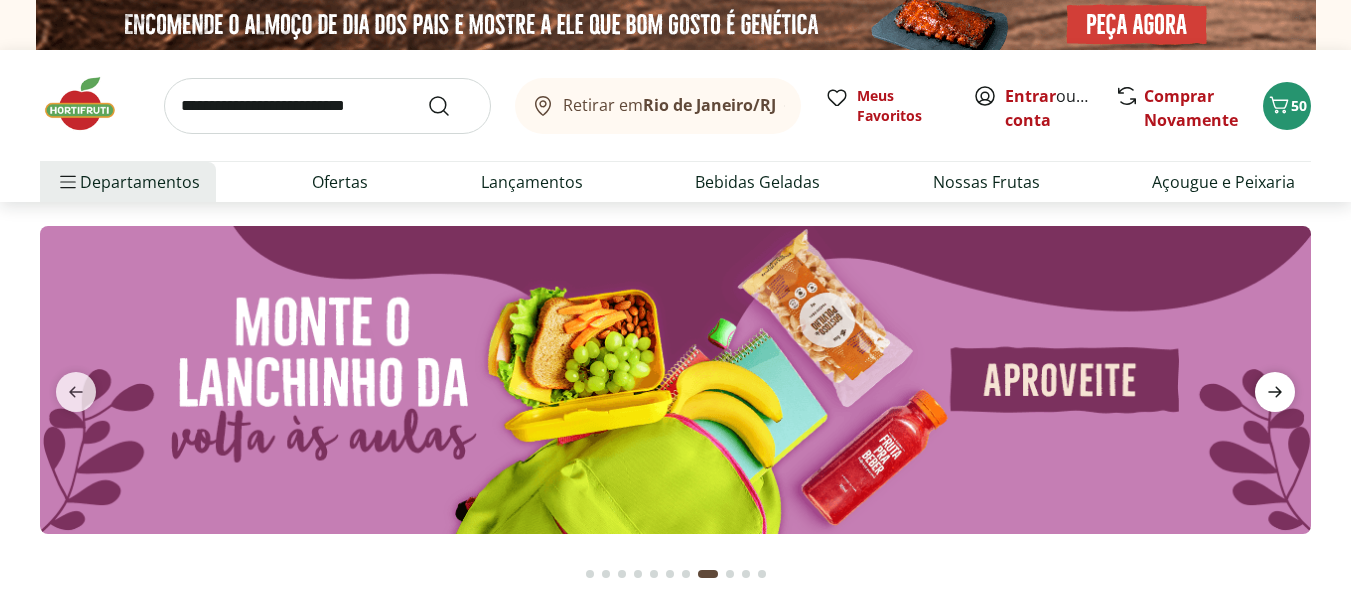 click 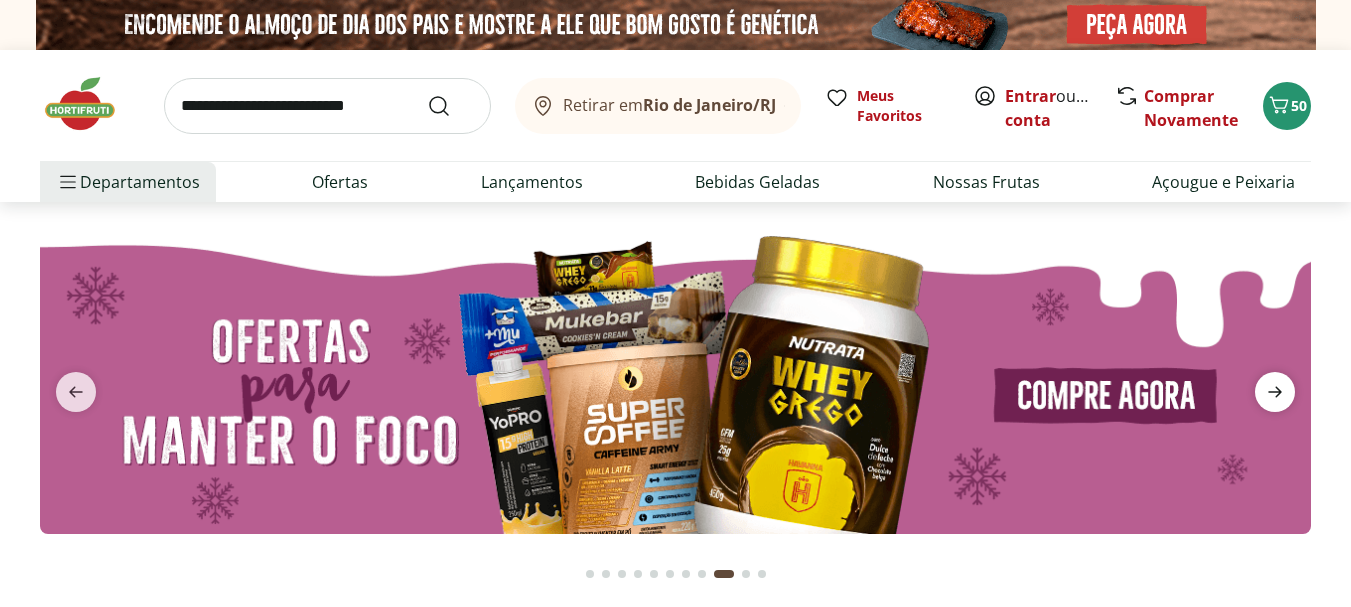 click 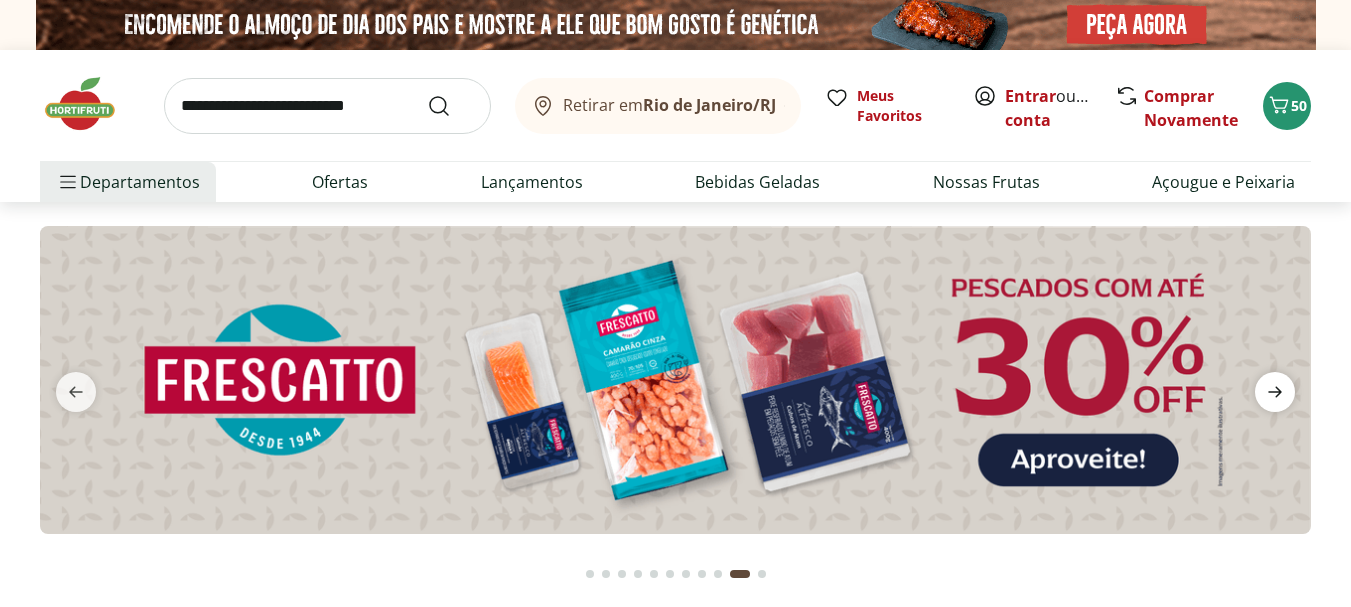 click 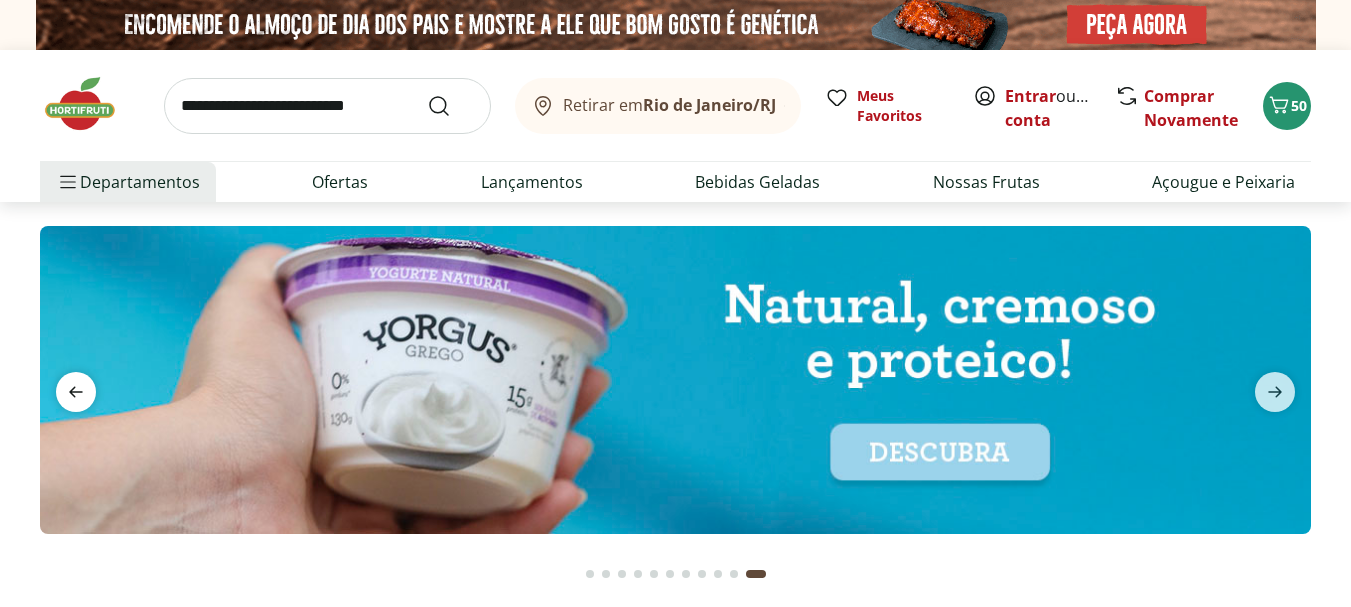 click 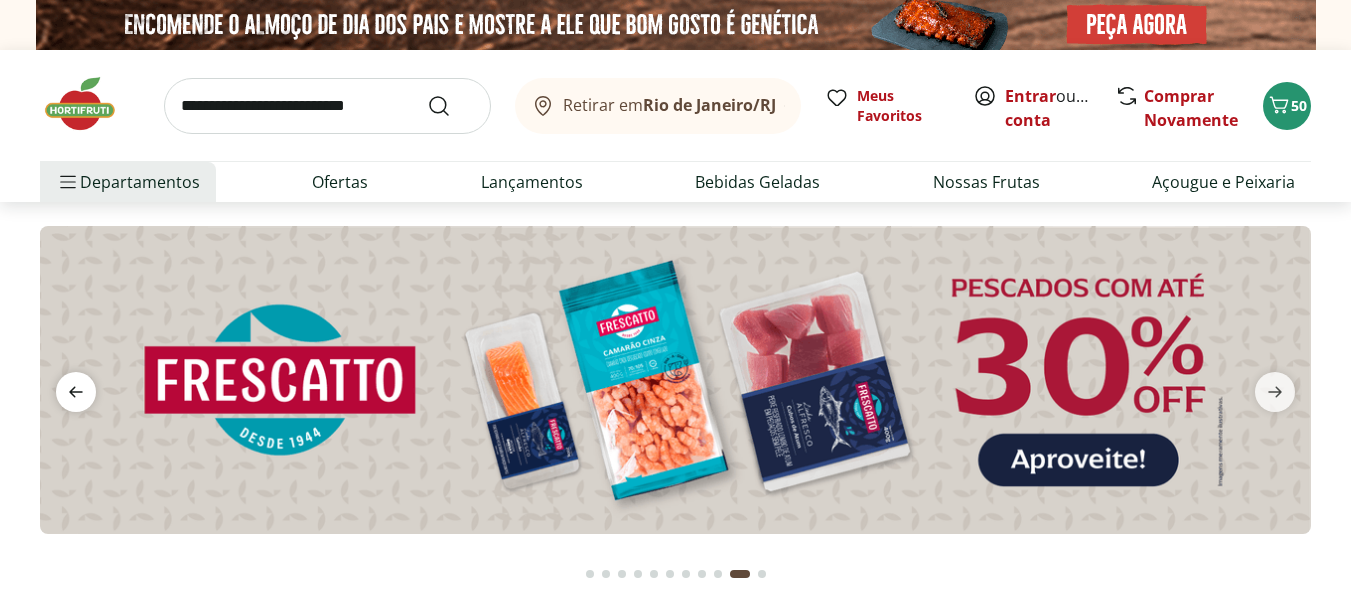 click 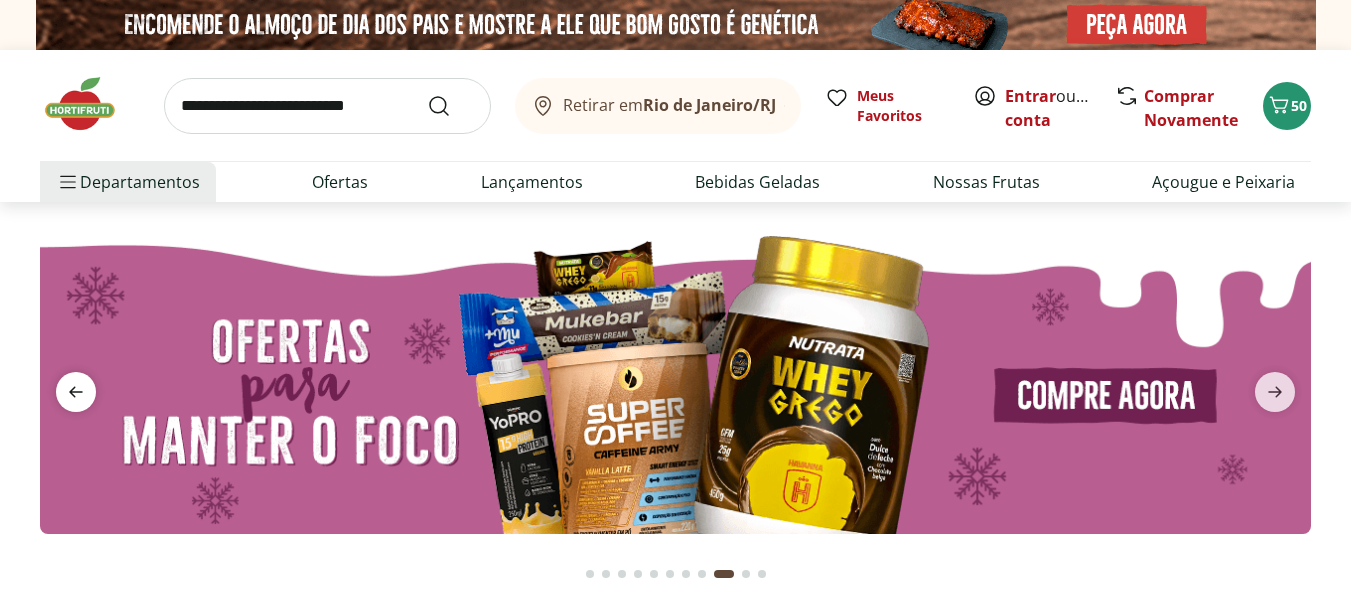 click 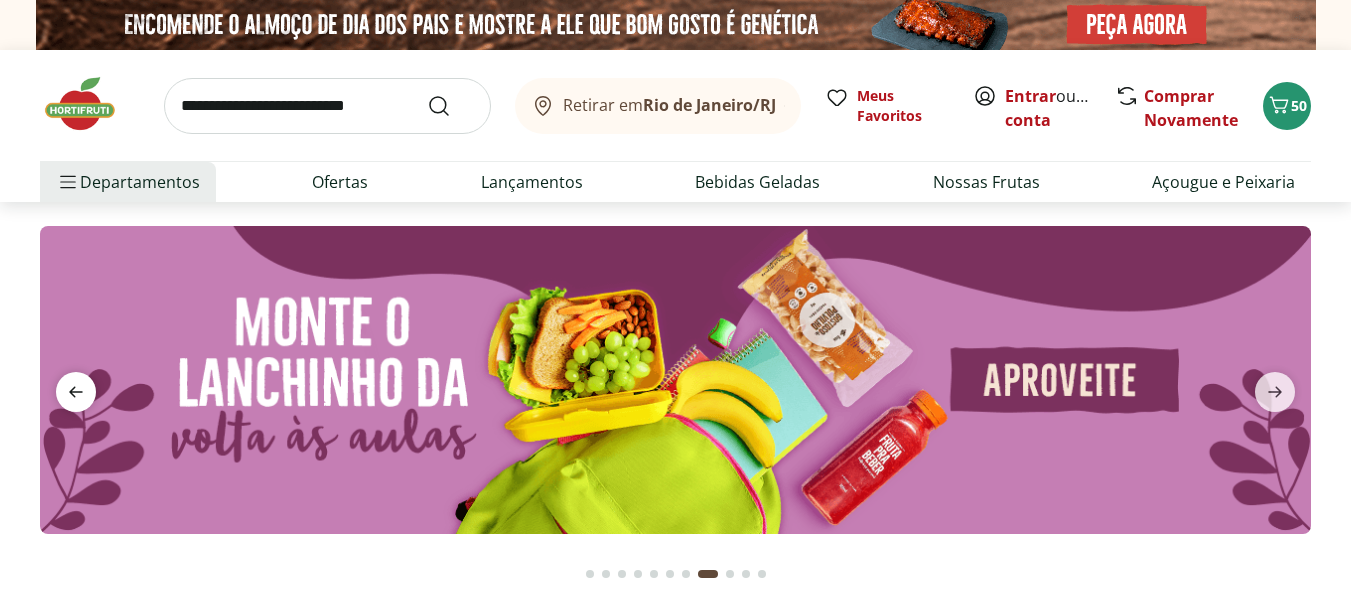 click 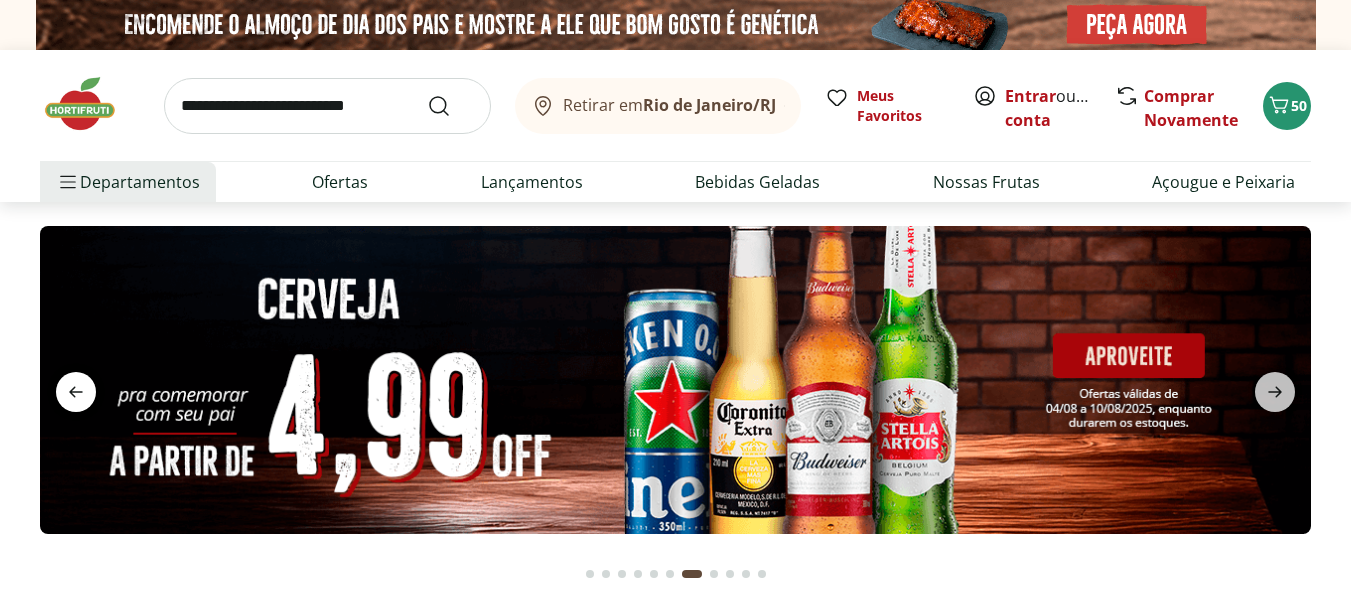 click 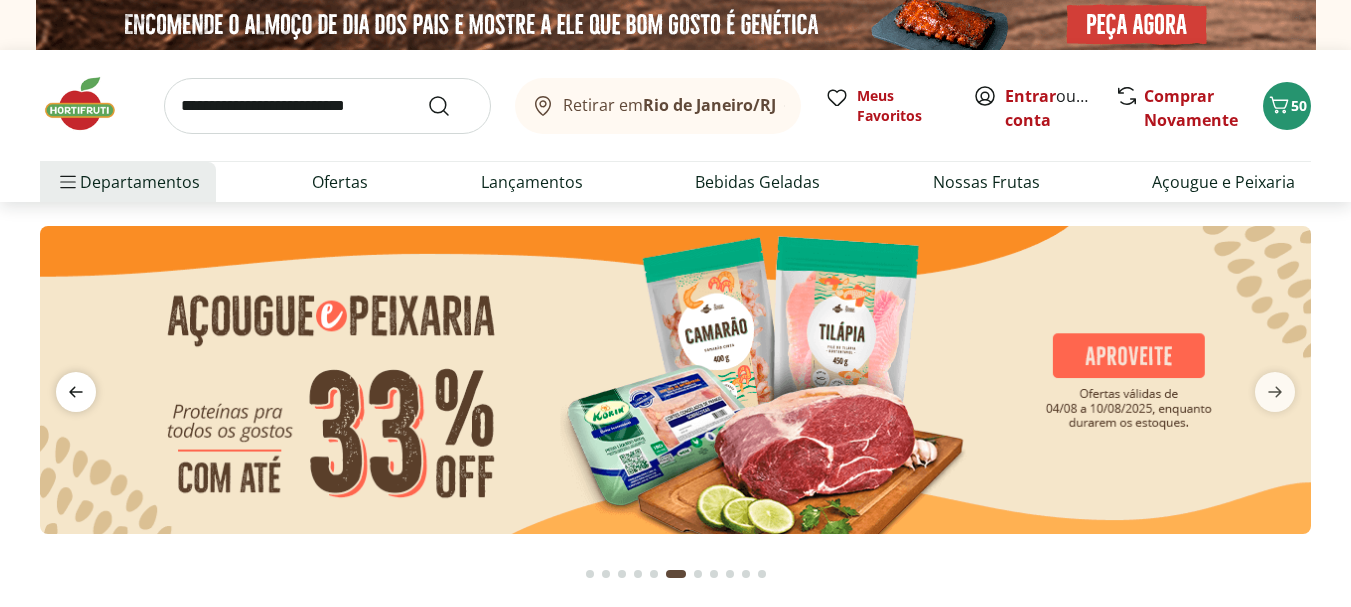 click 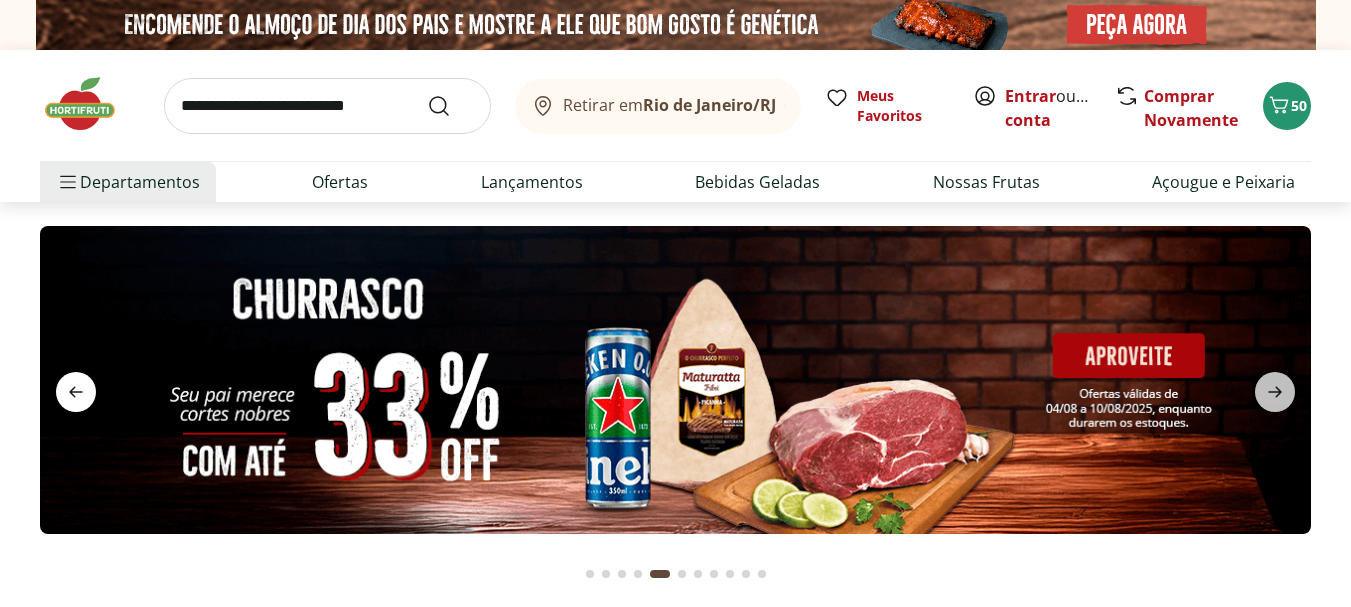 click 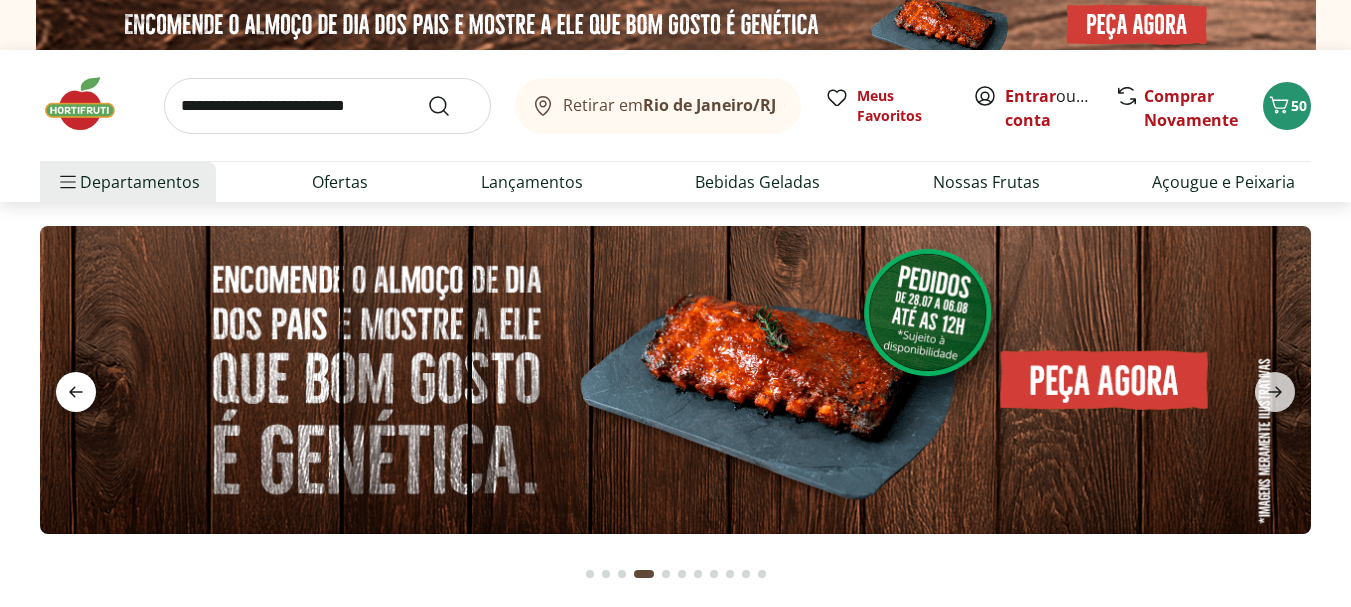 click 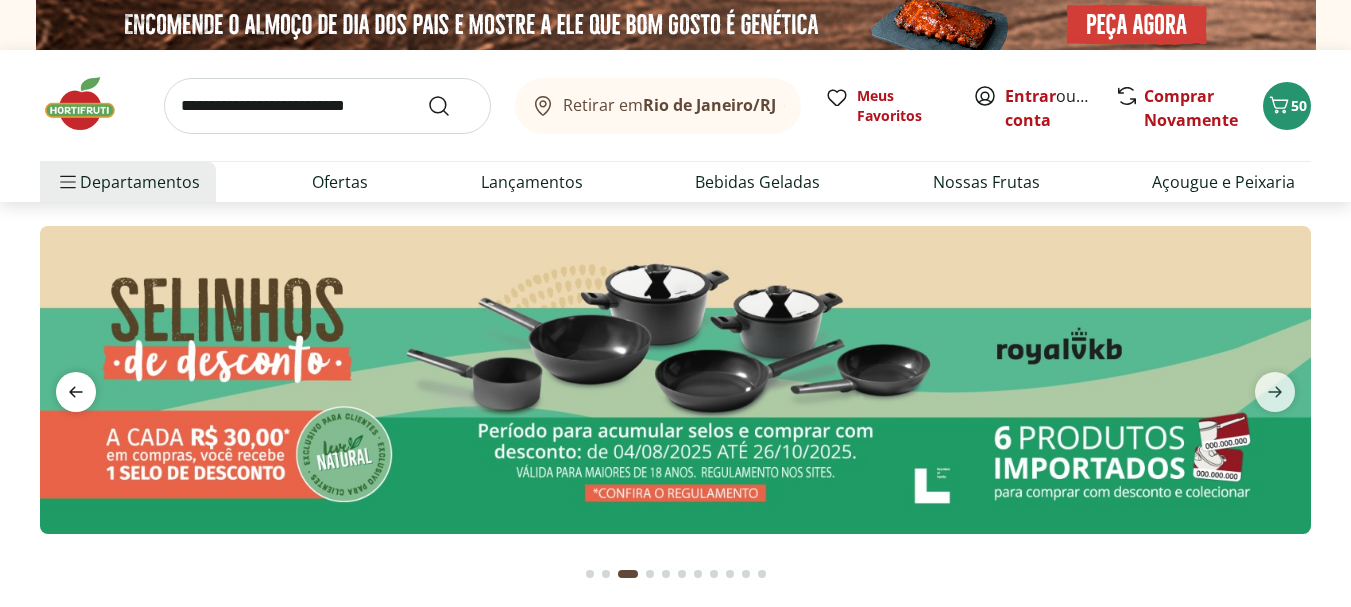 click 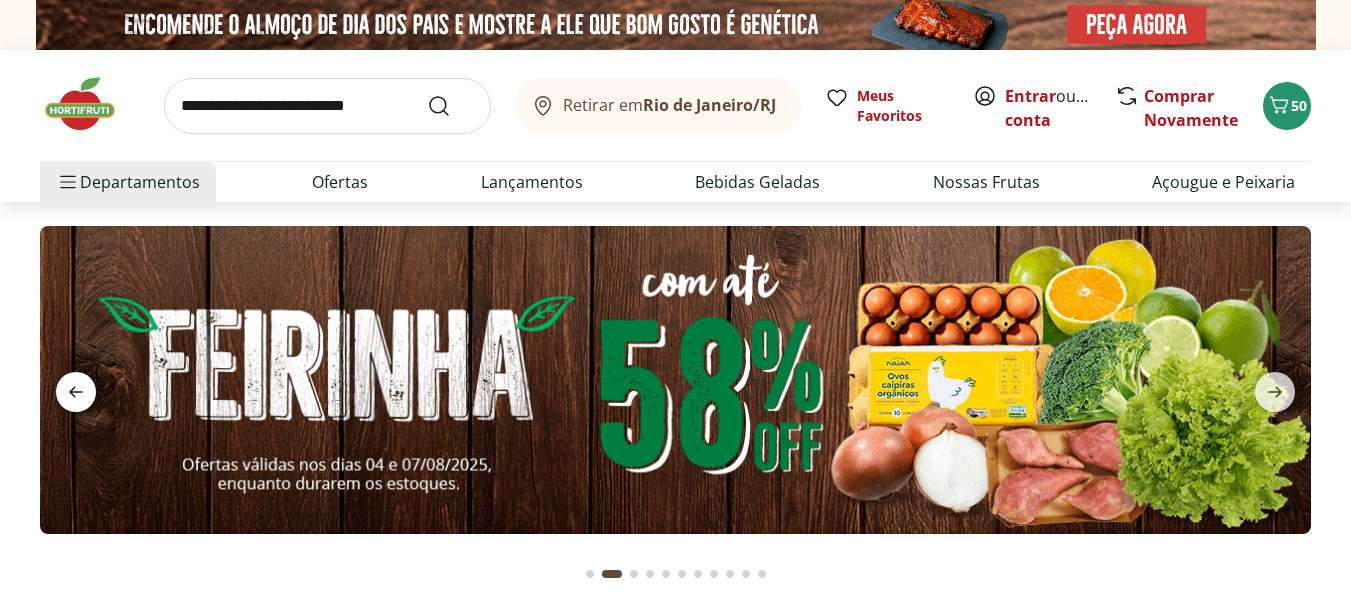 click 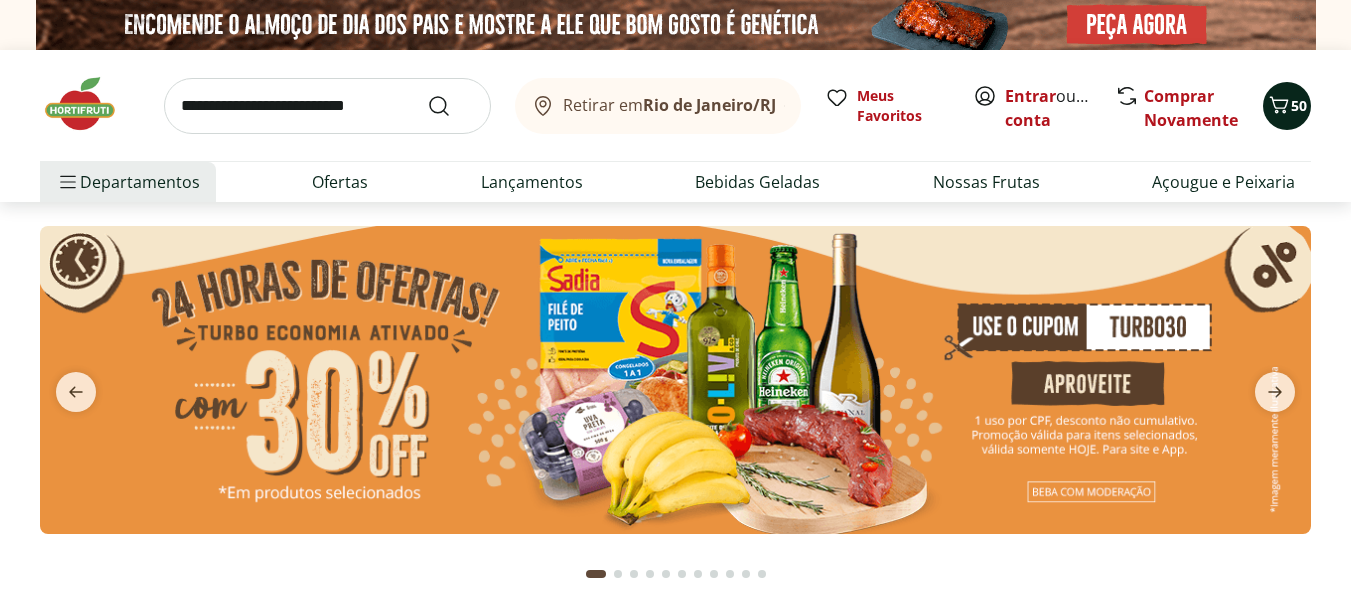 click 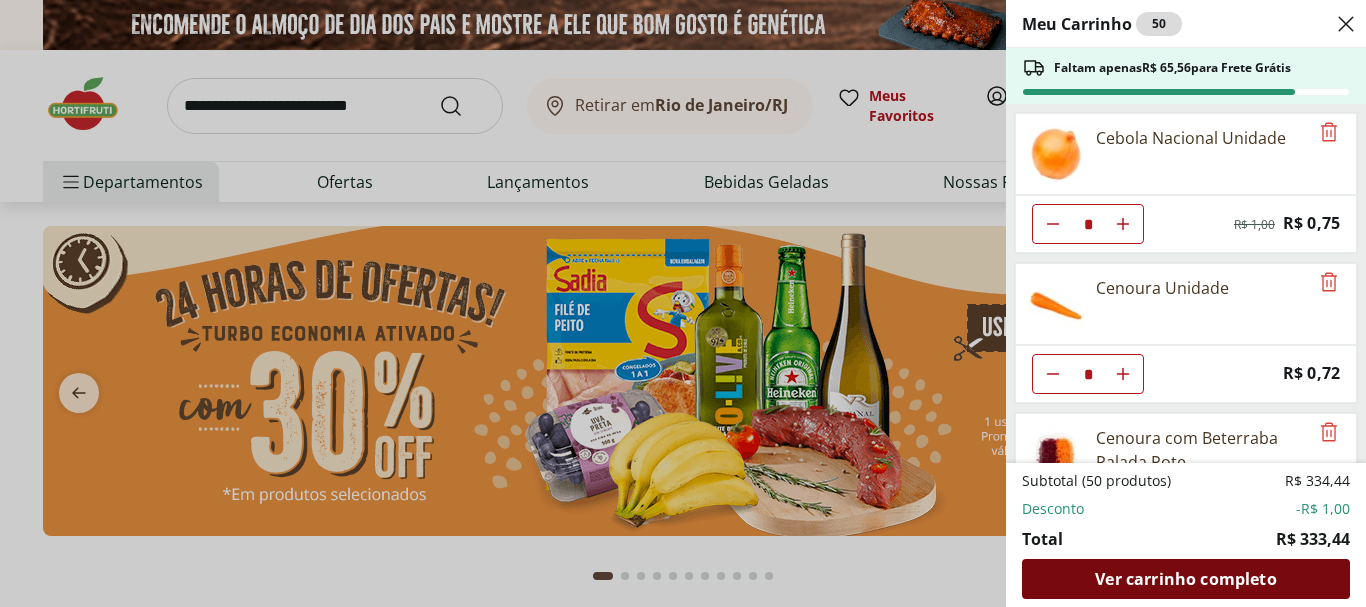 click on "Ver carrinho completo" at bounding box center [1185, 579] 